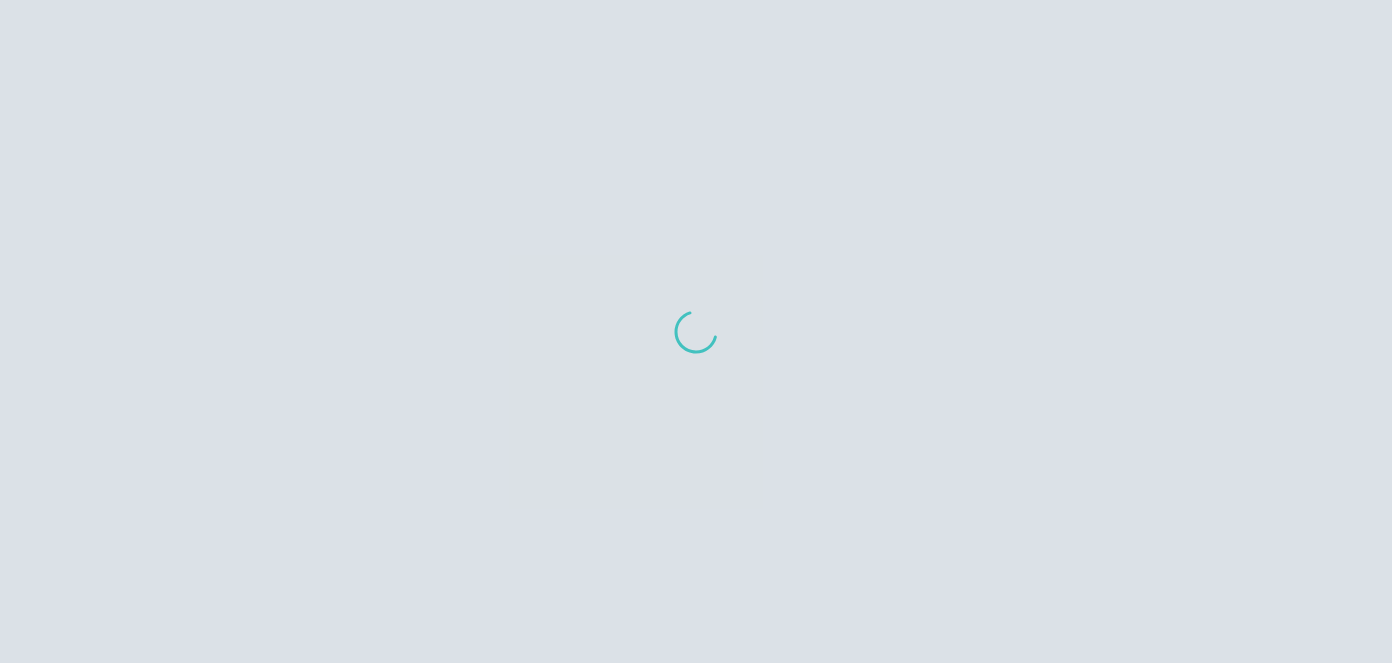 scroll, scrollTop: 0, scrollLeft: 0, axis: both 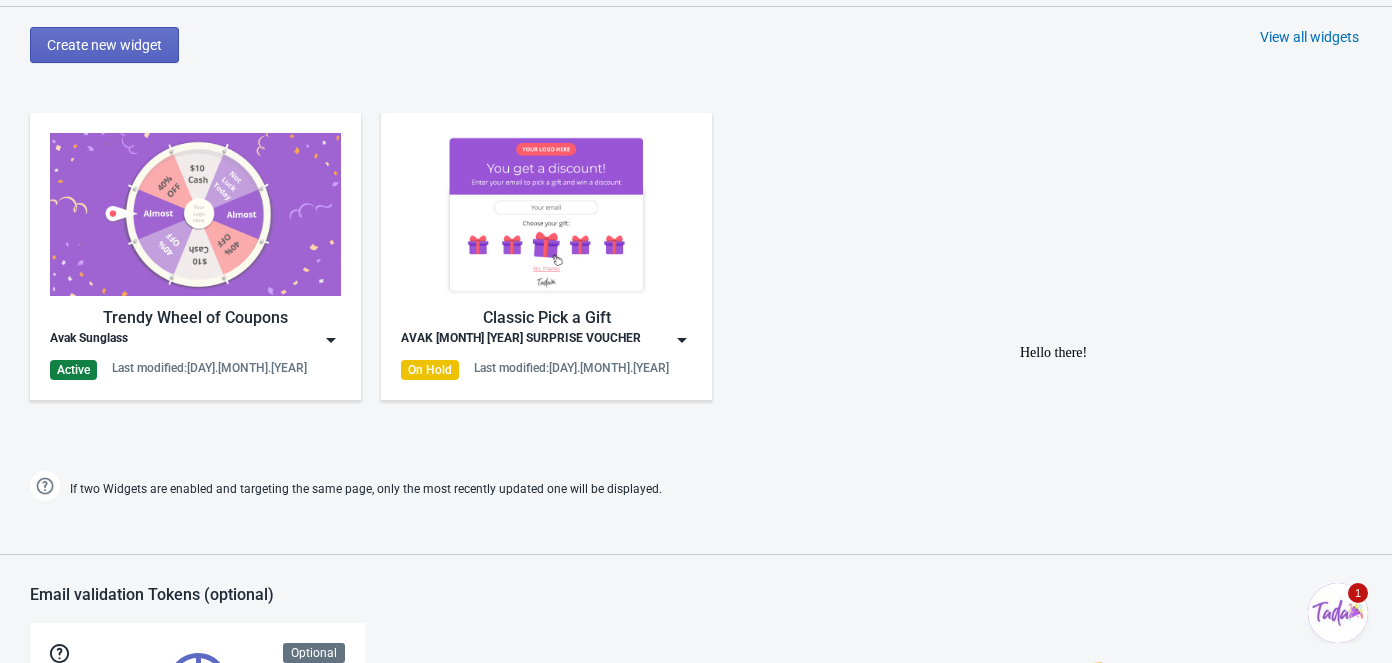 drag, startPoint x: 350, startPoint y: 306, endPoint x: 326, endPoint y: 363, distance: 61.846584 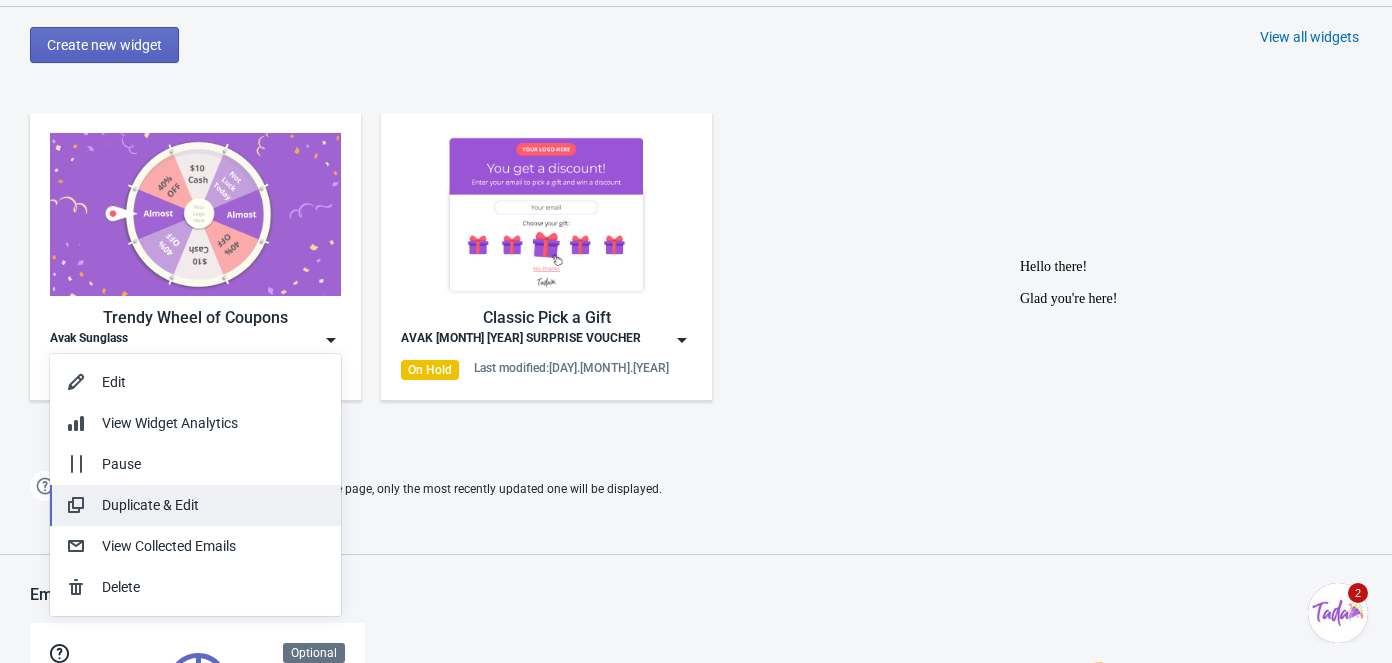 click on "Duplicate & Edit" at bounding box center [213, 505] 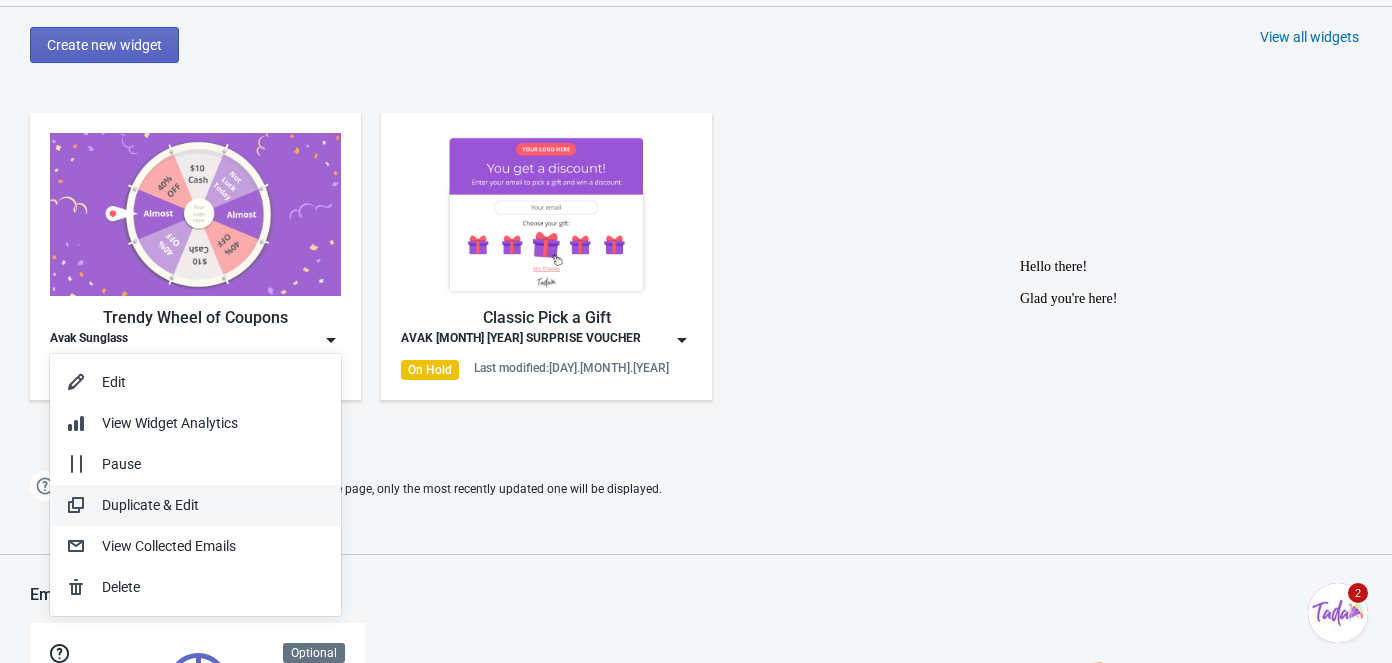 scroll, scrollTop: 909, scrollLeft: 0, axis: vertical 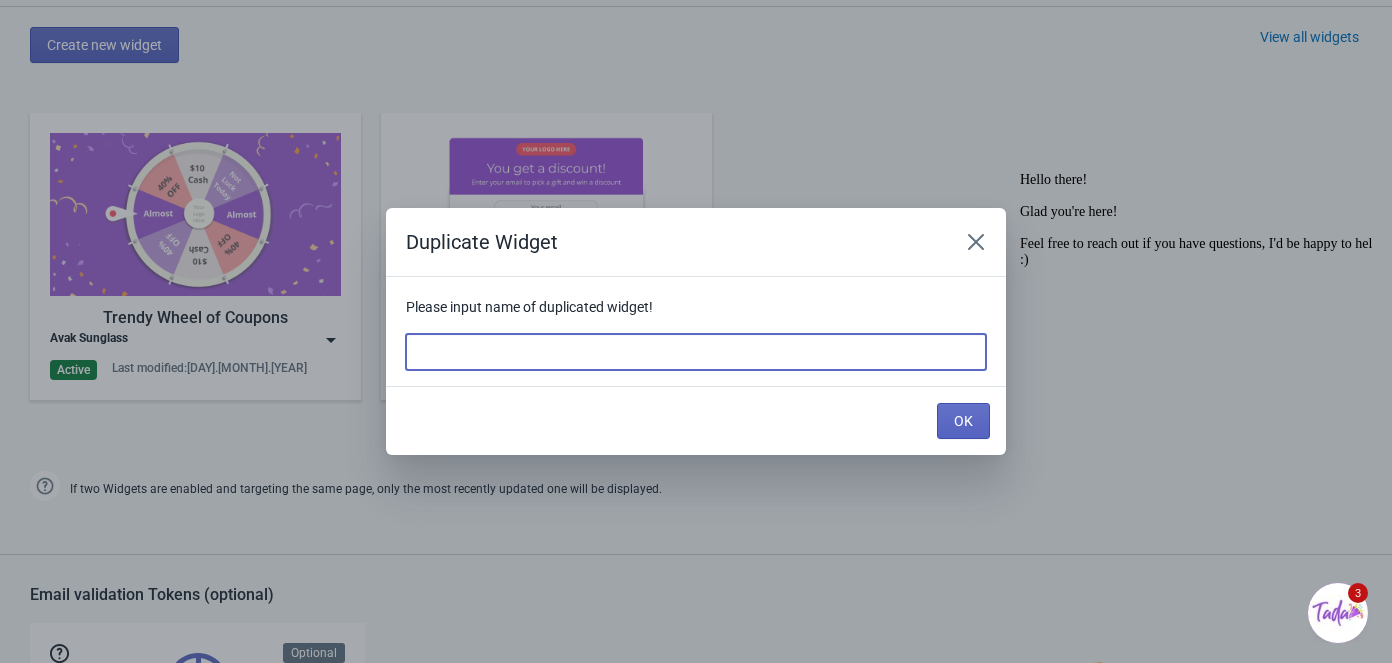 click at bounding box center (696, 352) 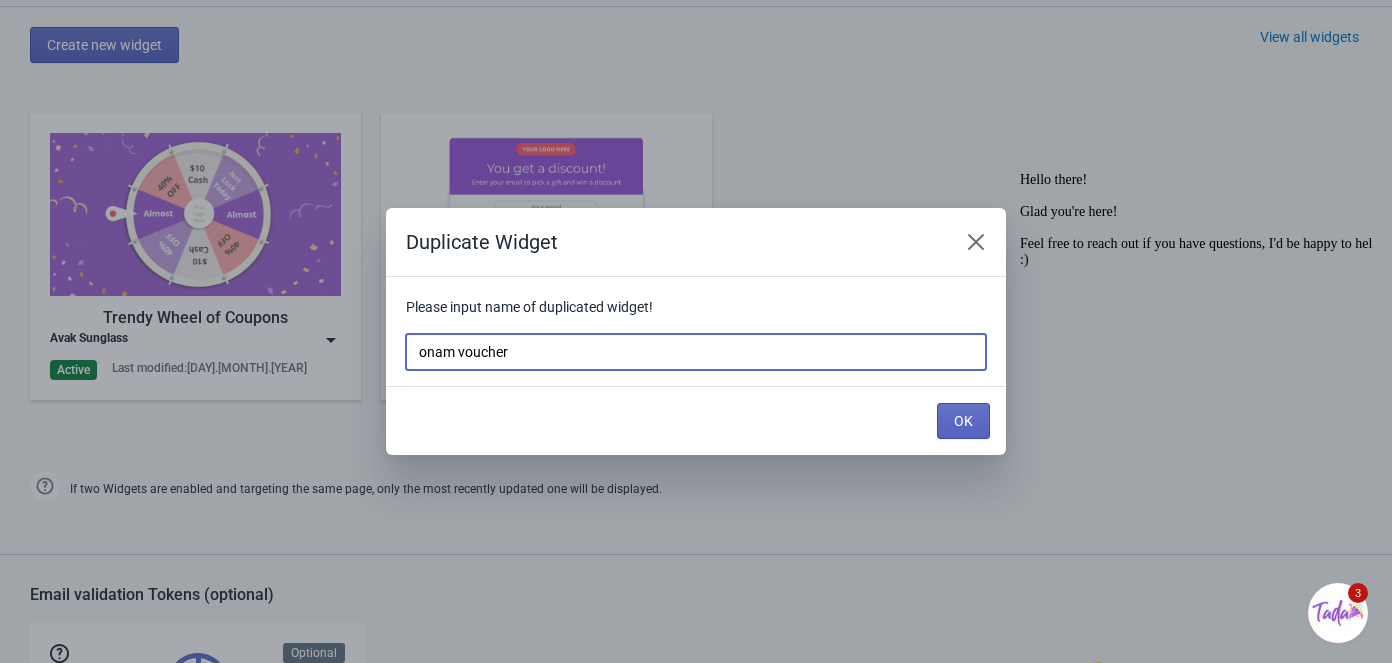 click on "onam voucher" at bounding box center [696, 352] 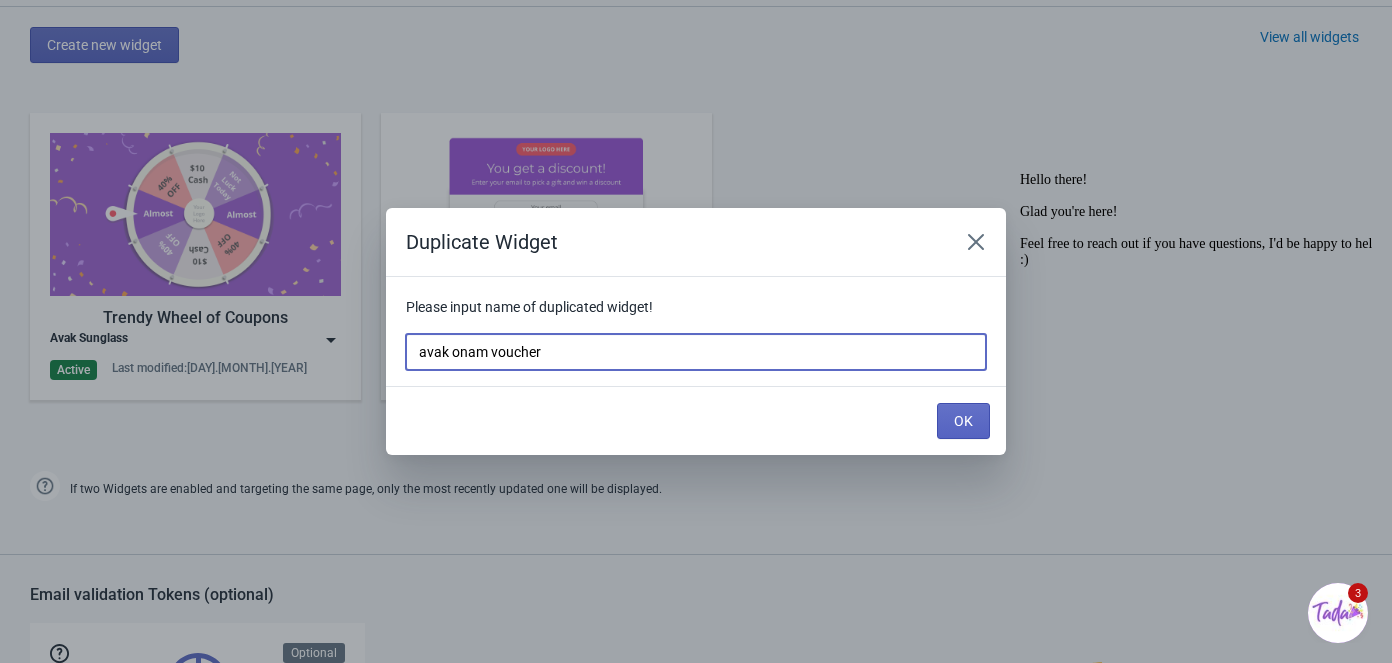 click on "avak onam voucher" at bounding box center (696, 352) 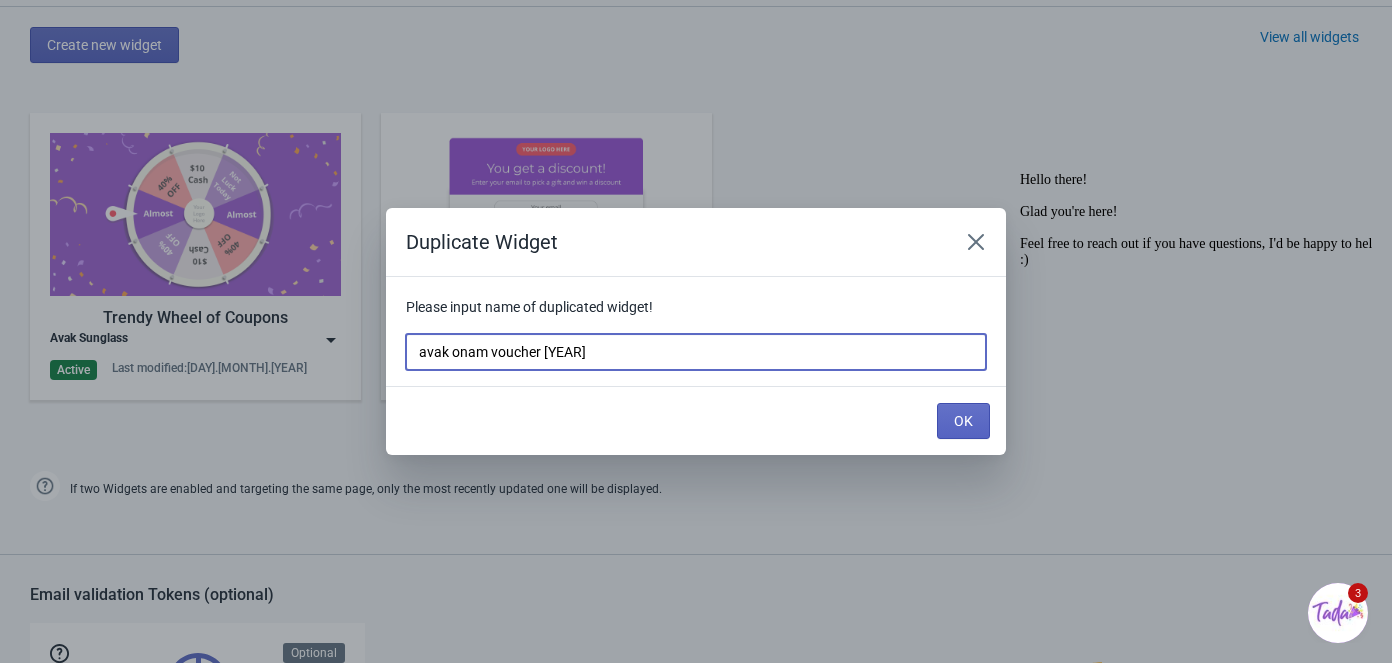 type on "avak onam voucher 2025" 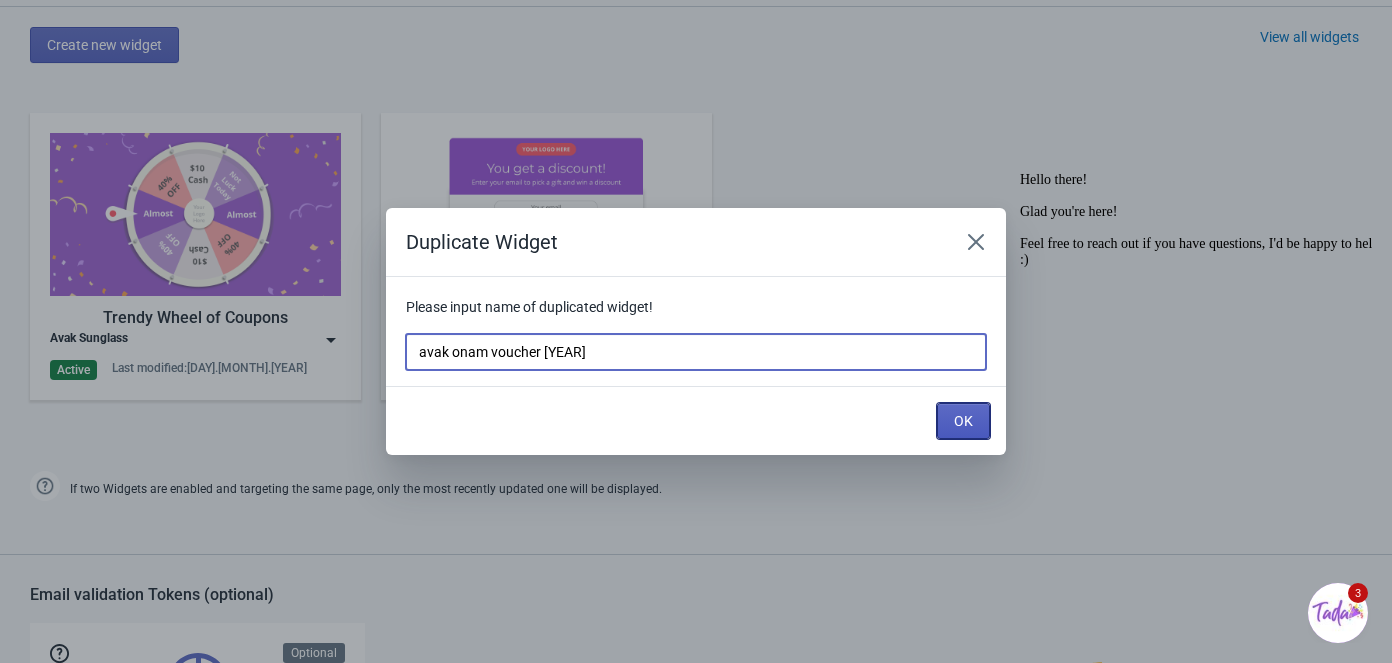 click on "OK" at bounding box center [963, 421] 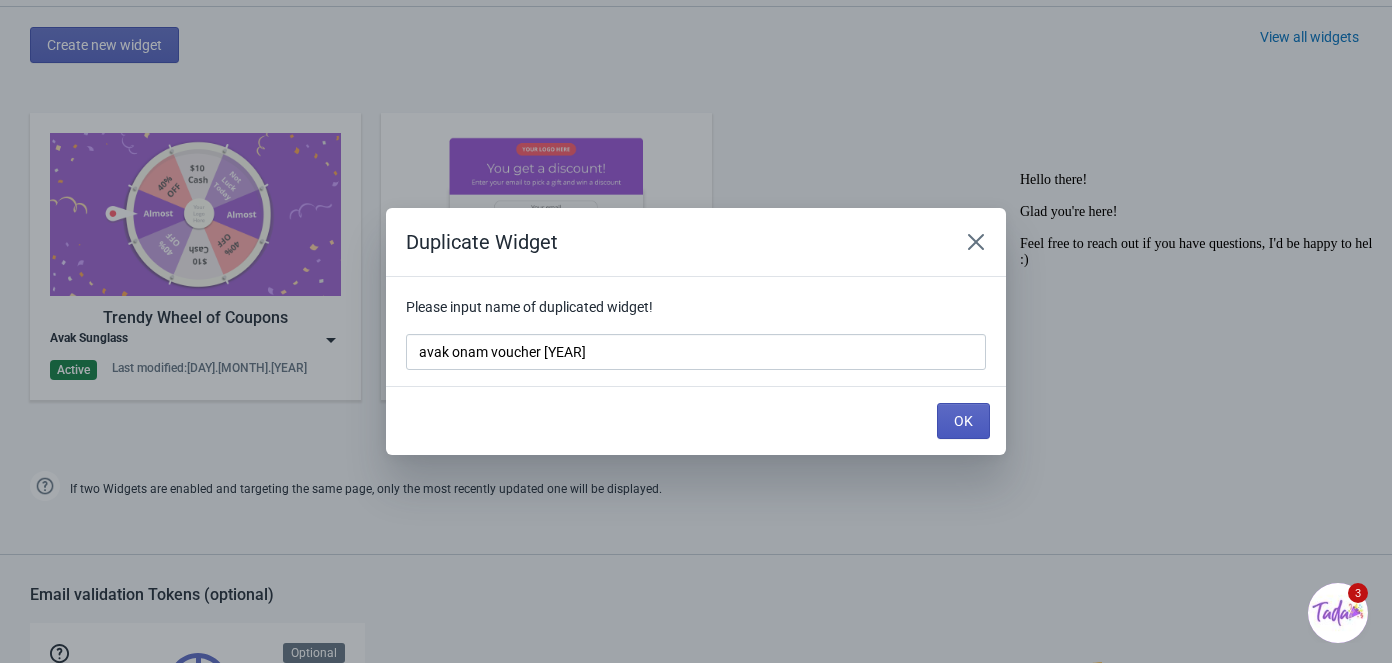 click on "OK" at bounding box center (963, 421) 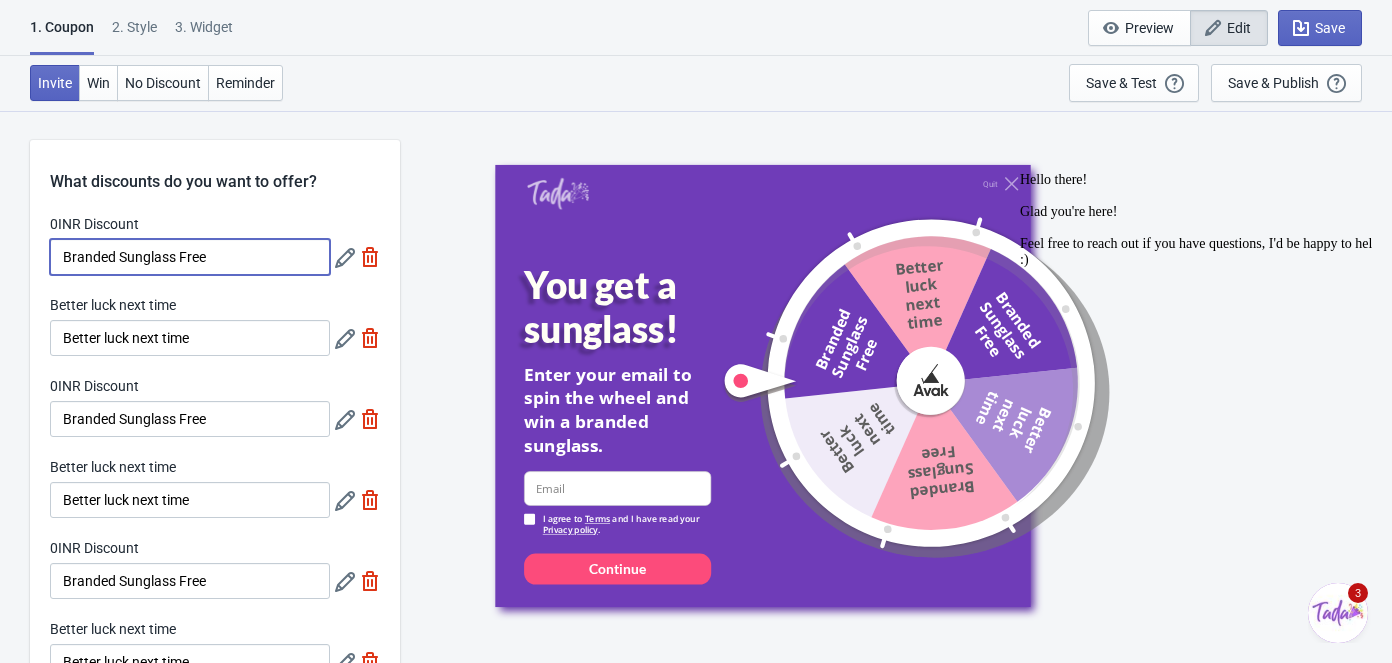 drag, startPoint x: 230, startPoint y: 258, endPoint x: 10, endPoint y: 264, distance: 220.0818 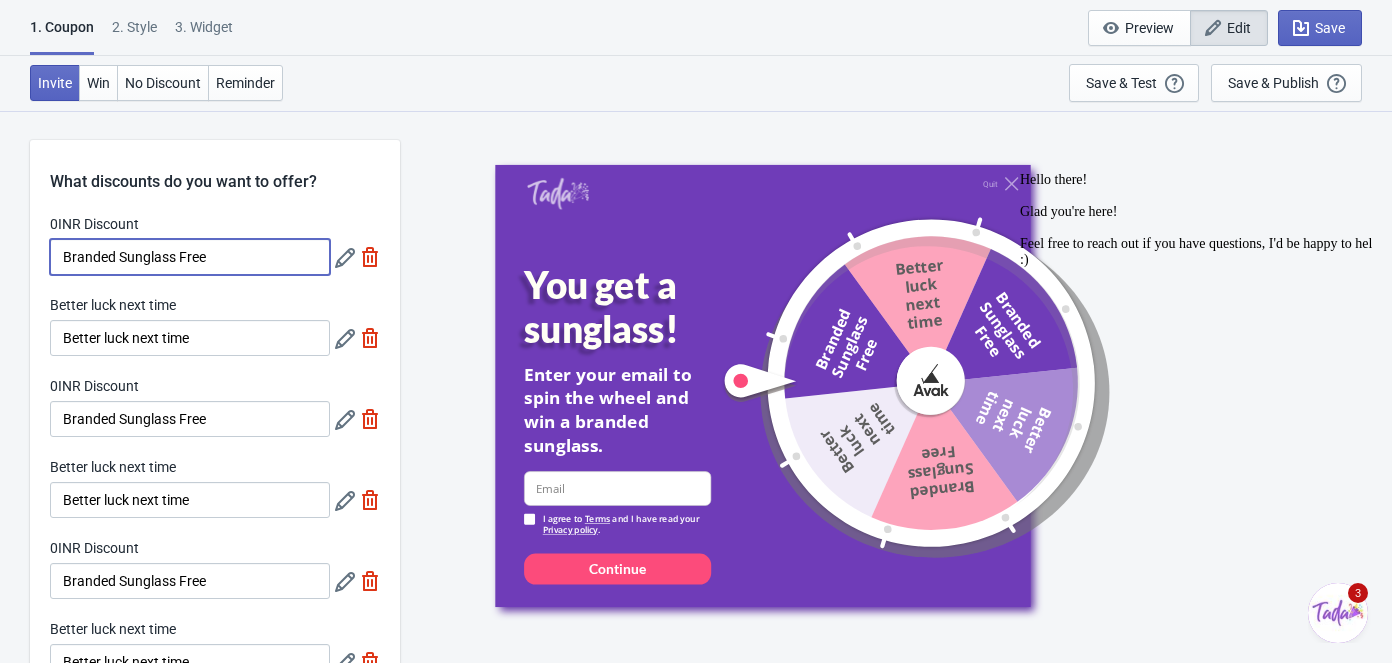 click 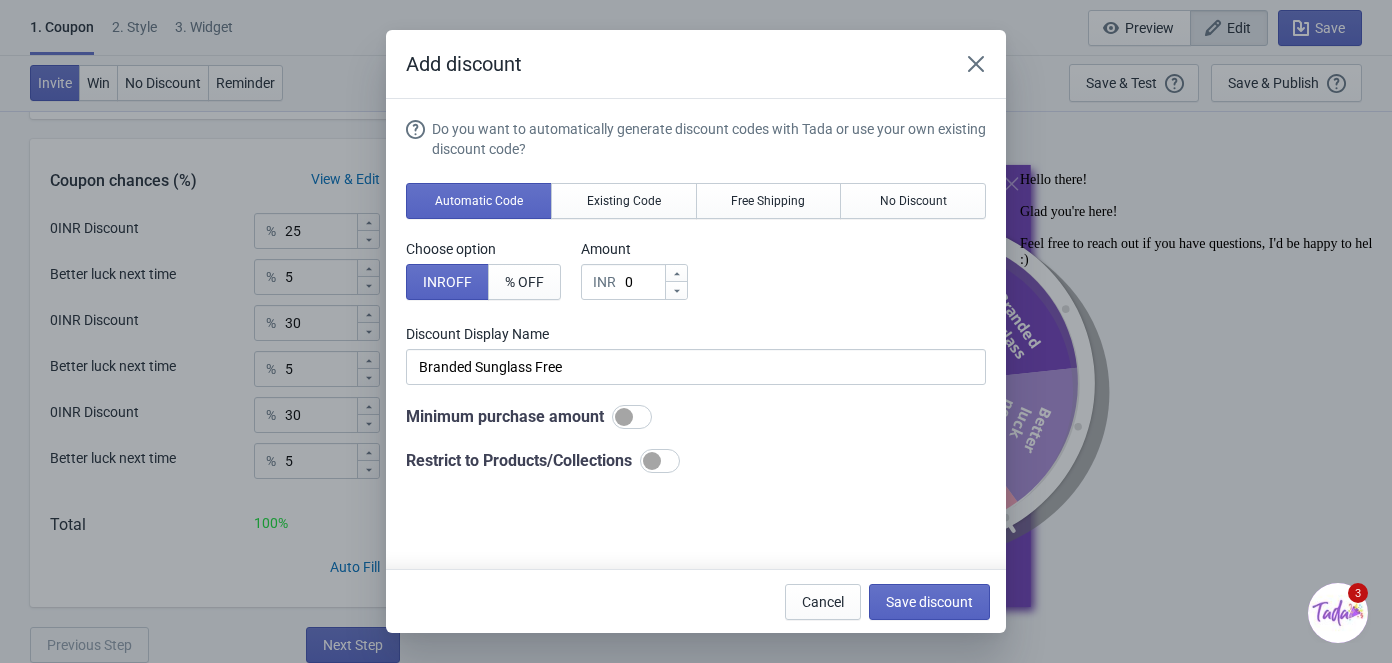 scroll, scrollTop: 0, scrollLeft: 0, axis: both 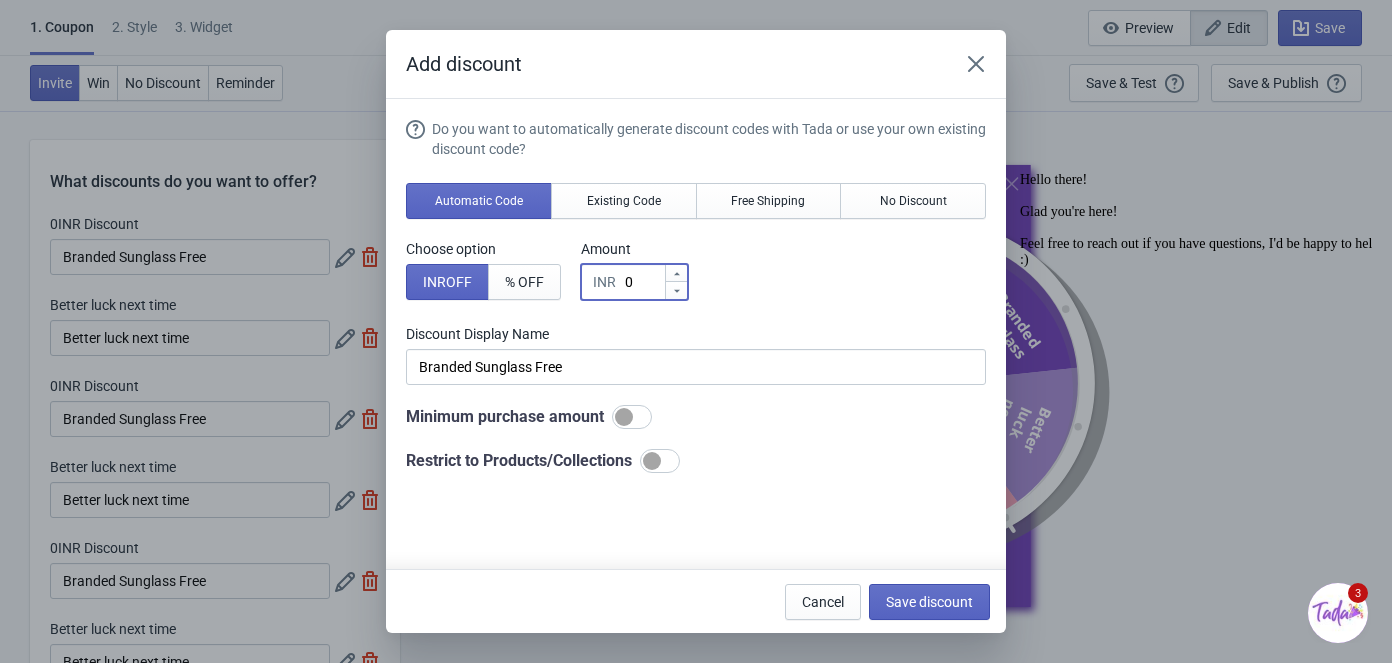 drag, startPoint x: 641, startPoint y: 280, endPoint x: 602, endPoint y: 284, distance: 39.20459 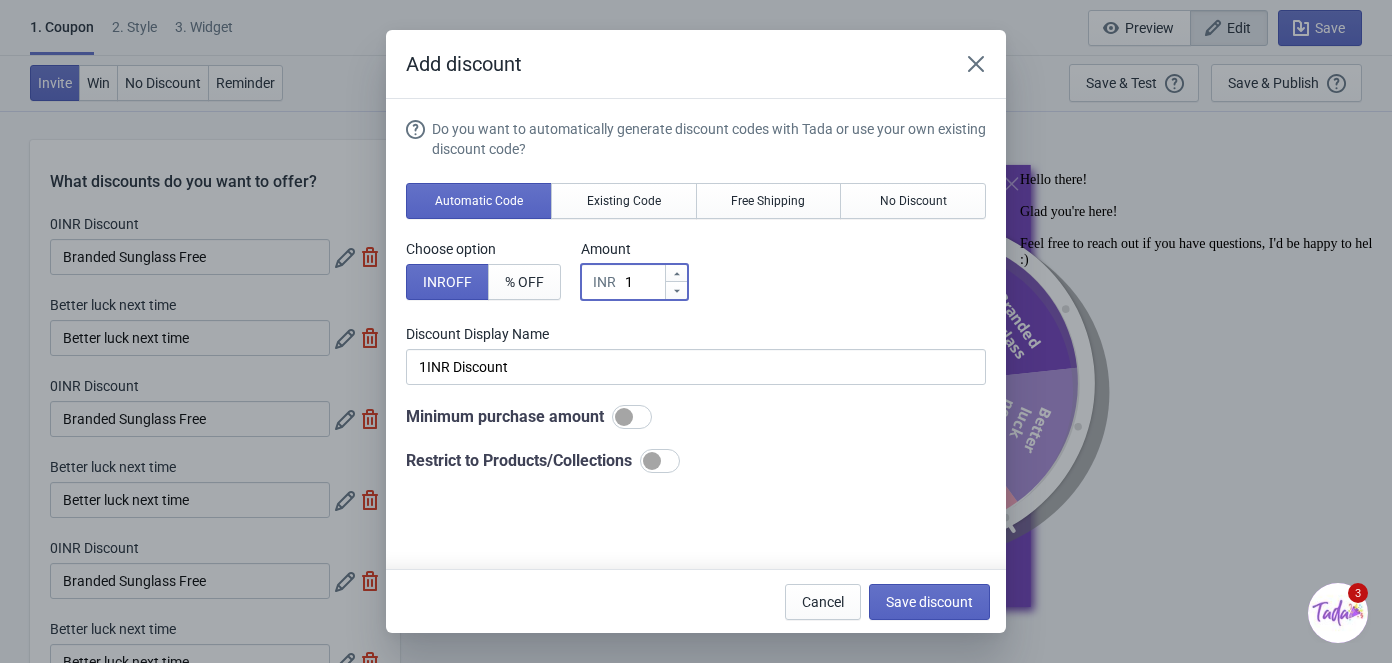 type on "10" 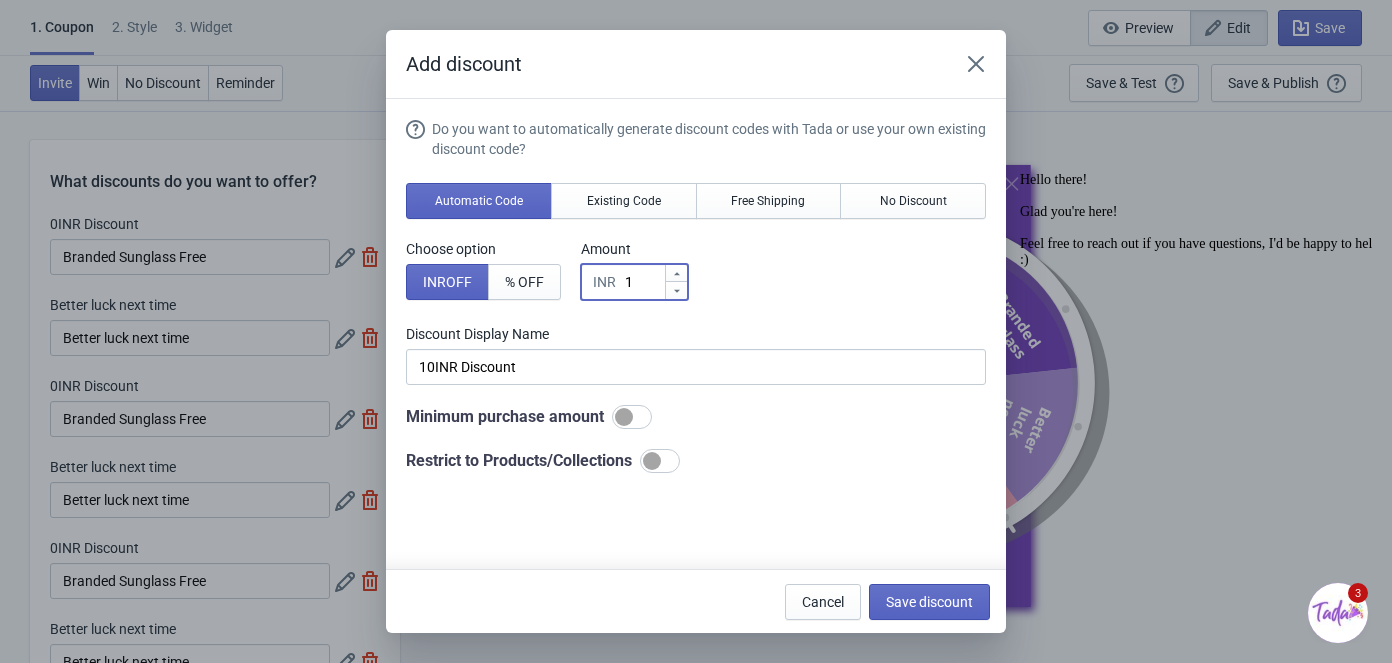 type on "100" 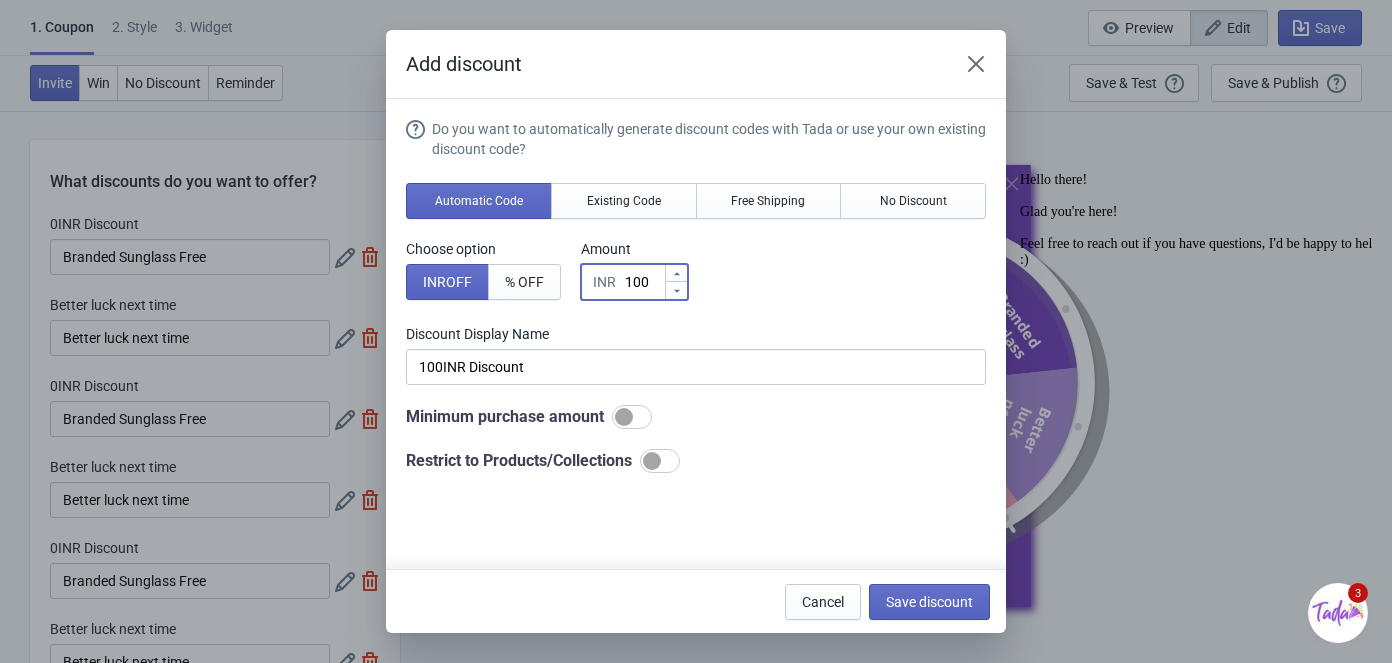 type on "100" 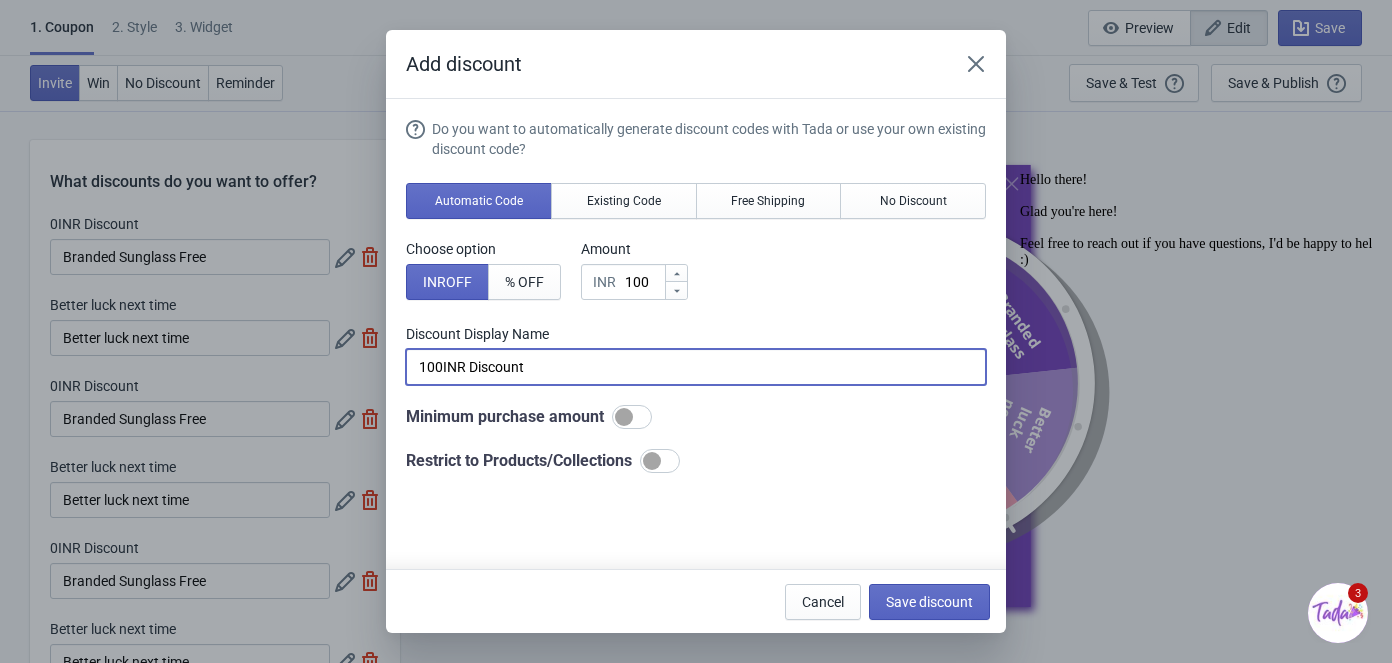 click on "100INR Discount" at bounding box center [696, 367] 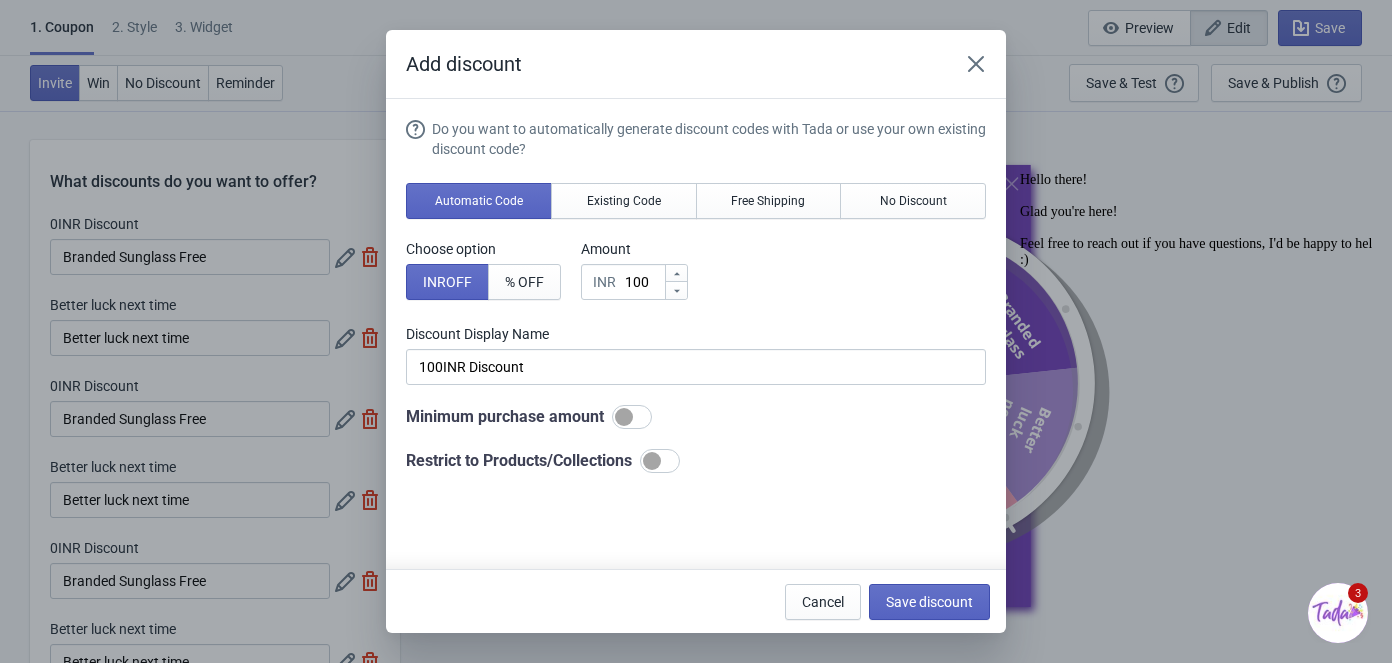 click at bounding box center [624, 417] 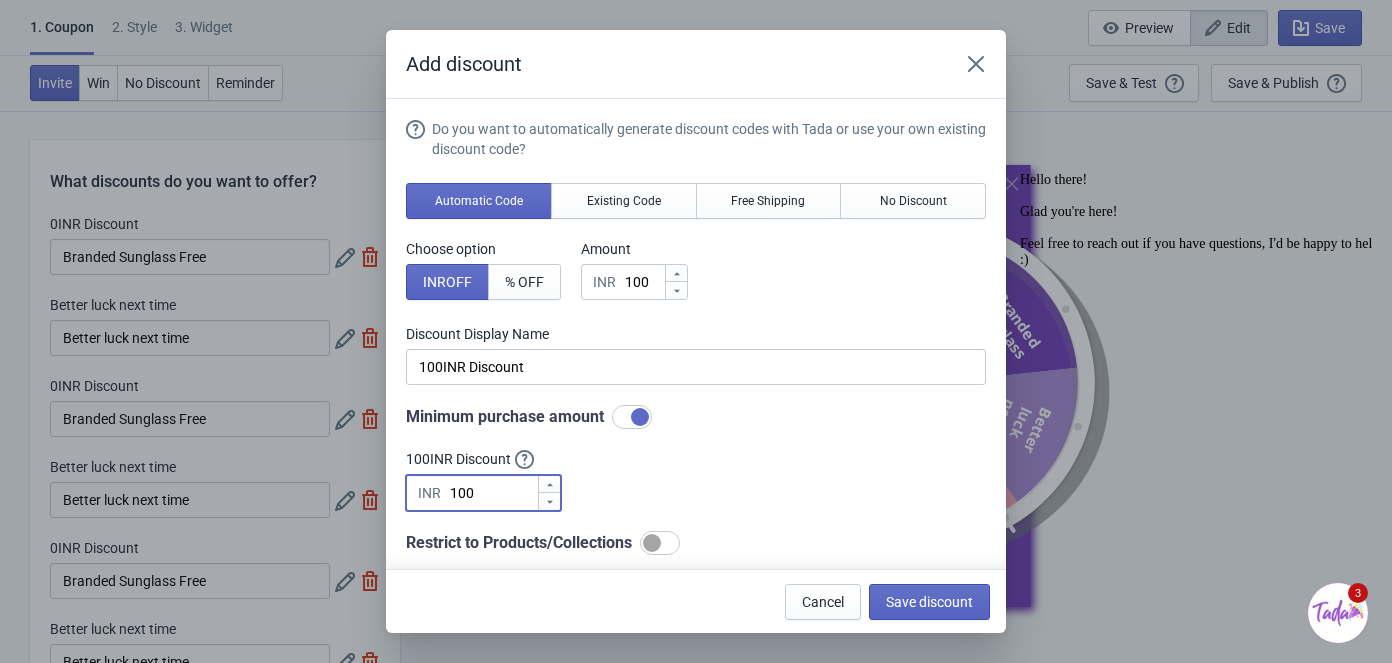 drag, startPoint x: 492, startPoint y: 492, endPoint x: 398, endPoint y: 502, distance: 94.53042 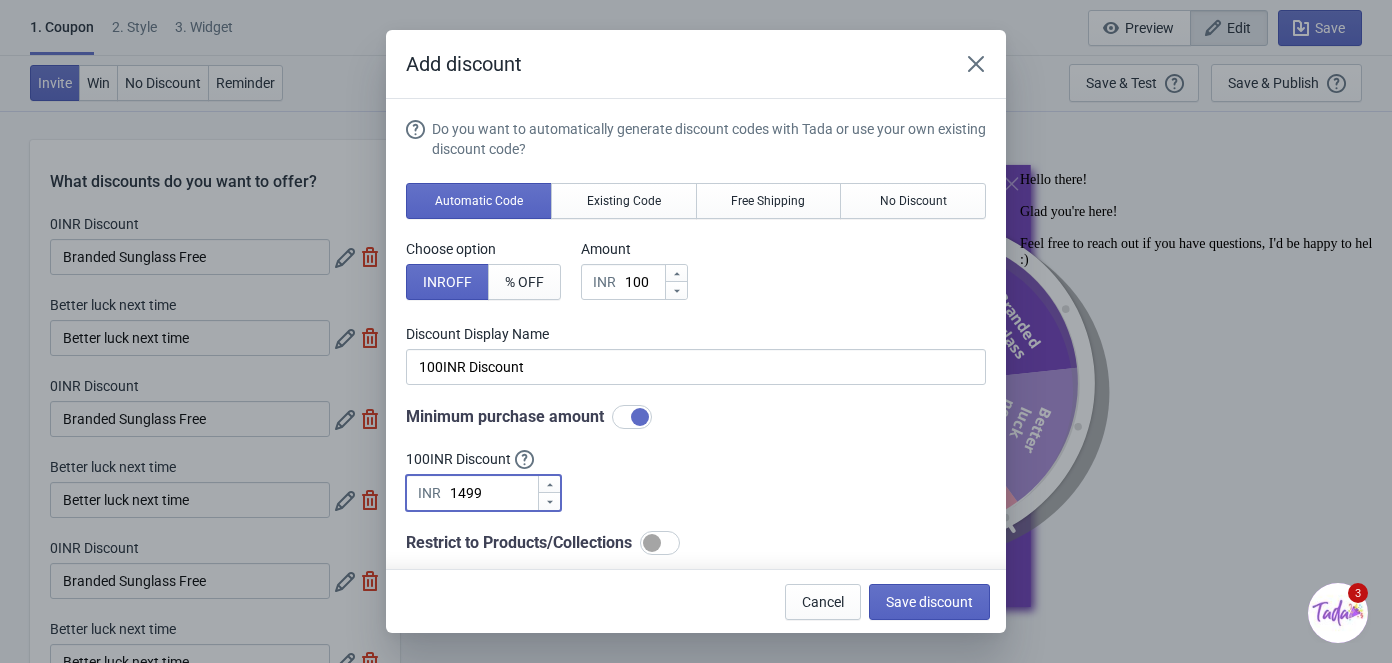 type on "1499" 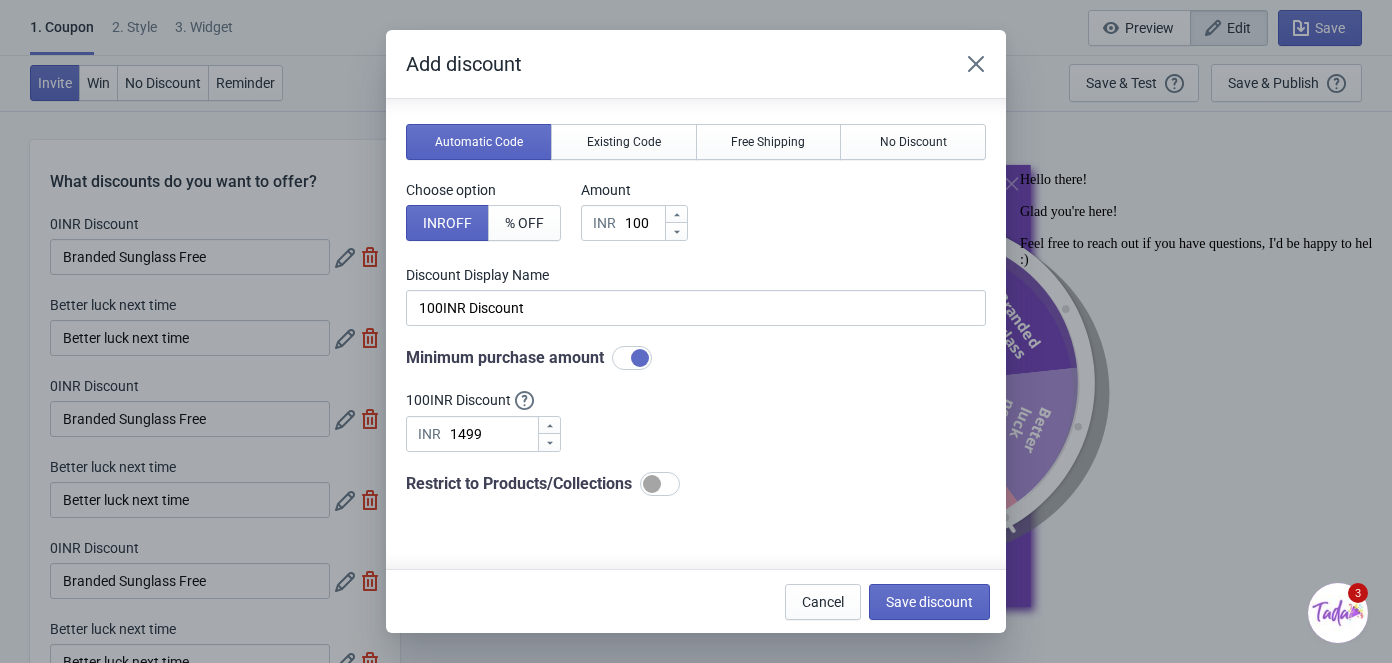 scroll, scrollTop: 90, scrollLeft: 0, axis: vertical 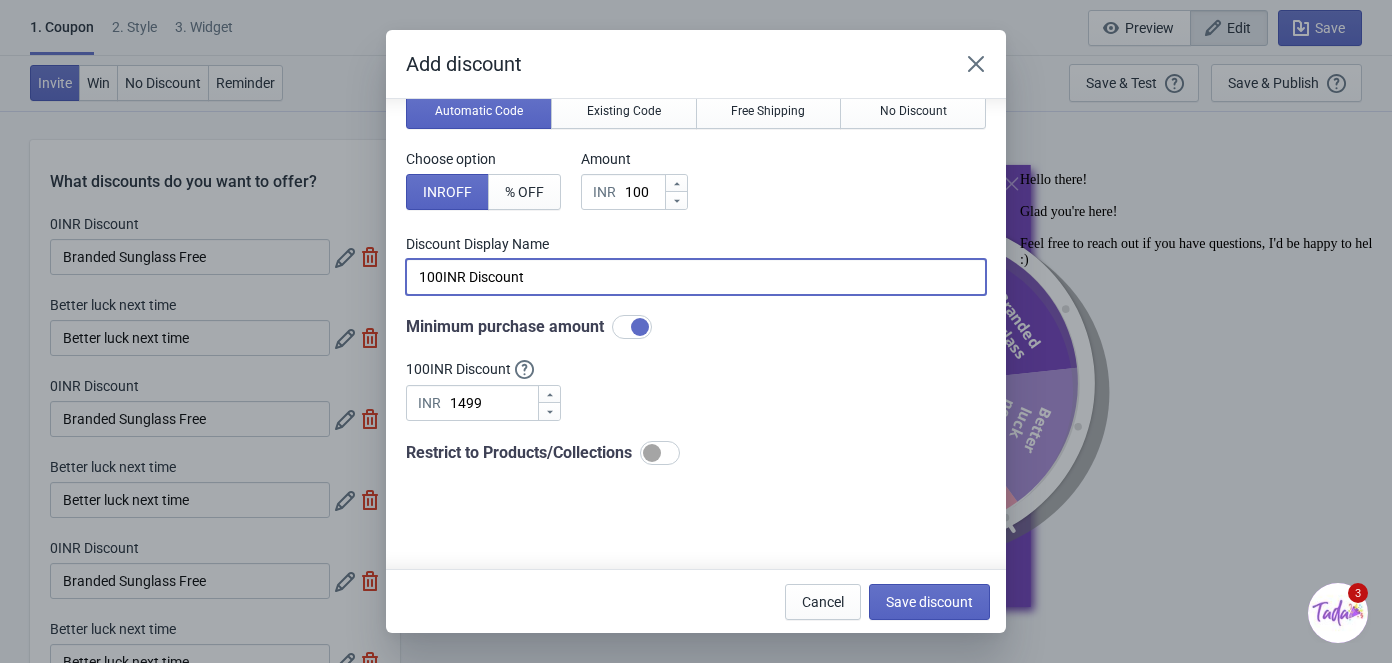 drag, startPoint x: 564, startPoint y: 272, endPoint x: 393, endPoint y: 277, distance: 171.07309 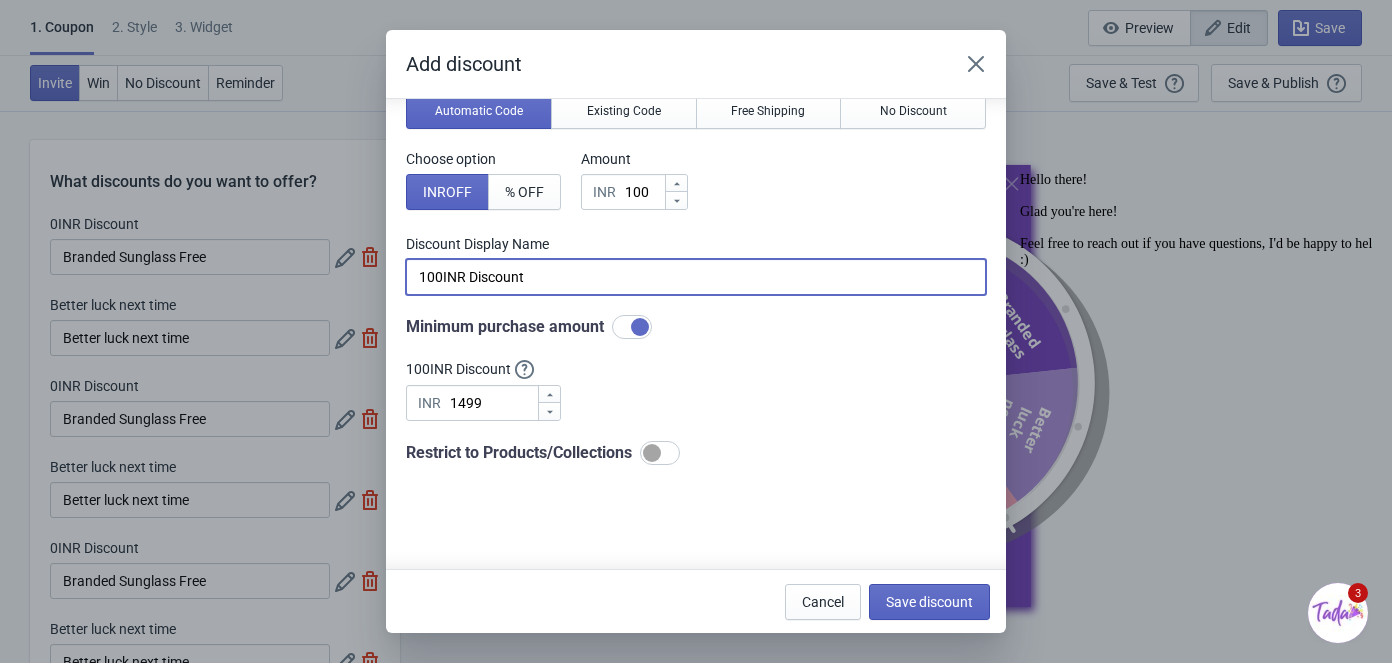 paste on "₹100 OFF" 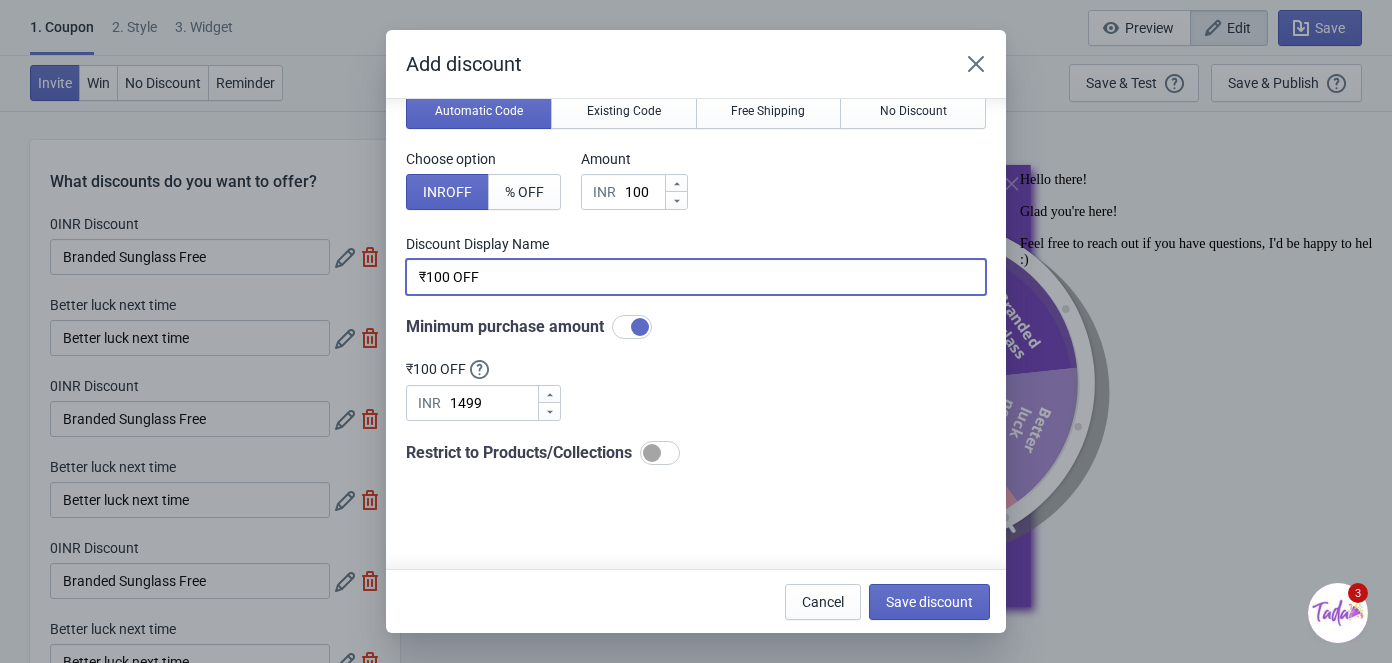 type on "₹100 OFF" 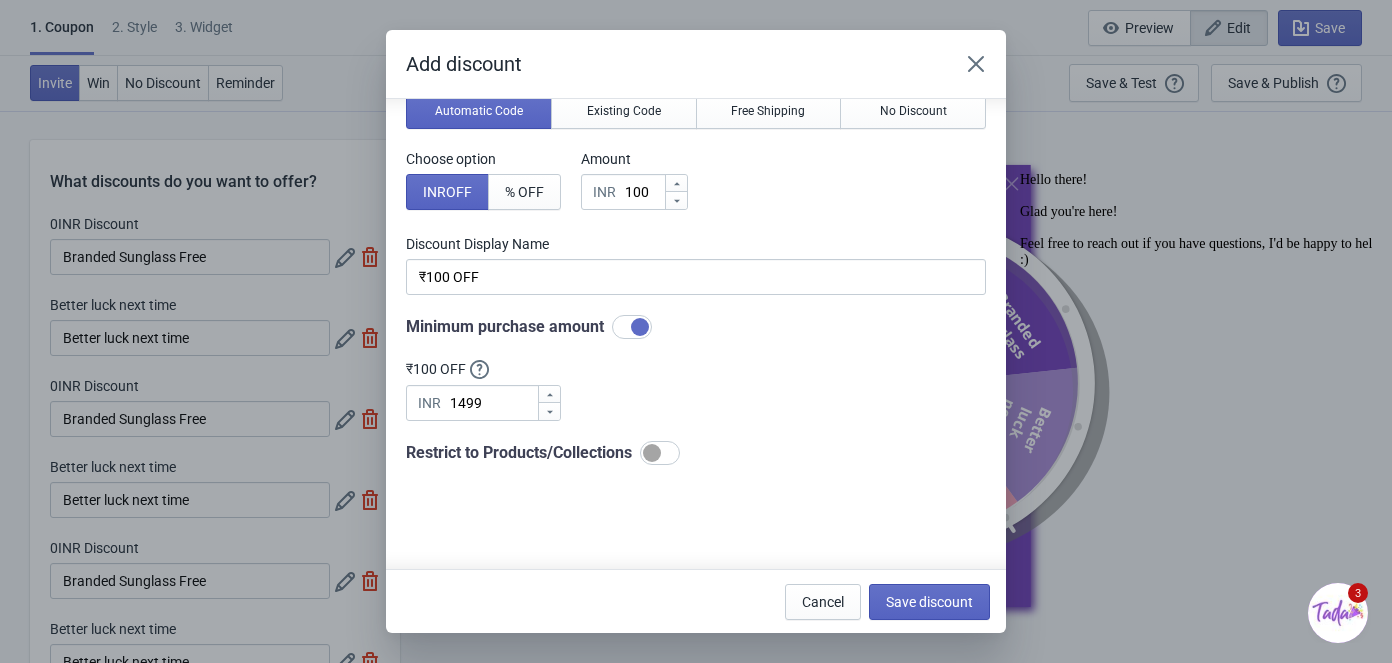 click on "Do you want to automatically generate discount codes with Tada or use your own existing discount code?  Automatic Code Existing Code Free Shipping No Discount Choose option INR  OFF % OFF Amount INR 100 Discount Display Name   ₹100 OFF Minimum purchase amount  ₹100 OFF   INR 1499 Restrict to Products/Collections" at bounding box center [696, 247] 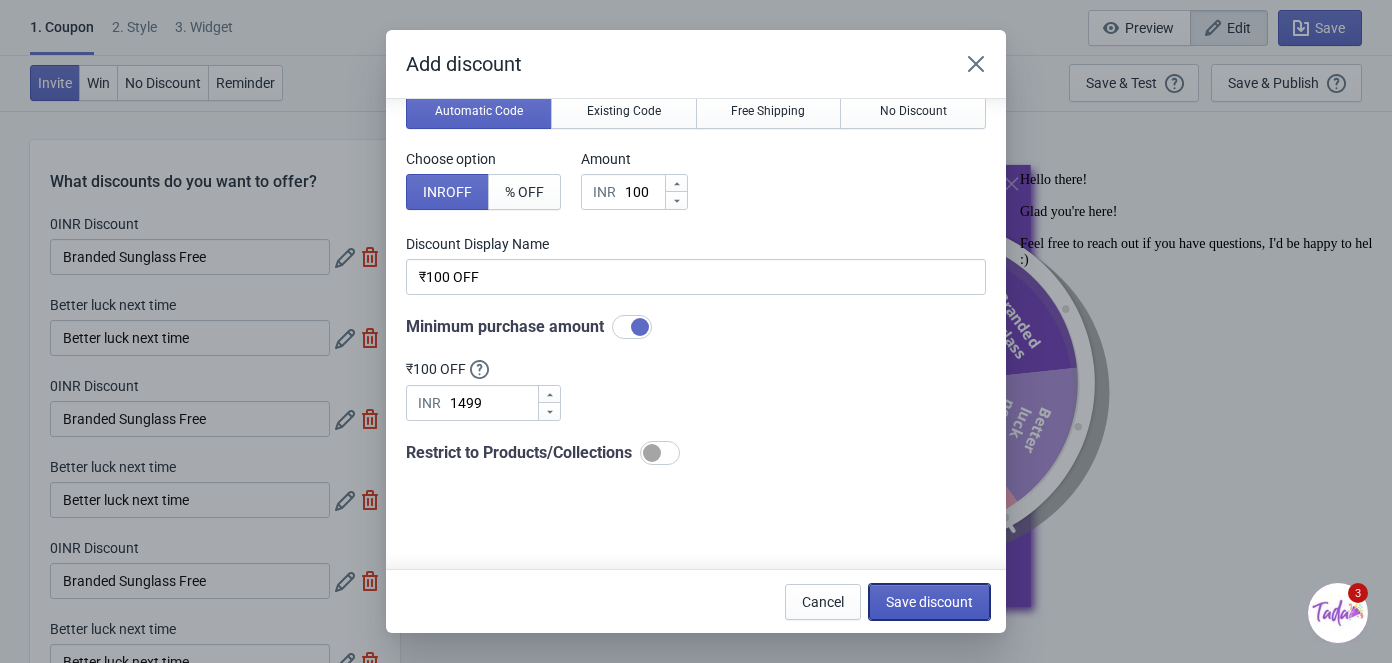 click on "Save discount" at bounding box center (929, 602) 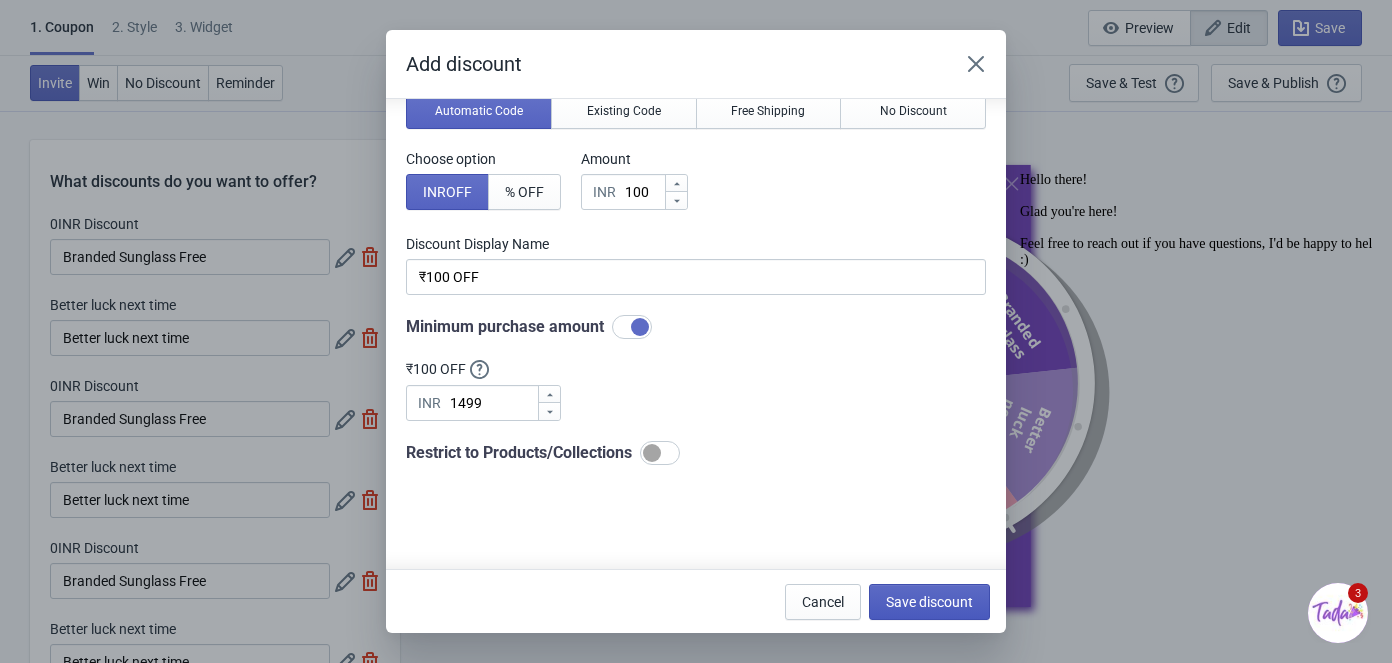 type on "₹100 OFF" 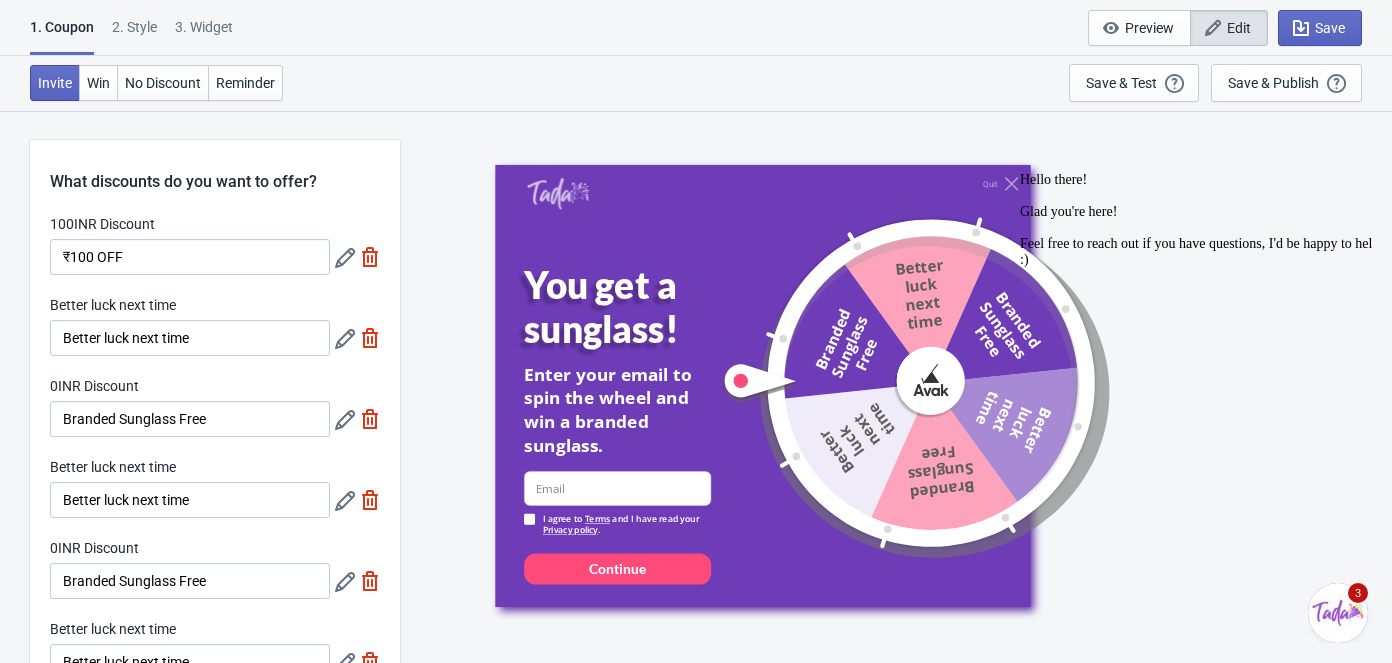 click at bounding box center (370, 419) 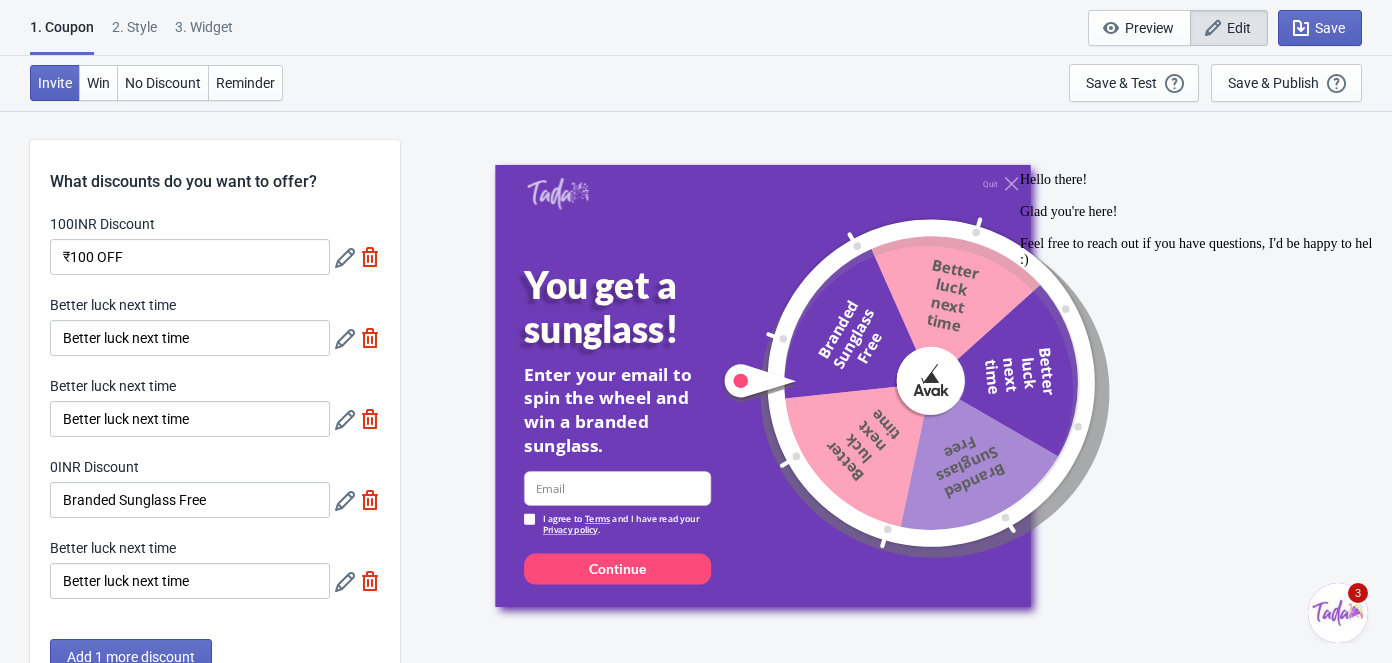 click at bounding box center (370, 419) 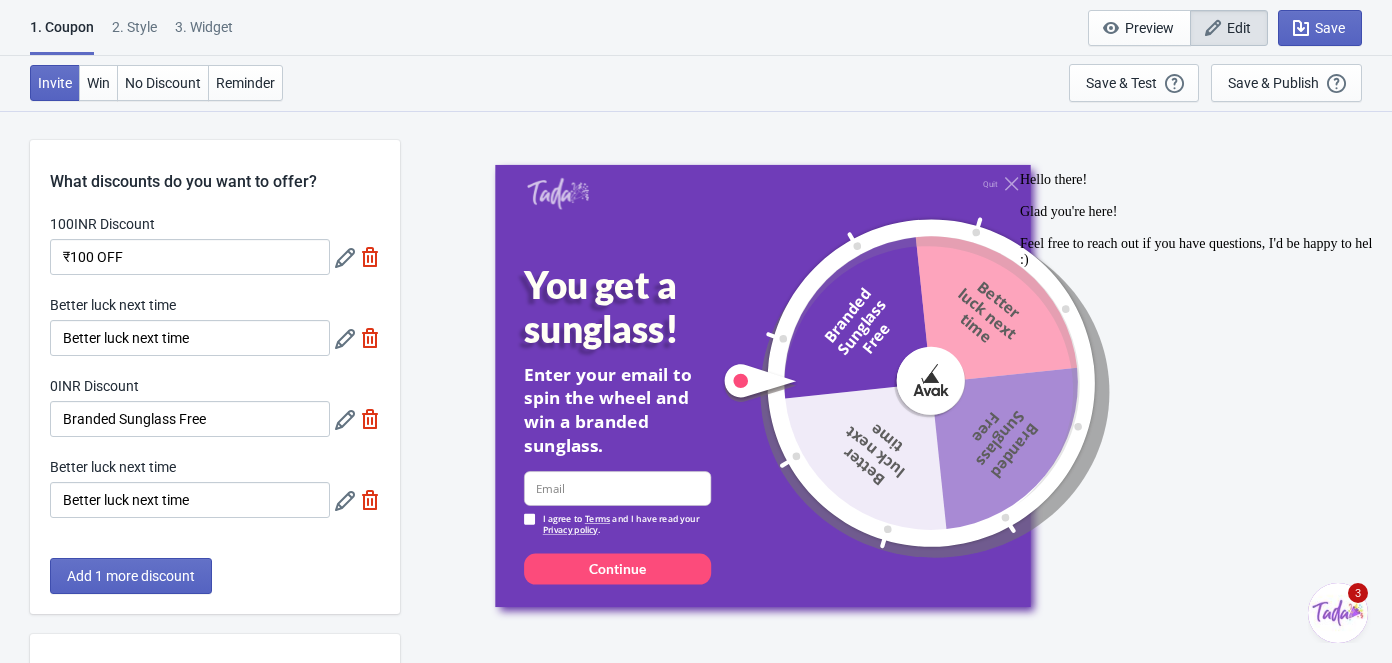 click at bounding box center (370, 419) 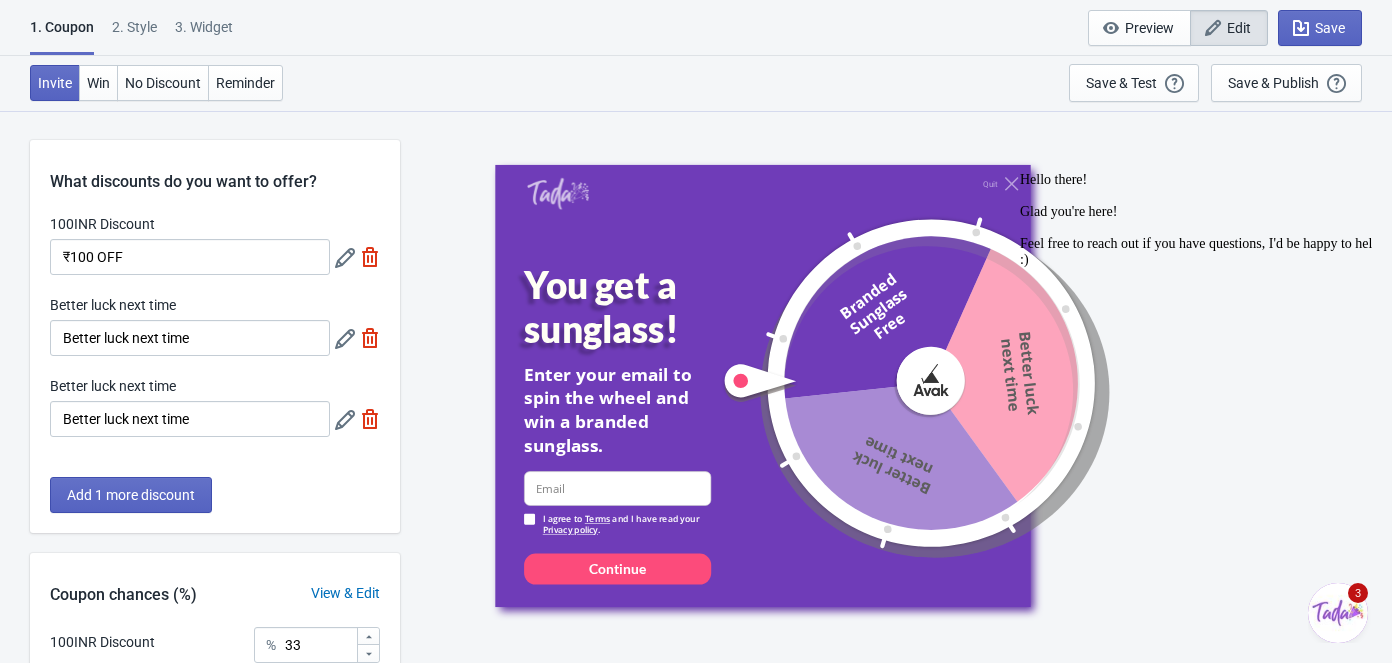 click at bounding box center [370, 419] 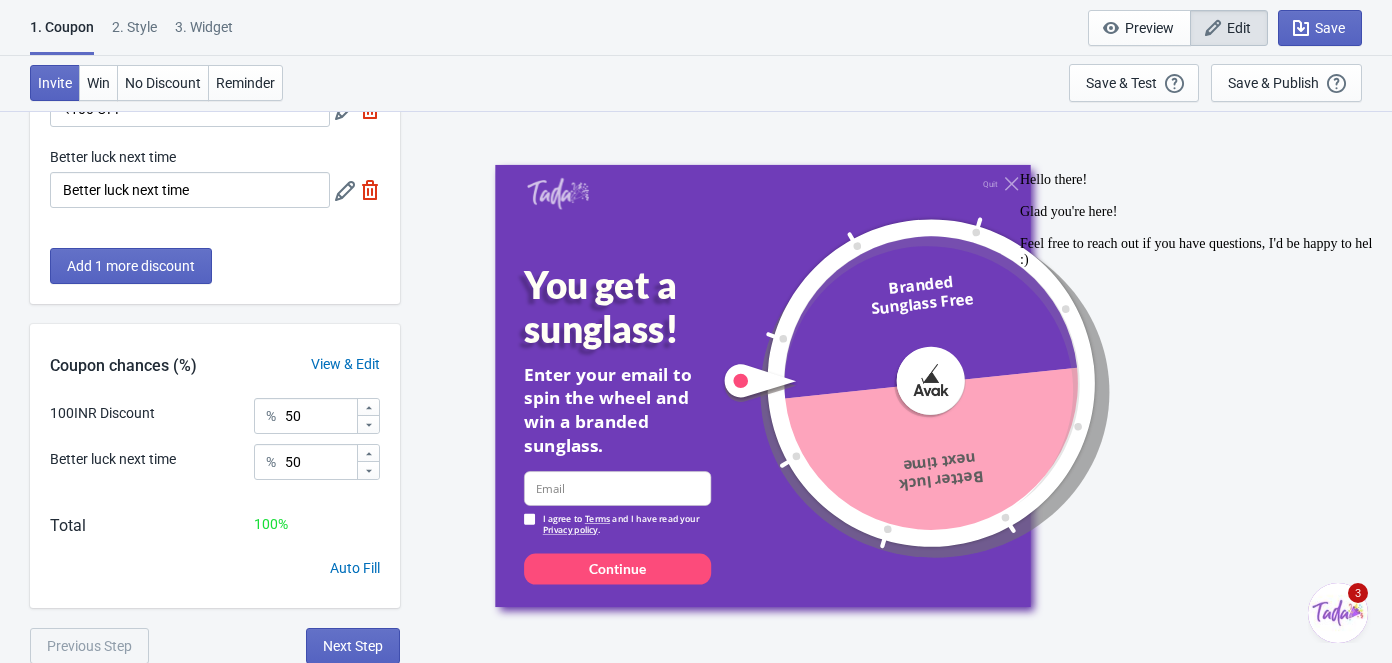 scroll, scrollTop: 149, scrollLeft: 0, axis: vertical 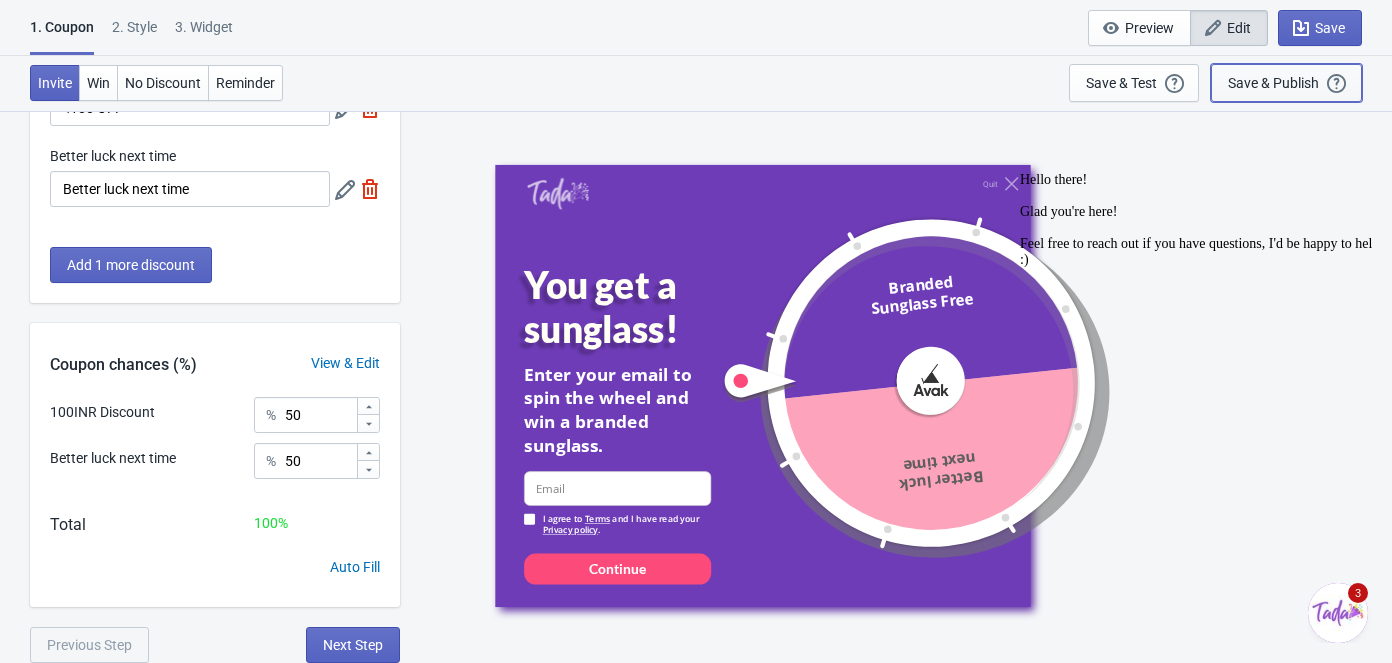 click on "Save & Publish" at bounding box center [1273, 83] 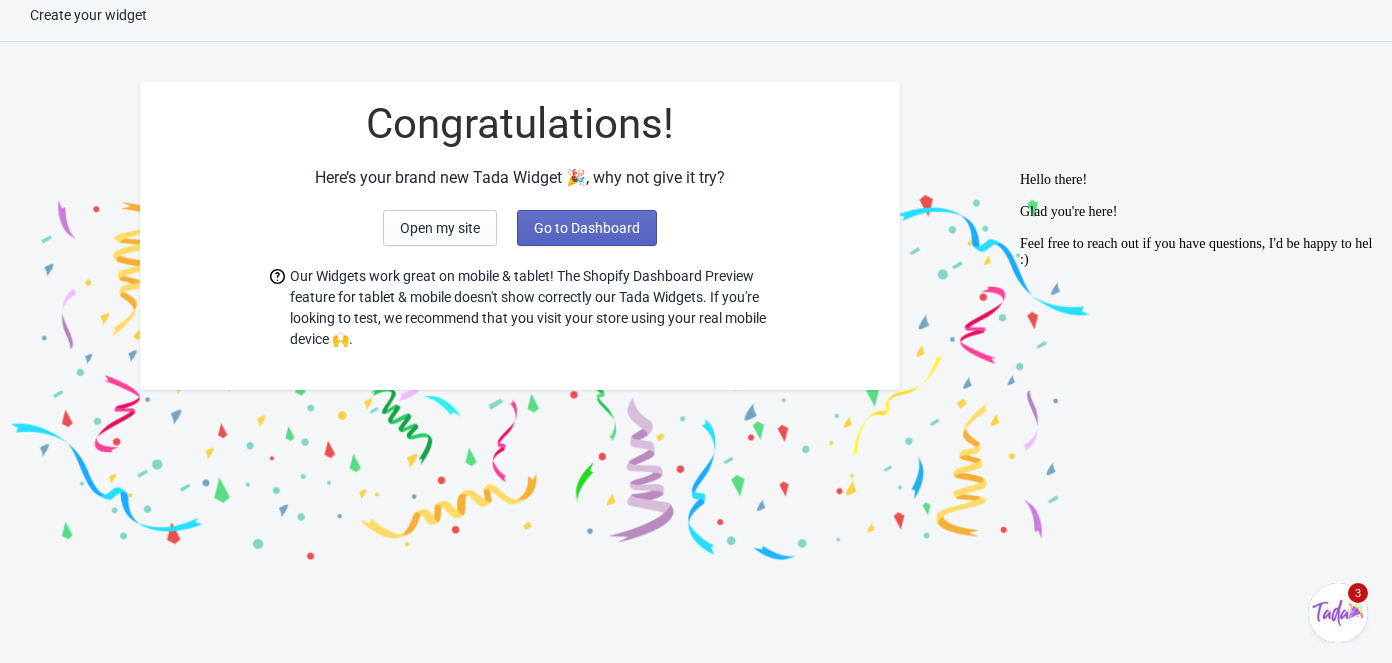 scroll, scrollTop: 19, scrollLeft: 0, axis: vertical 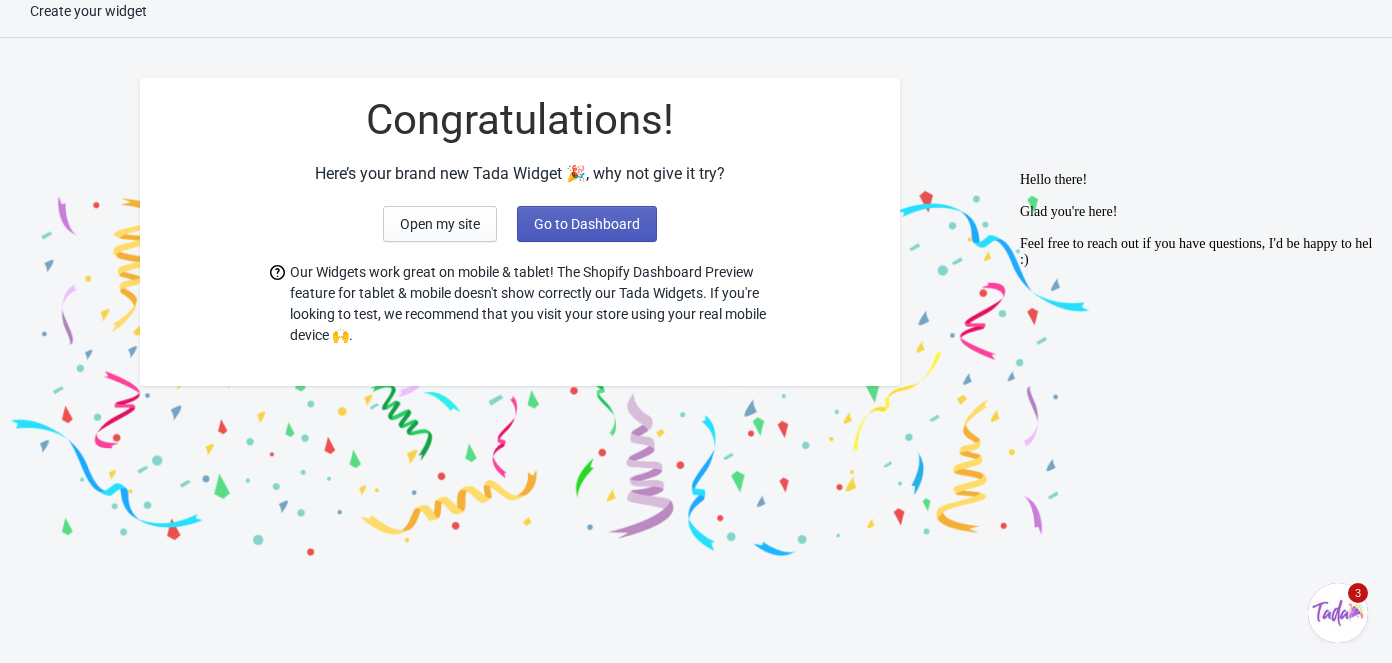 click on "Go to Dashboard" at bounding box center (587, 224) 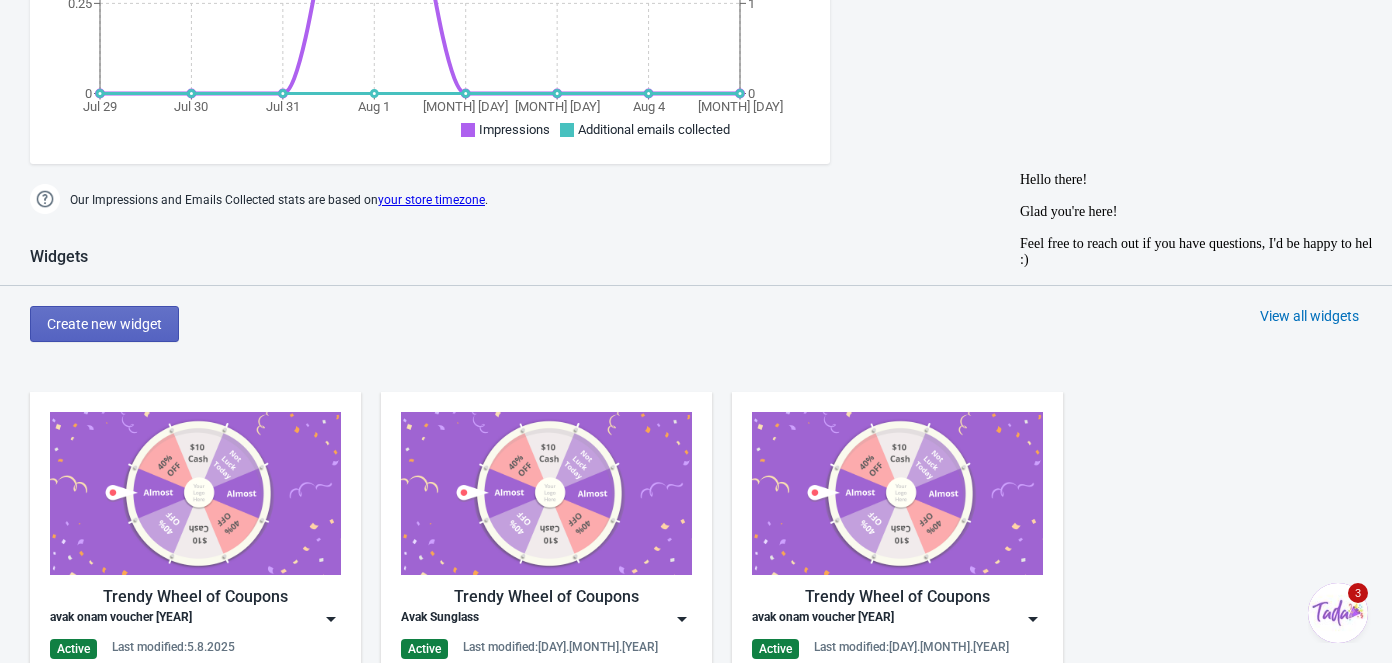 scroll, scrollTop: 455, scrollLeft: 0, axis: vertical 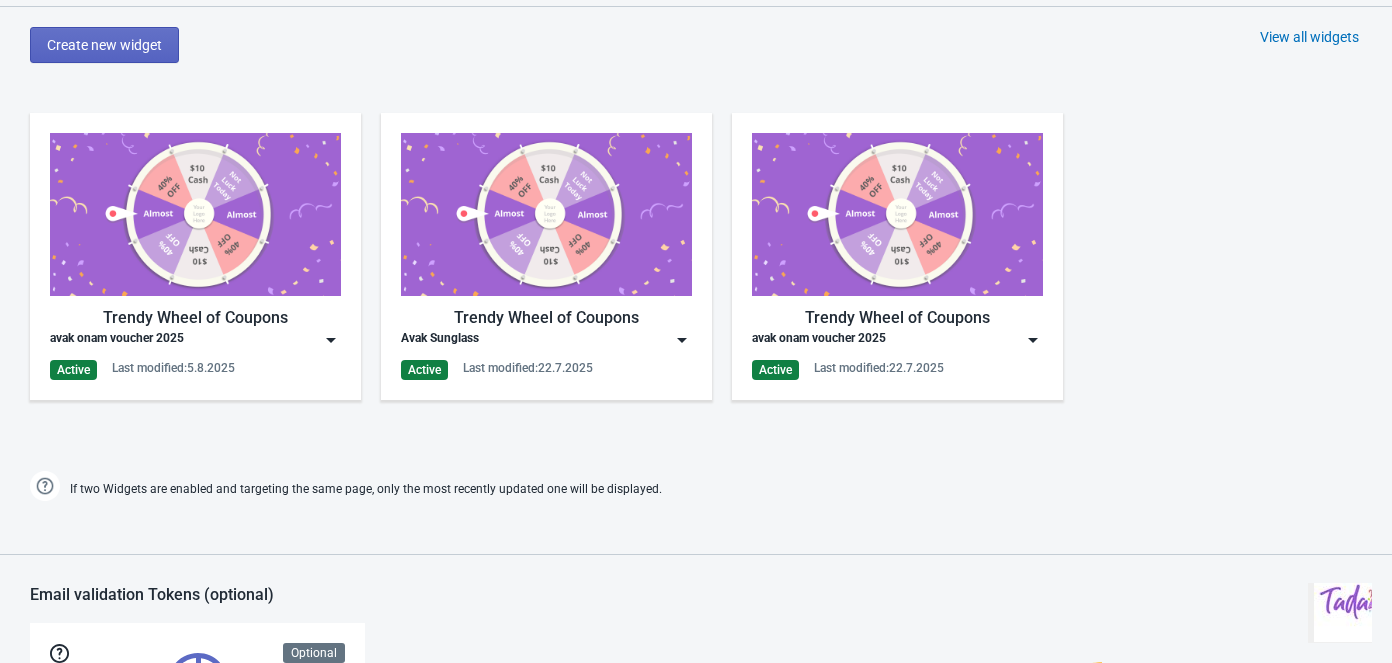 click at bounding box center (682, 340) 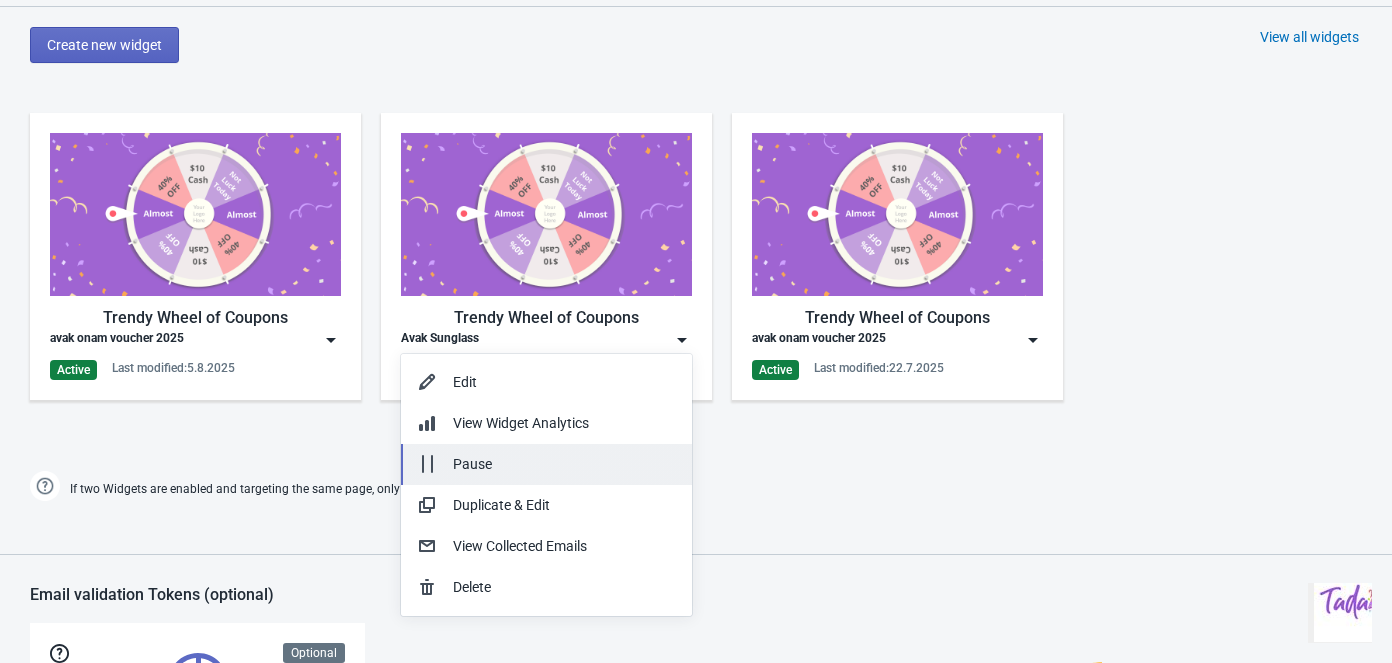 click on "Pause" at bounding box center (564, 464) 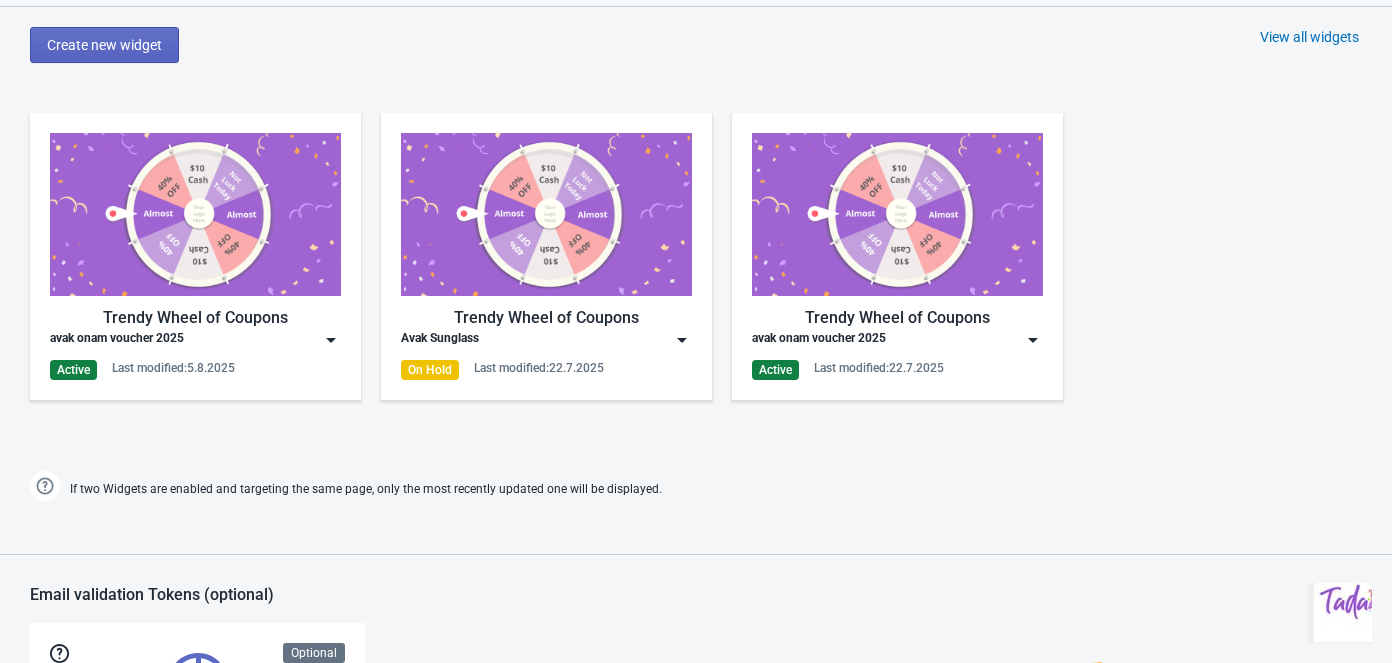 click at bounding box center (1033, 340) 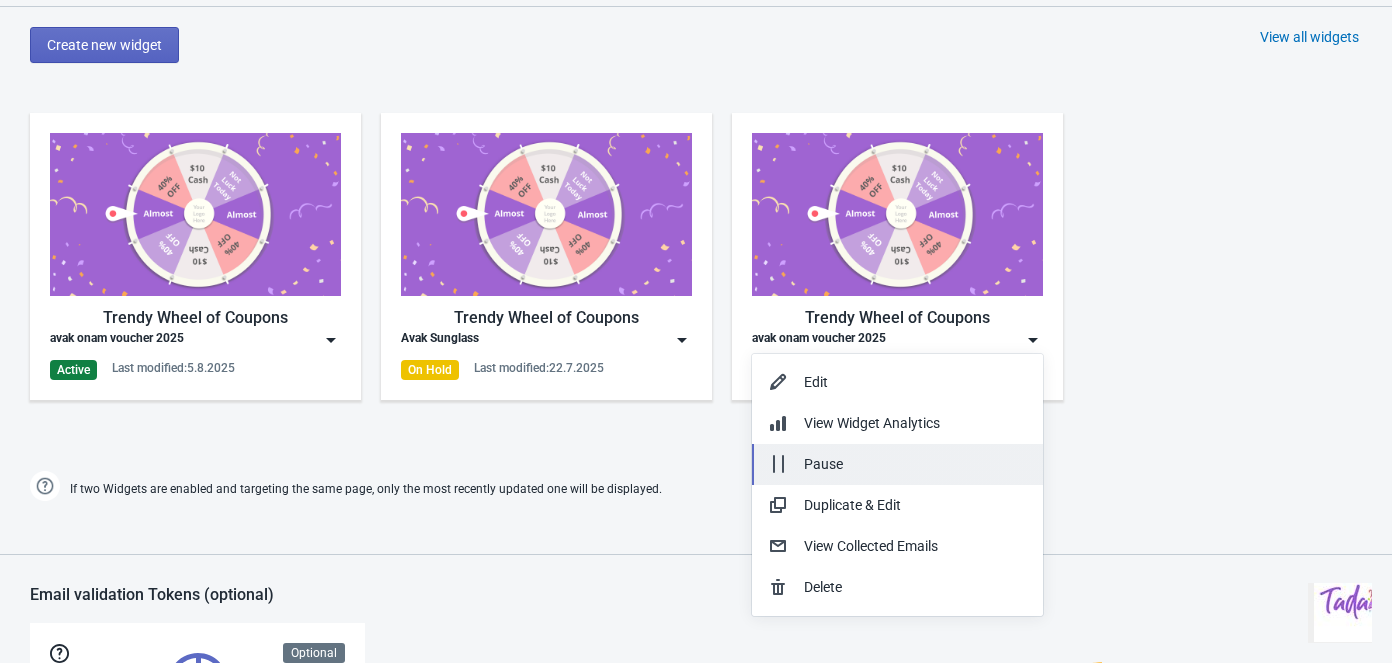 click on "Pause" at bounding box center [915, 464] 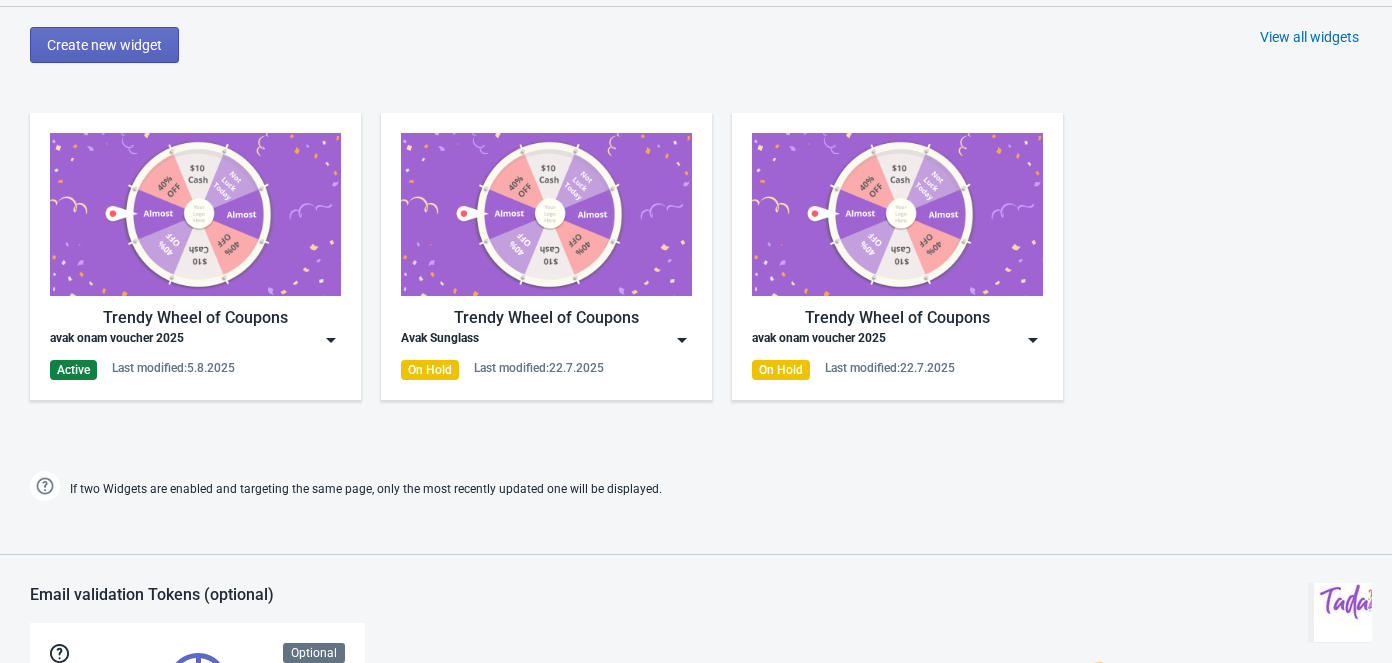 click on "avak onam voucher 2025" at bounding box center (195, 340) 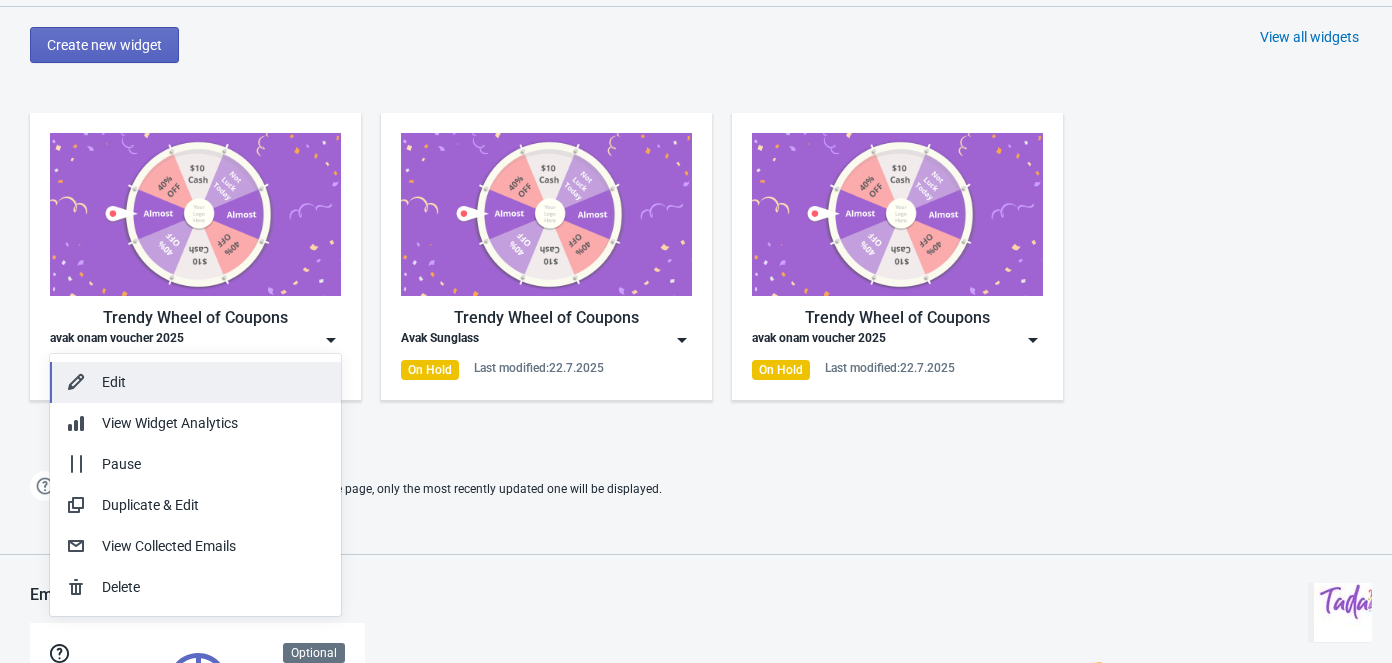 click on "Edit" at bounding box center (213, 382) 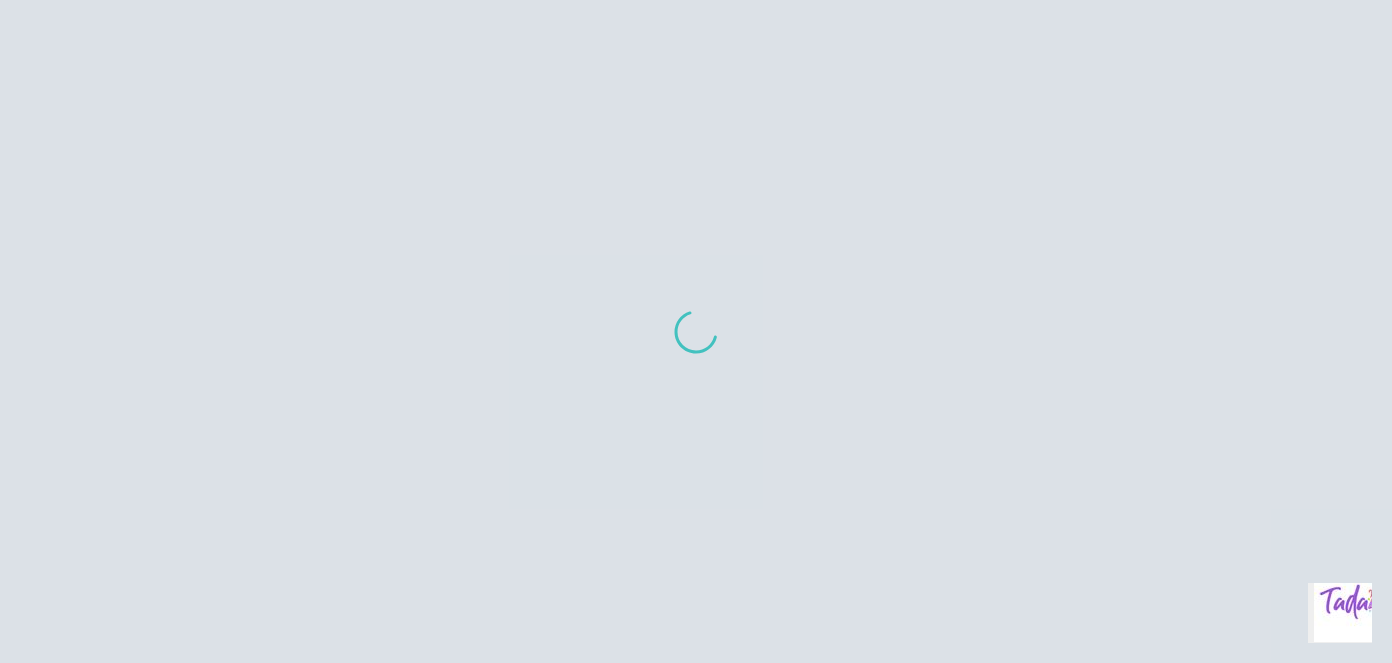 scroll, scrollTop: 0, scrollLeft: 0, axis: both 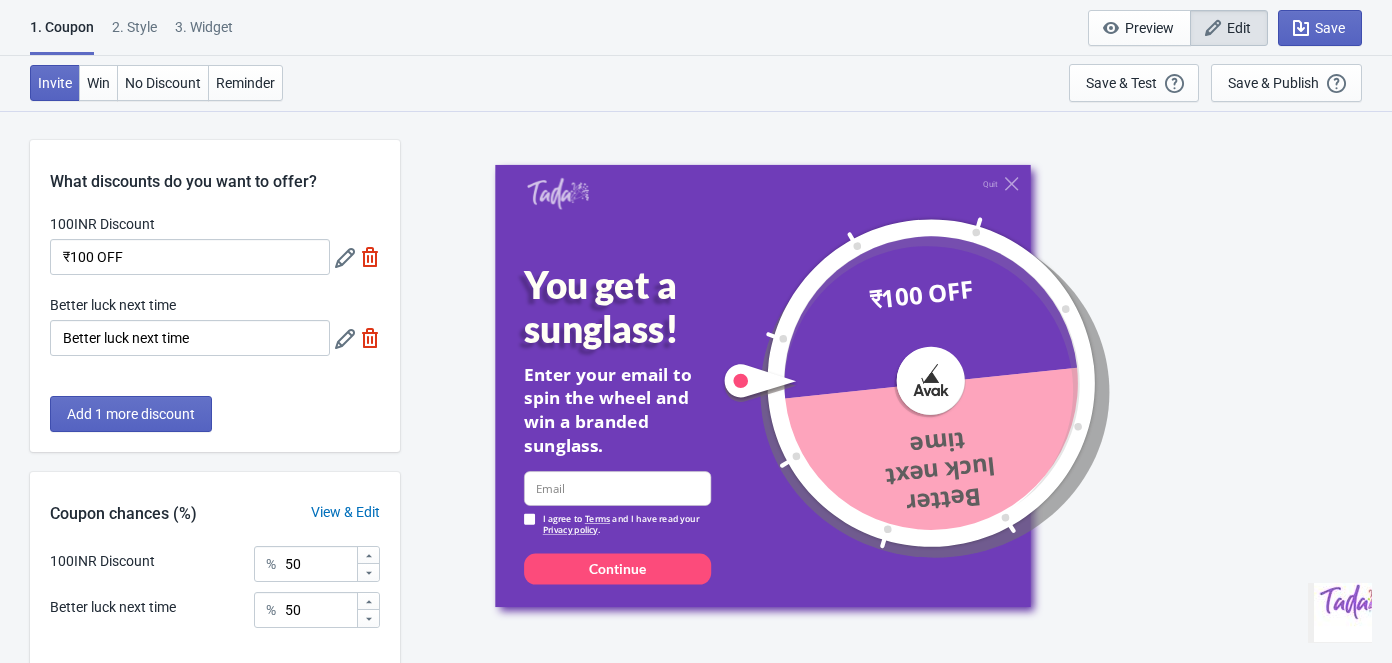click on "You get a sunglass!" at bounding box center (636, 307) 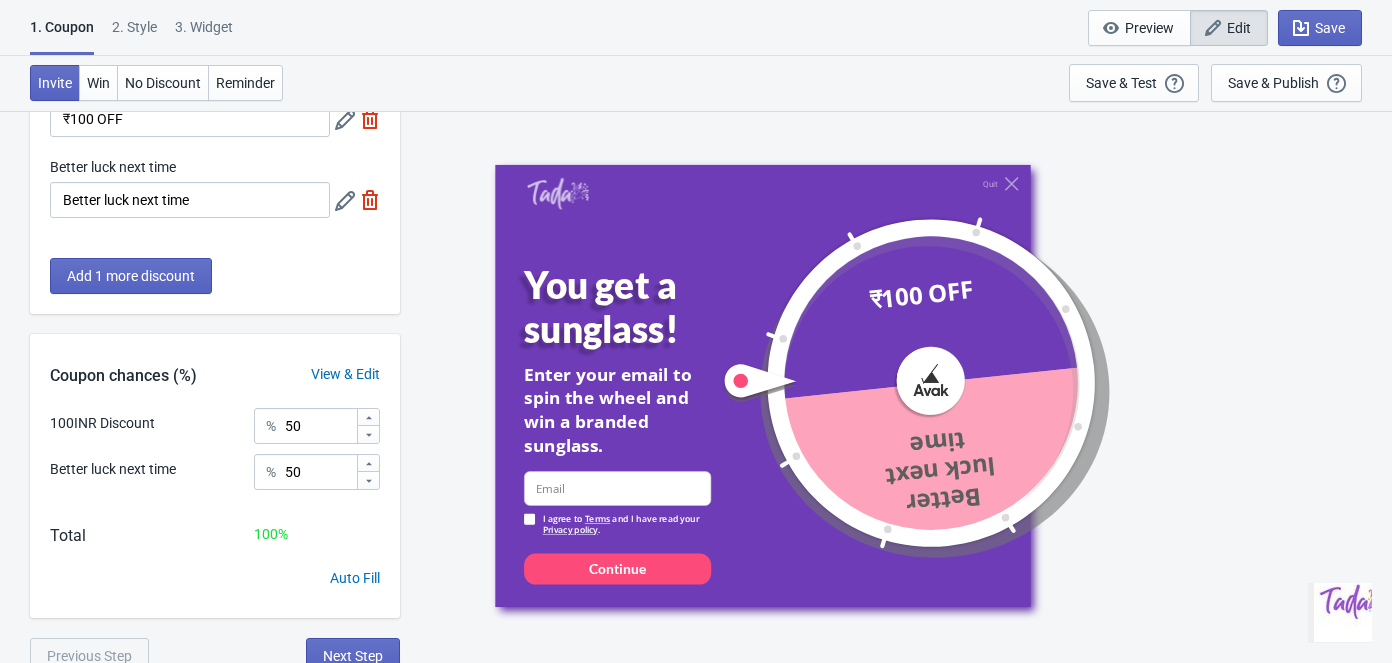 scroll, scrollTop: 149, scrollLeft: 0, axis: vertical 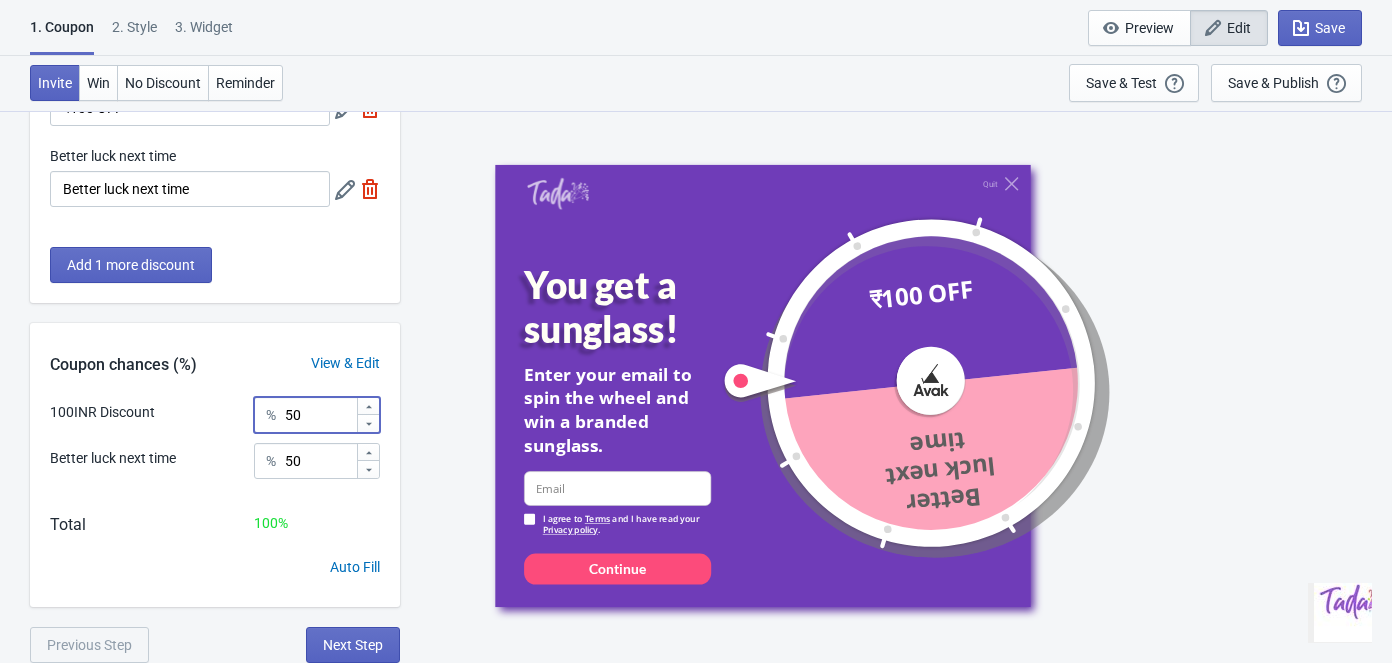 drag, startPoint x: 314, startPoint y: 416, endPoint x: 208, endPoint y: 416, distance: 106 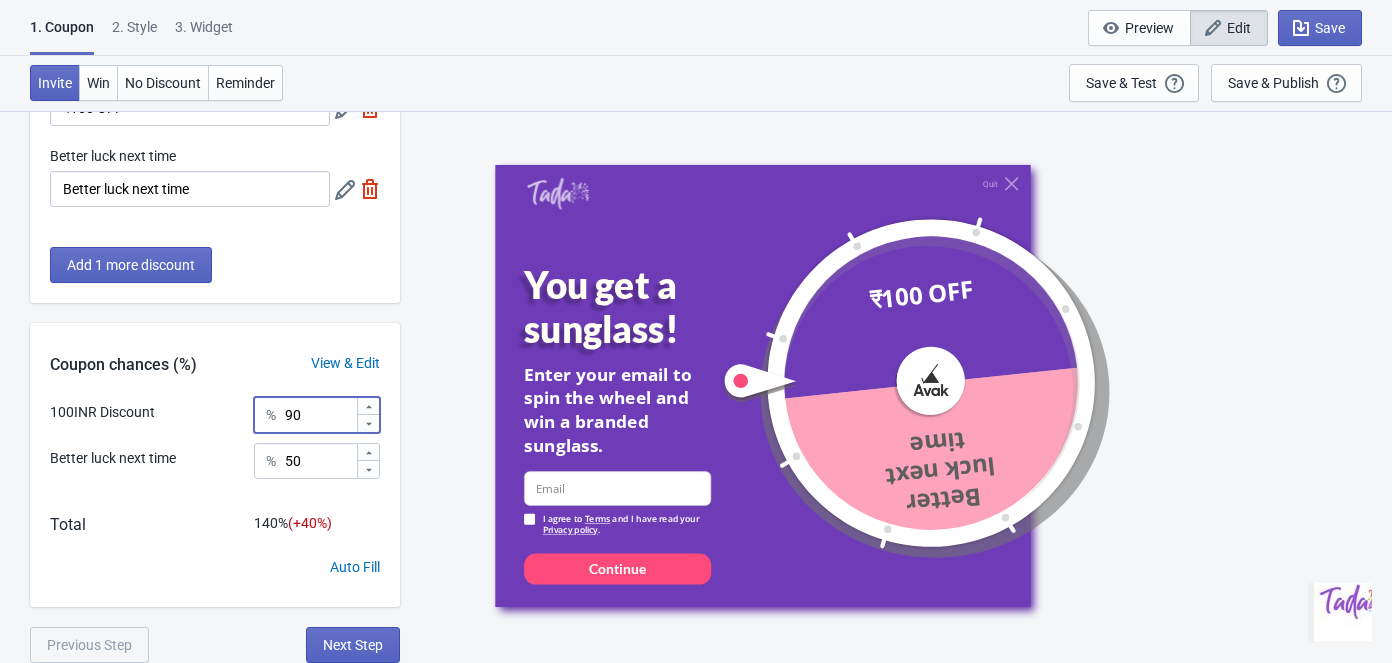 drag, startPoint x: 318, startPoint y: 413, endPoint x: 243, endPoint y: 420, distance: 75.32596 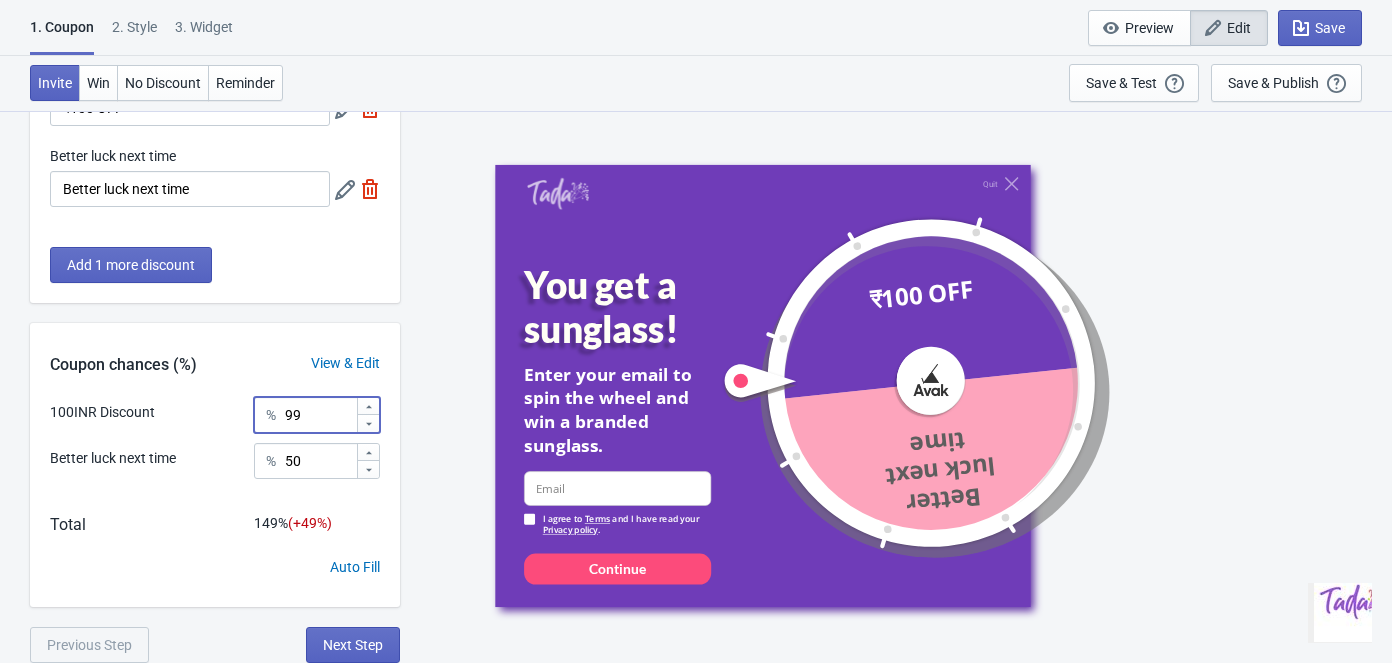 type on "99" 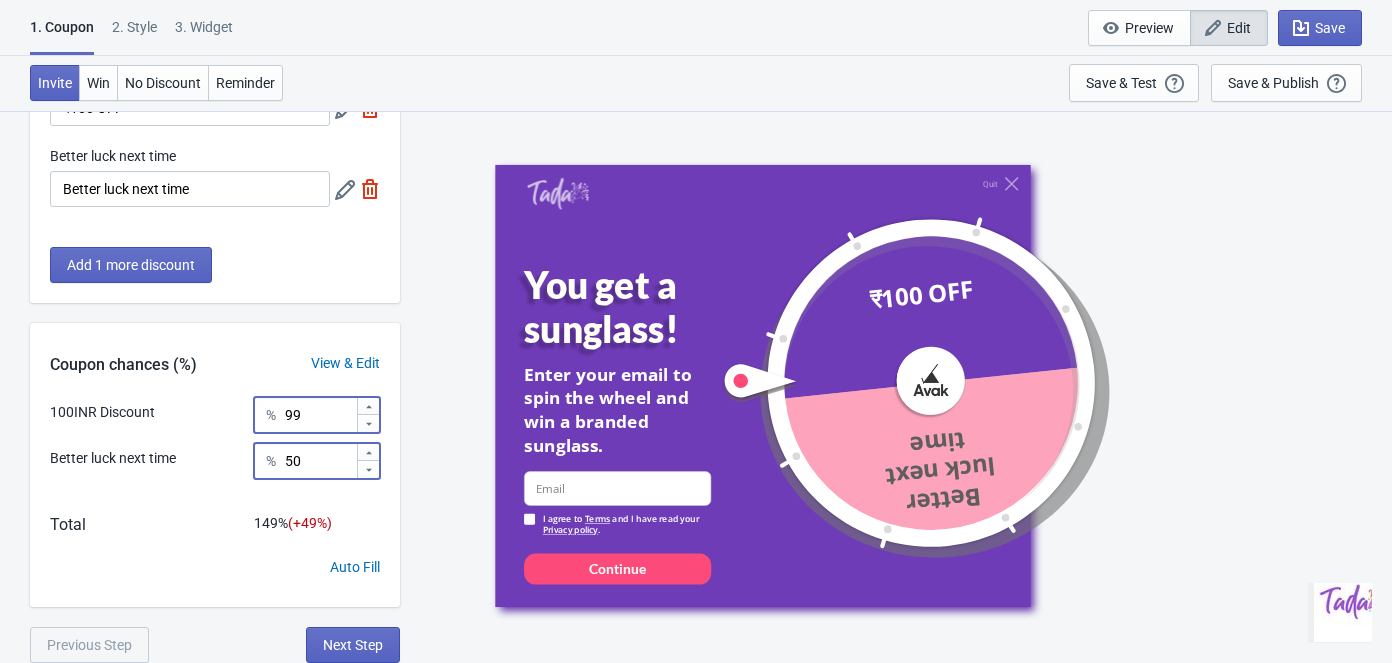 drag, startPoint x: 316, startPoint y: 465, endPoint x: 226, endPoint y: 468, distance: 90.04999 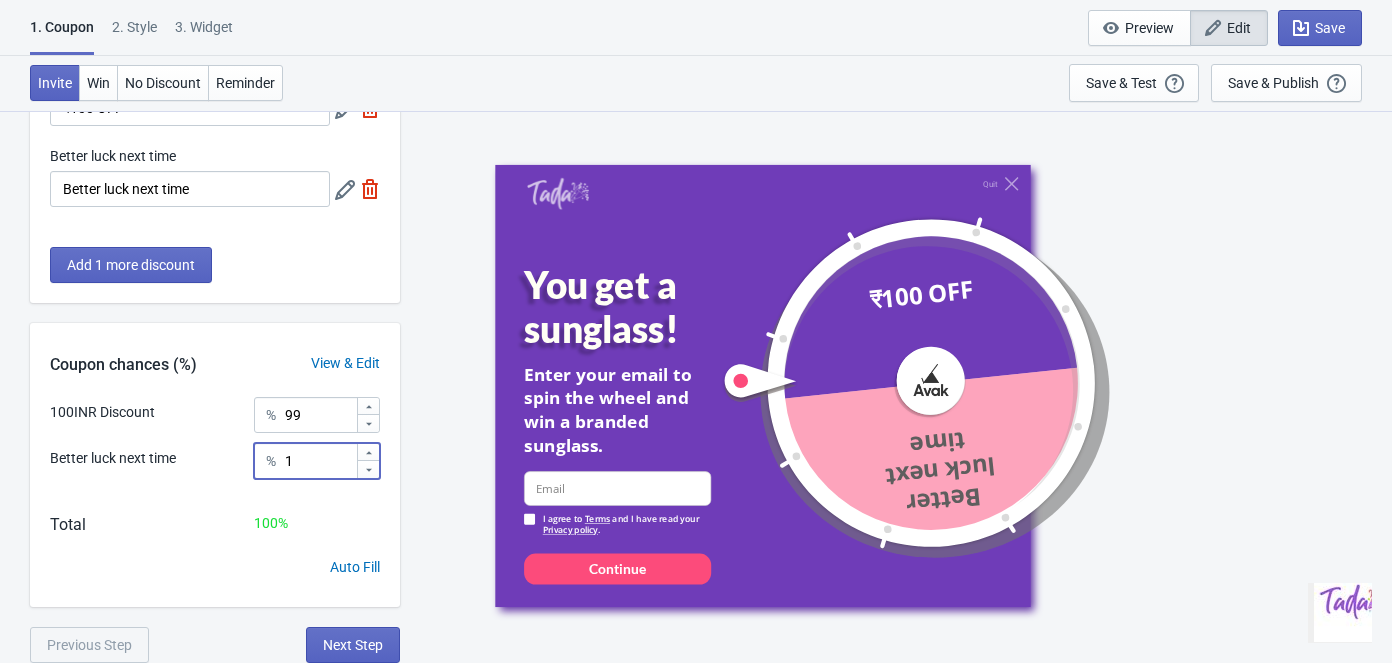 type on "1" 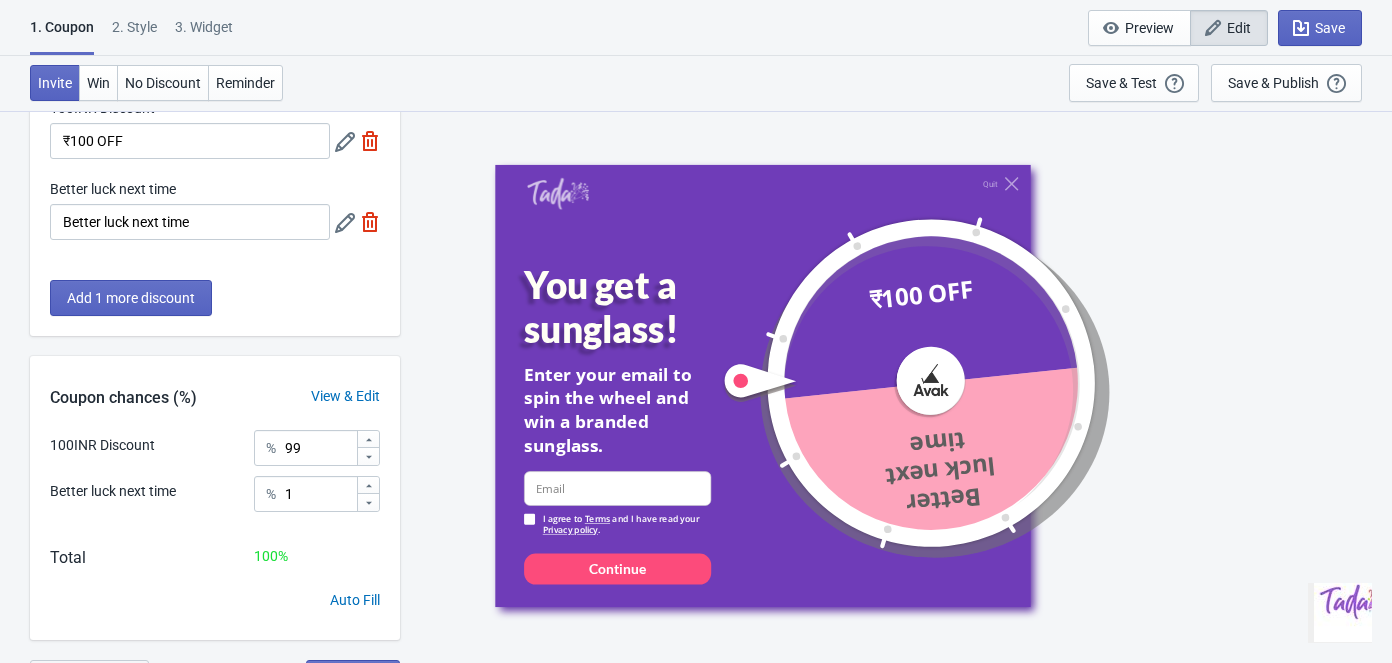 scroll, scrollTop: 149, scrollLeft: 0, axis: vertical 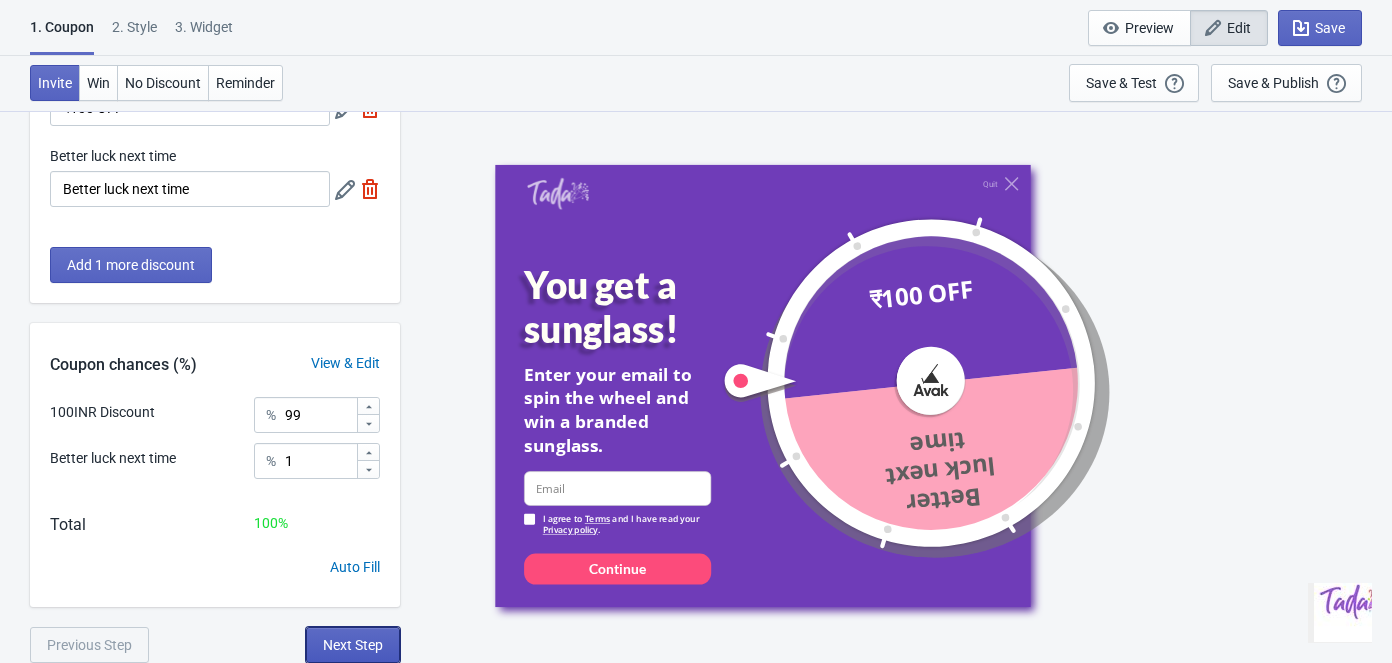 click on "Next Step" at bounding box center [353, 645] 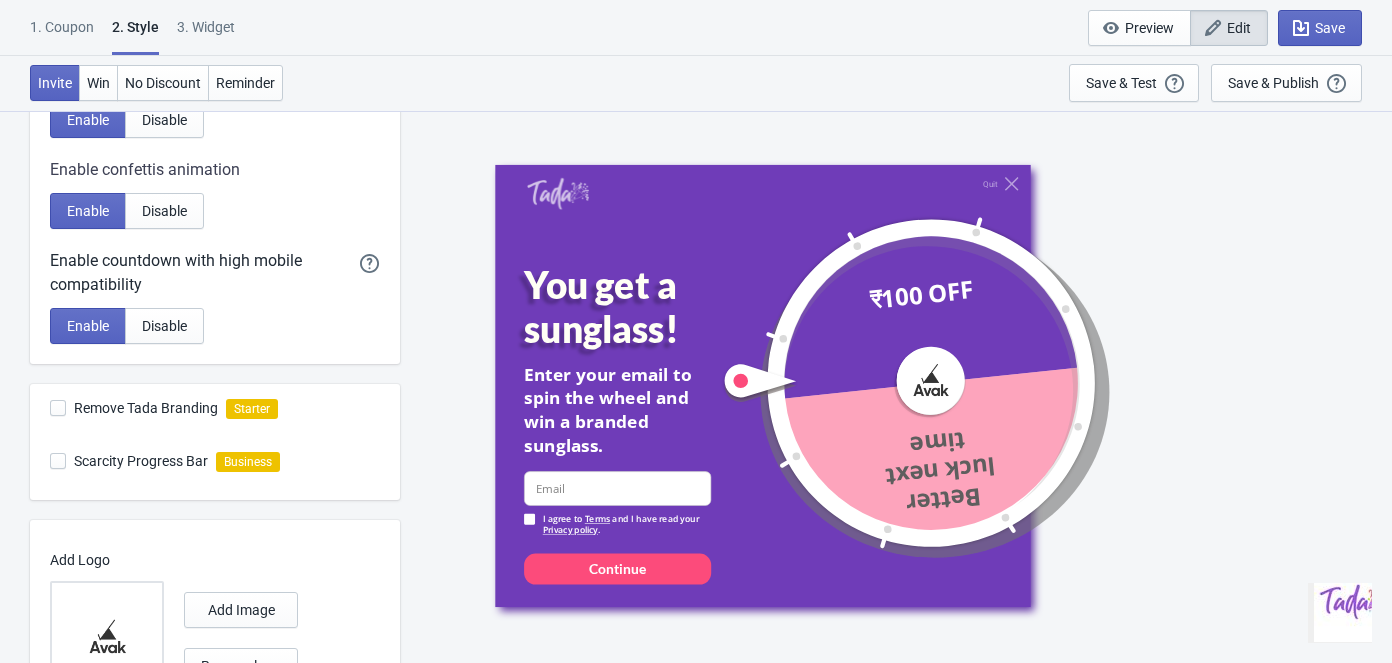 scroll, scrollTop: 626, scrollLeft: 0, axis: vertical 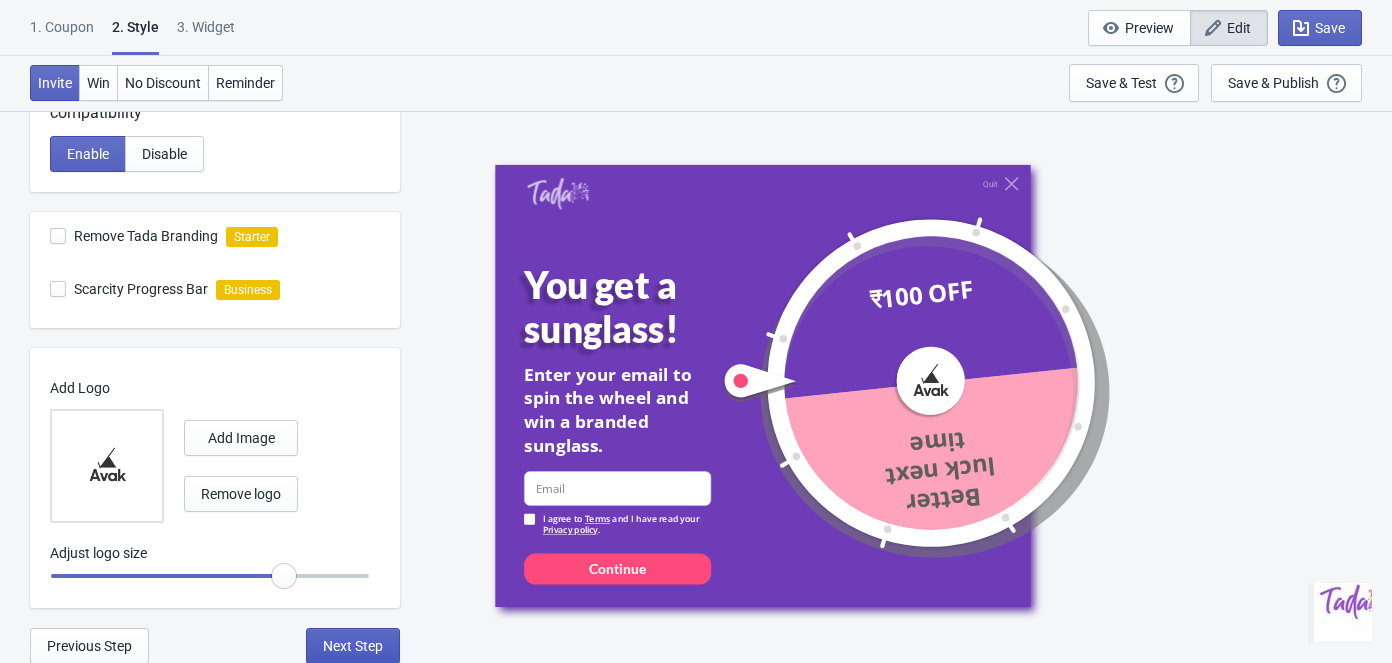 click on "Next Step" at bounding box center [353, 646] 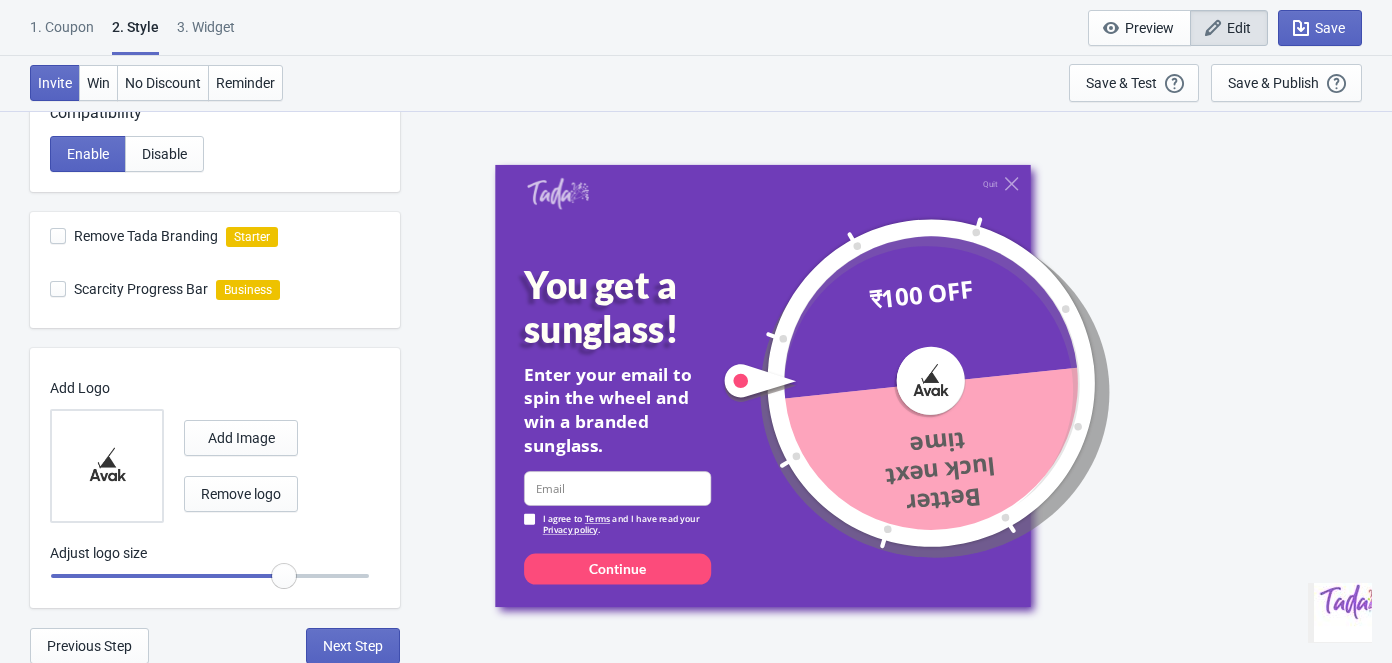 select on "specificURL" 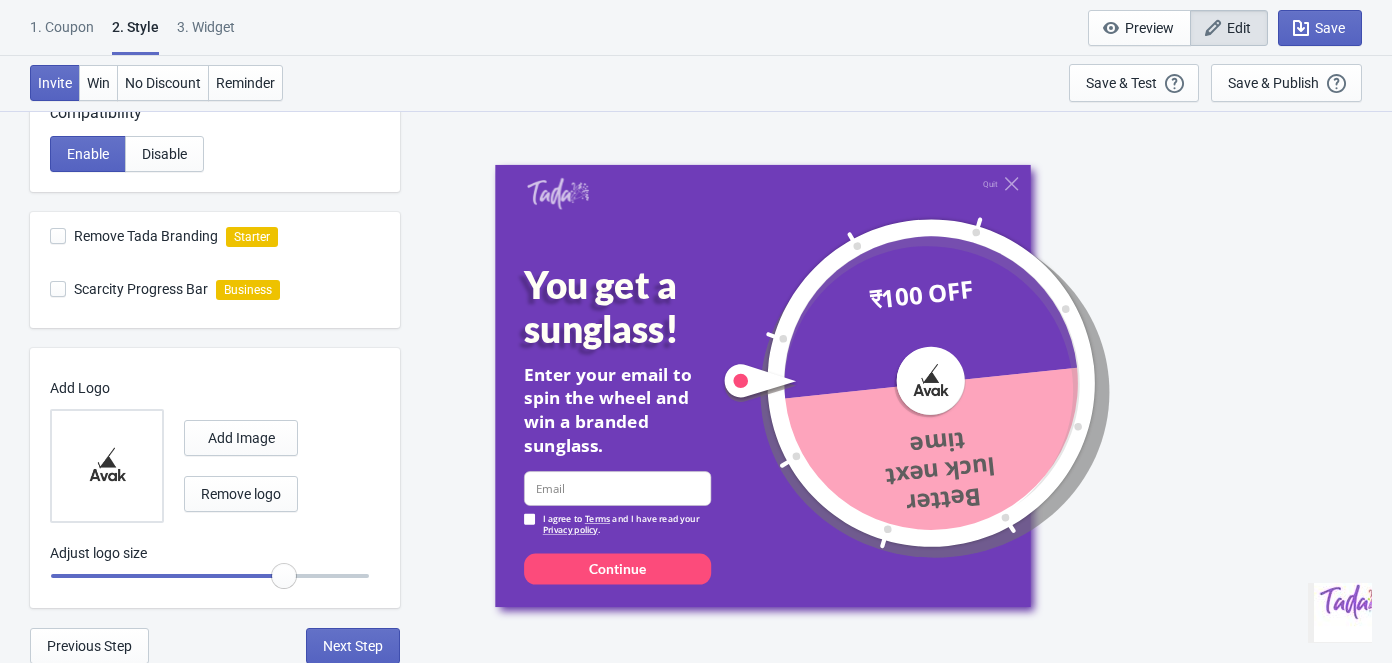 select on "once_per_user" 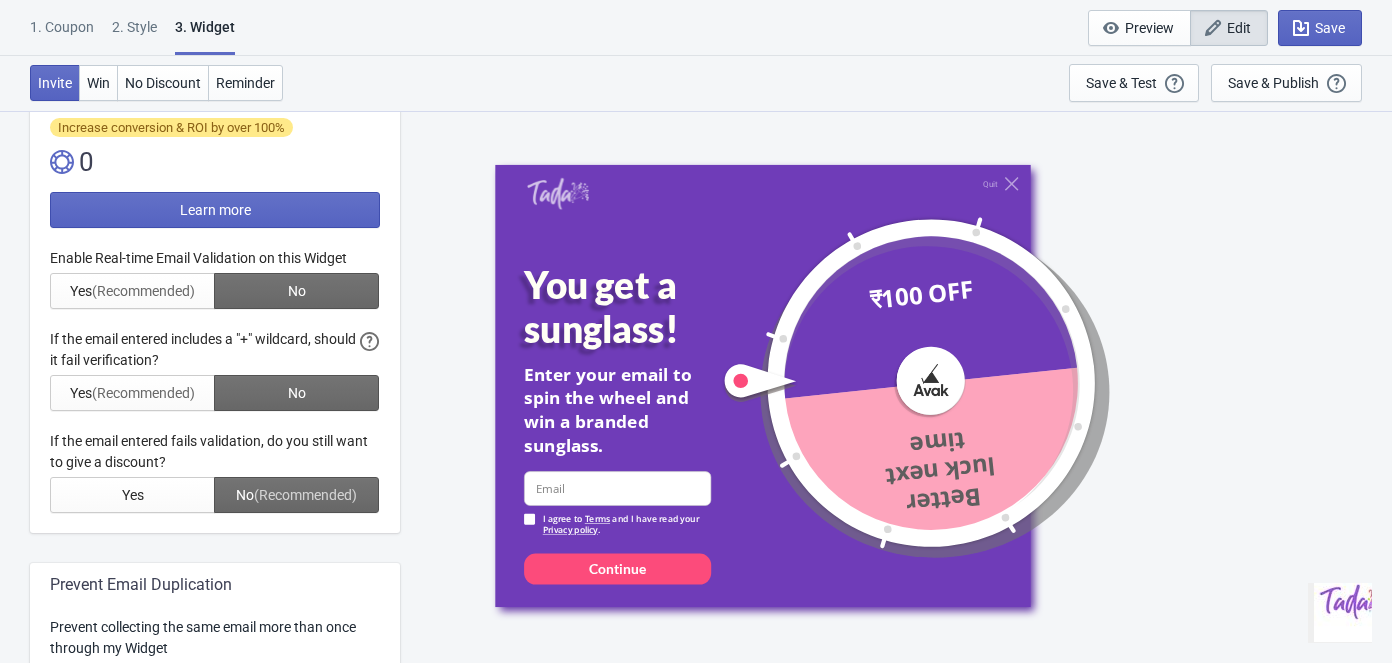 scroll, scrollTop: 0, scrollLeft: 0, axis: both 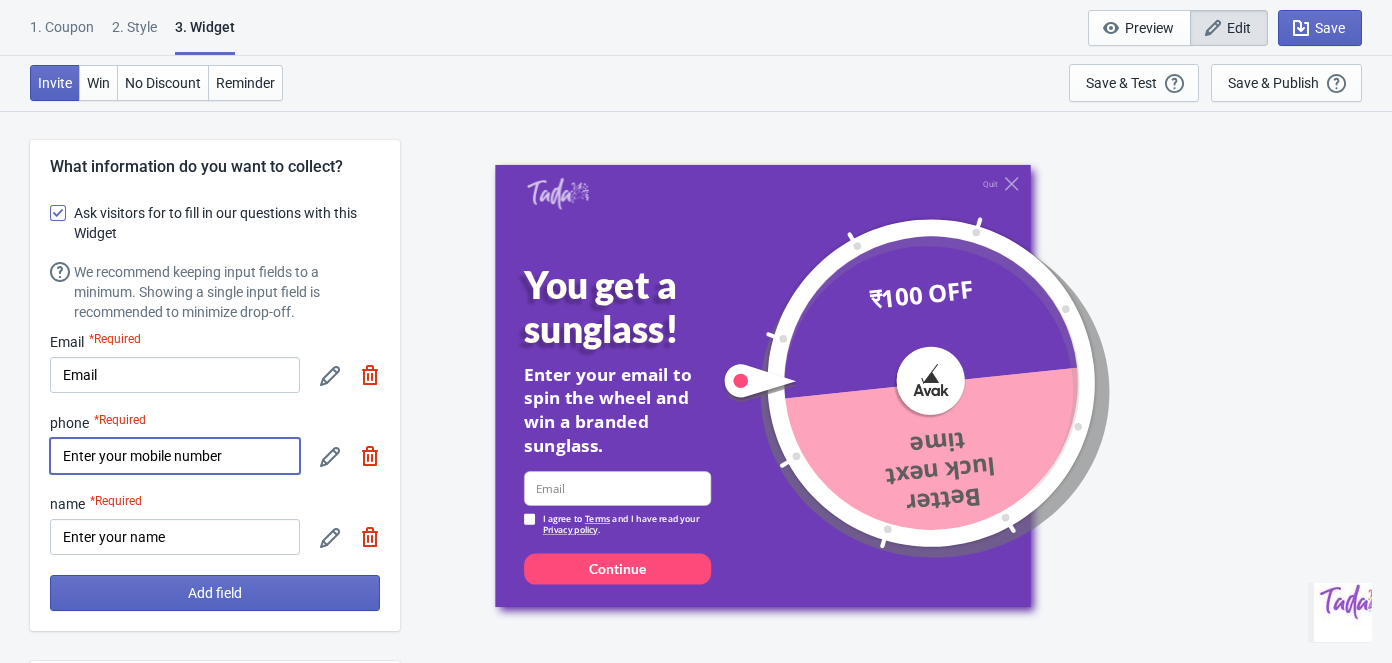 click on "Enter your mobile number" at bounding box center (175, 456) 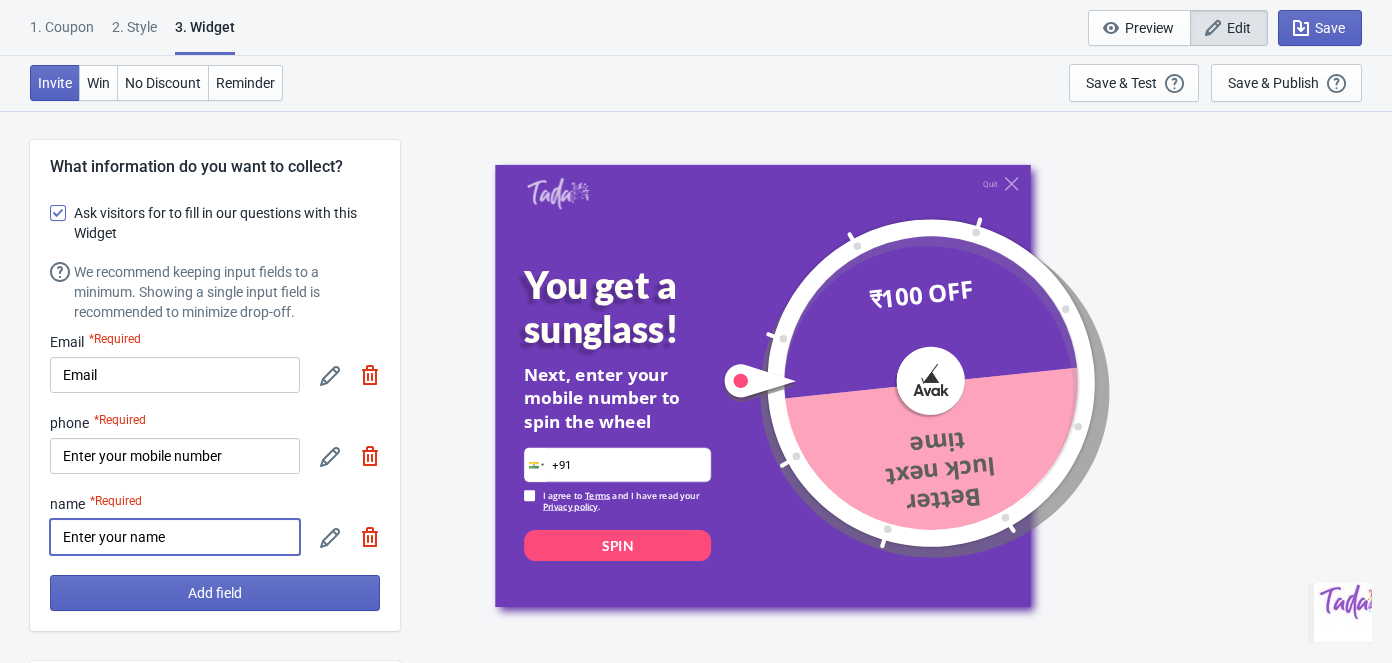 click on "Enter your name" at bounding box center (175, 537) 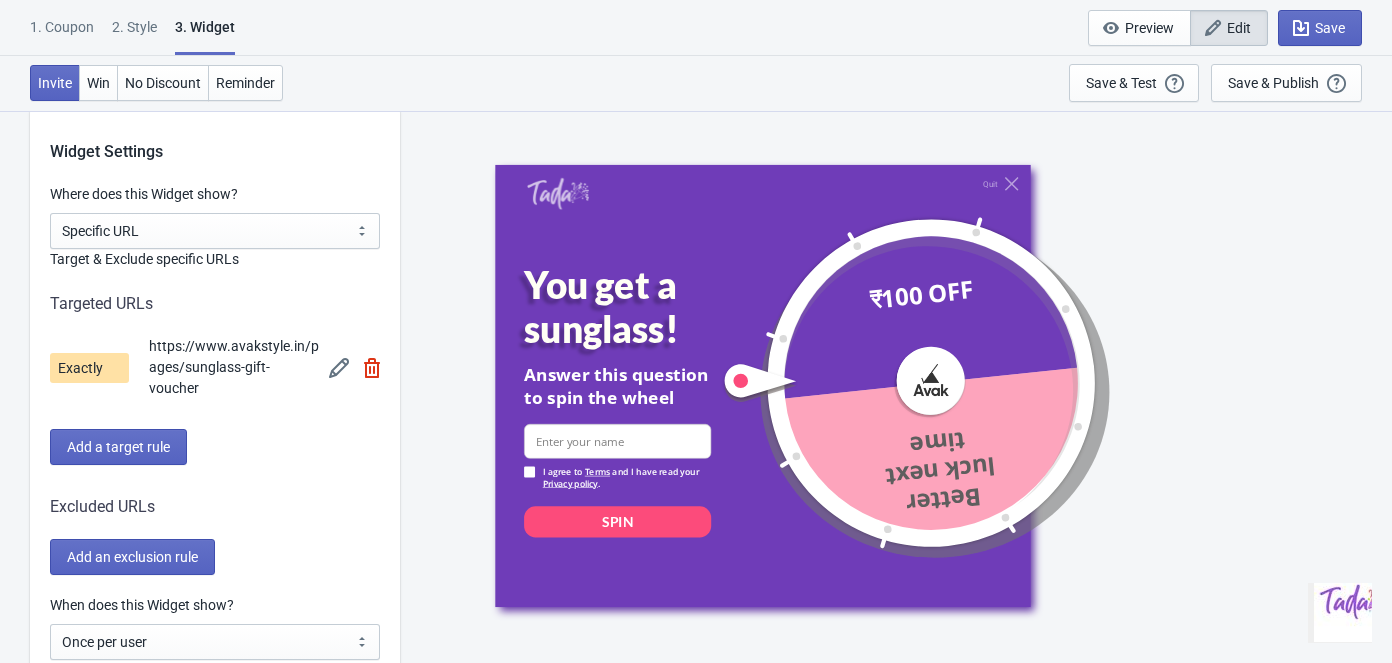 scroll, scrollTop: 1727, scrollLeft: 0, axis: vertical 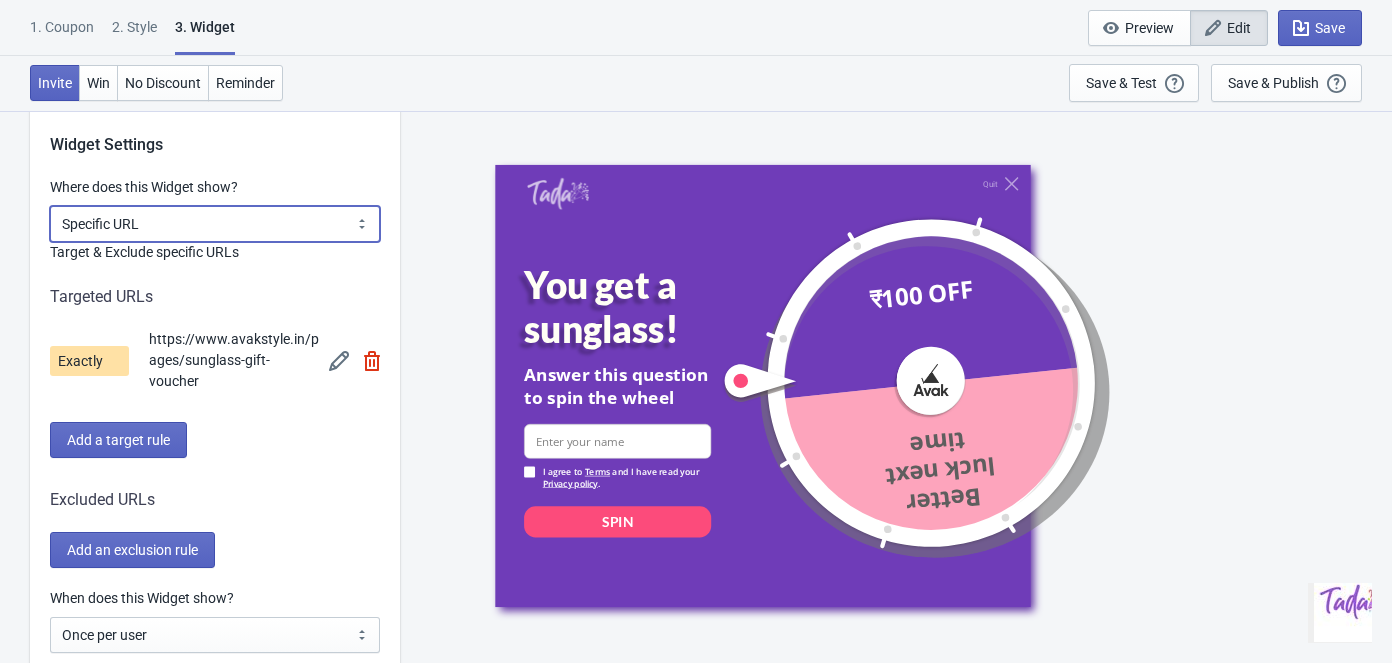 click on "All Pages All Product Pages All Blog Pages All Static Pages Specific Product(s) Specific Blog Posts Specific Pages Specific Collection Homepage Only Specific URL" at bounding box center [215, 224] 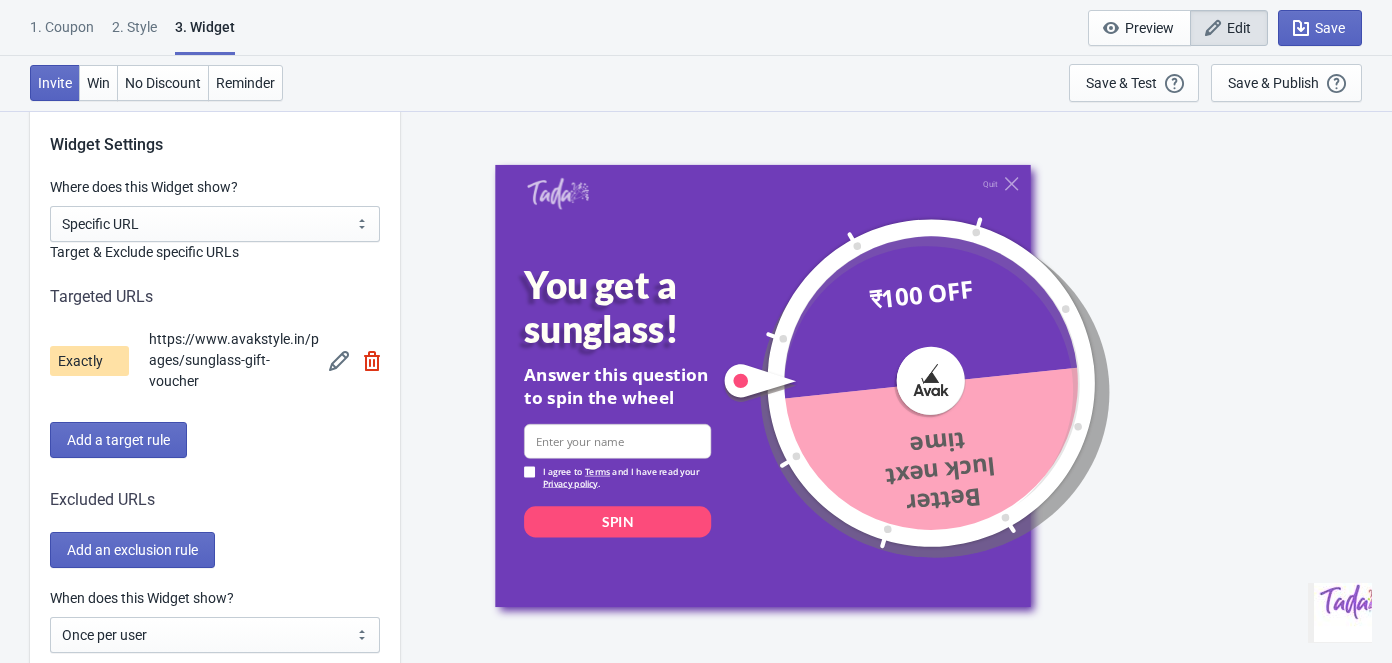 click at bounding box center [372, 361] 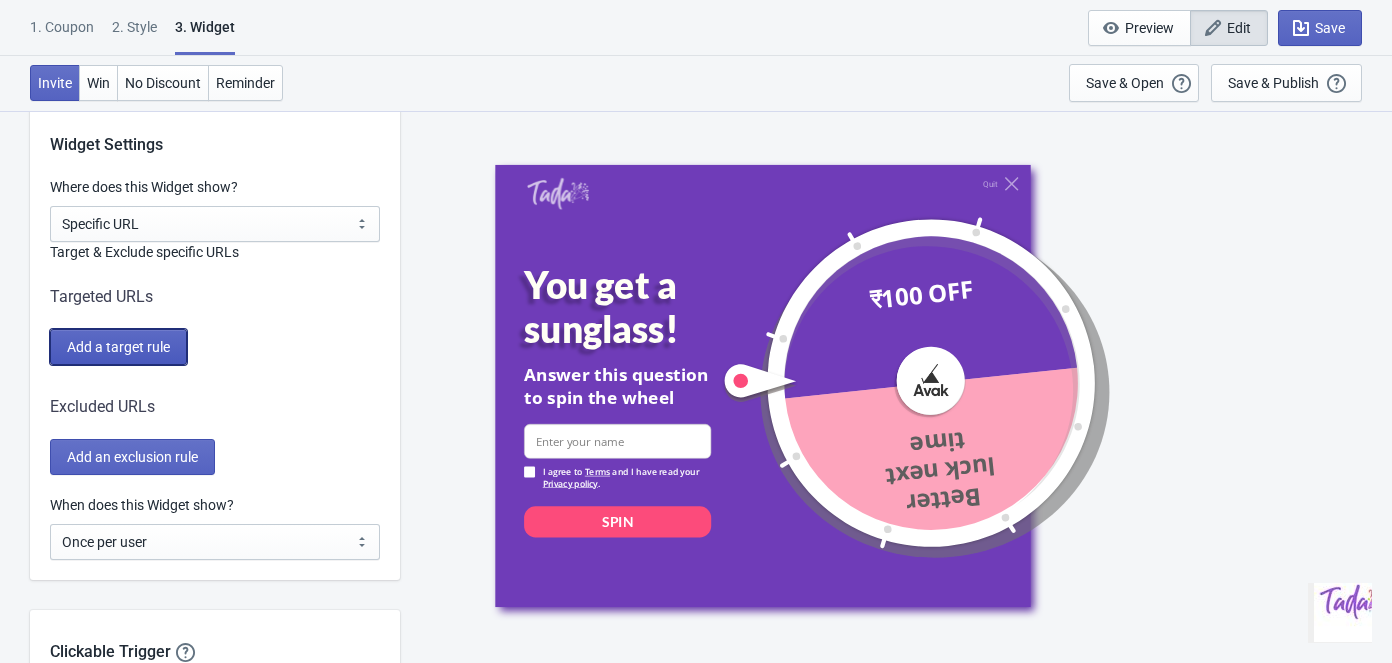 click on "Add a target rule" at bounding box center (118, 347) 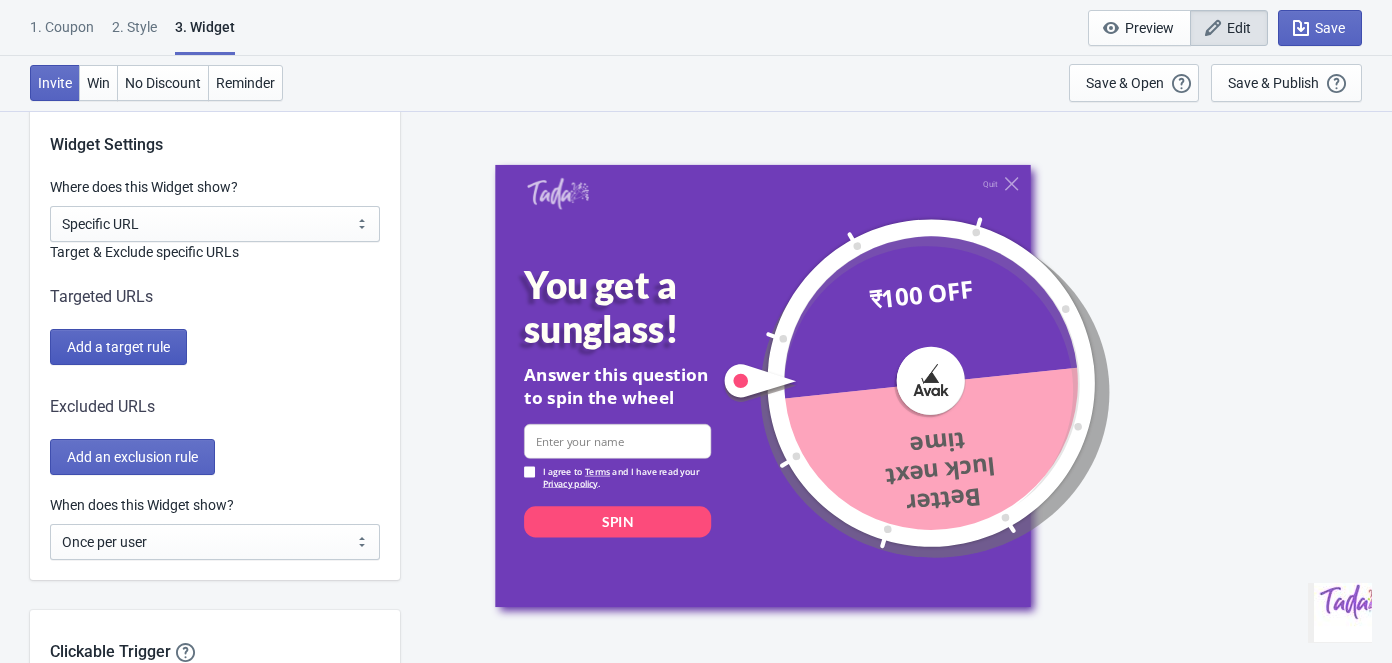 scroll, scrollTop: 1727, scrollLeft: 0, axis: vertical 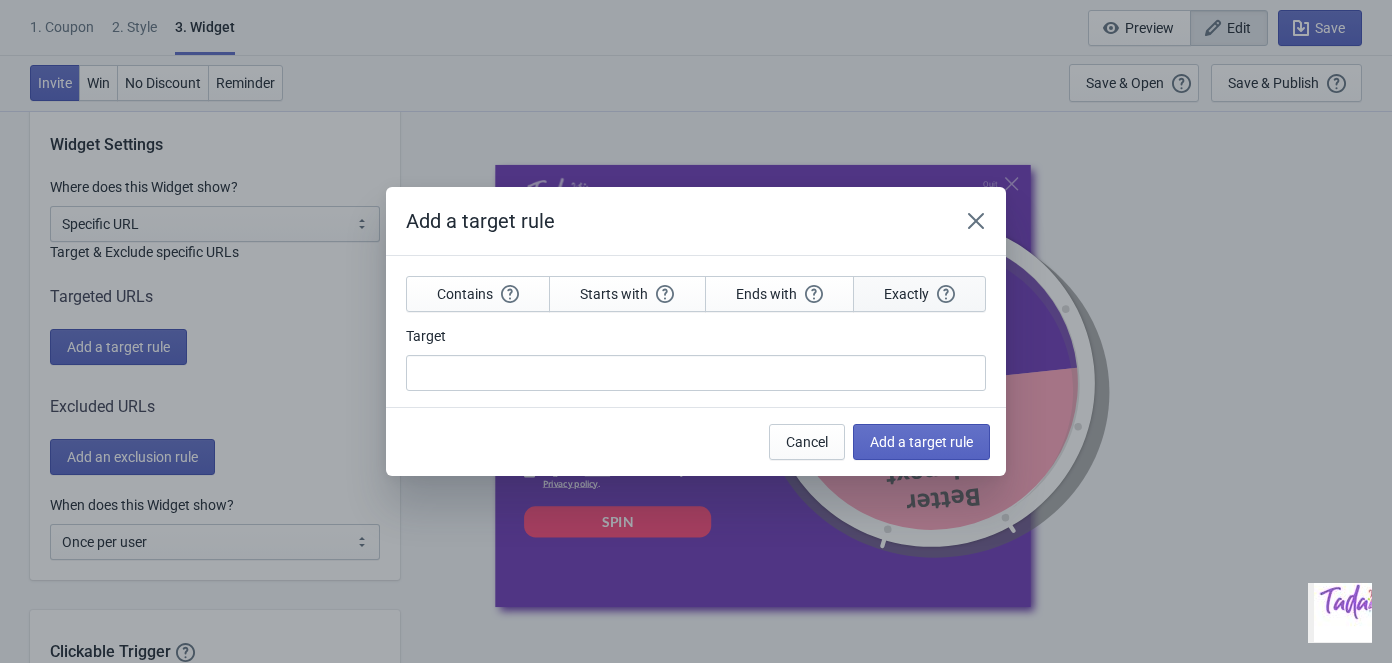 click on "Exactly" at bounding box center (919, 294) 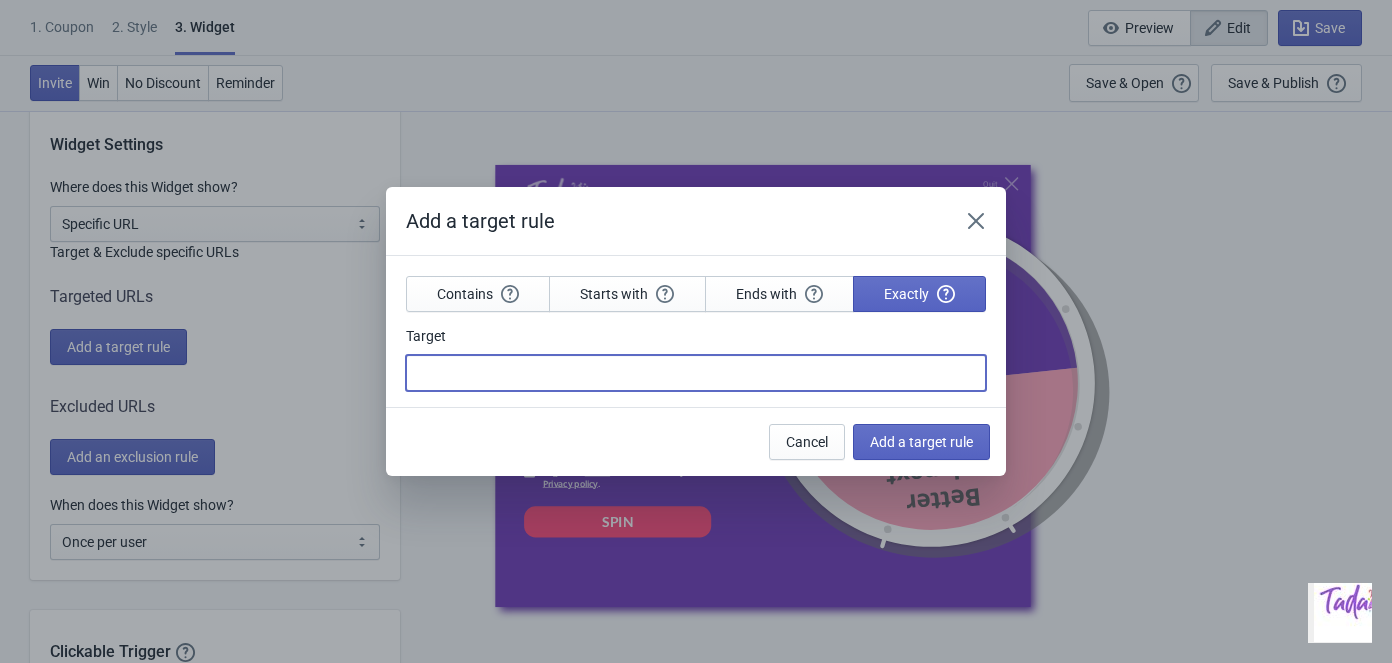 click on "Target" at bounding box center [696, 373] 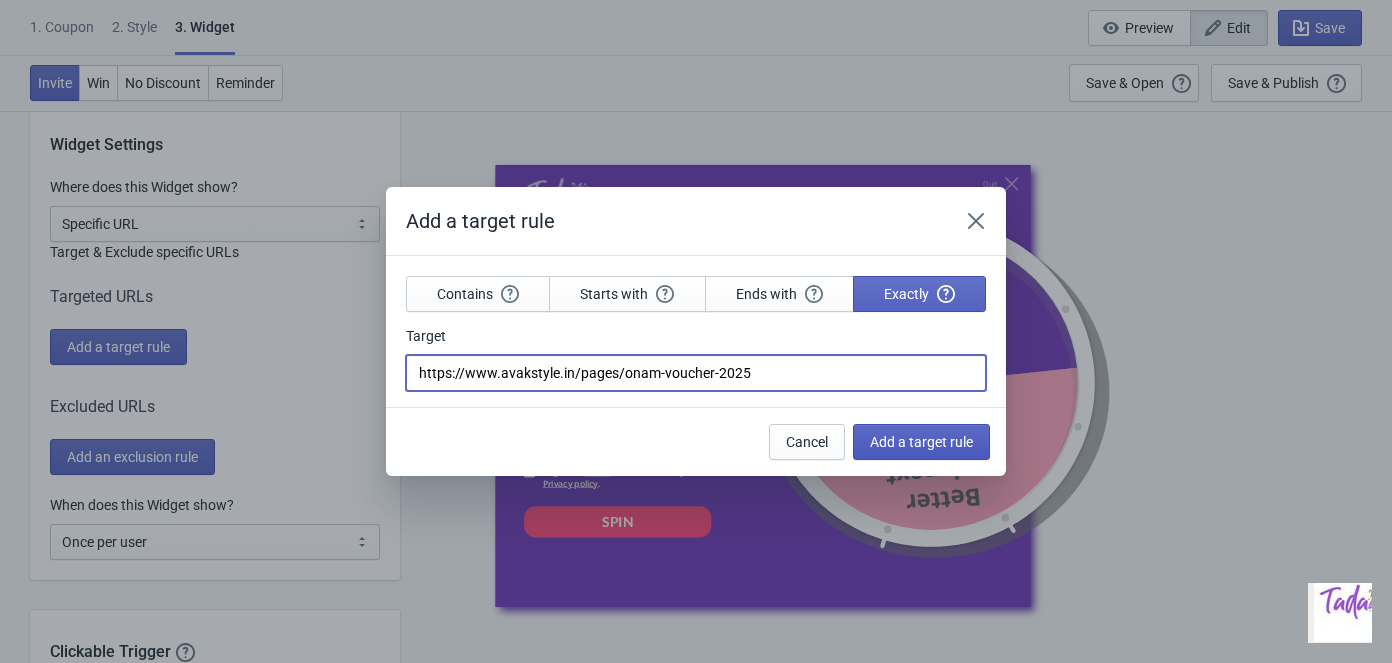 type on "https://www.avakstyle.in/pages/onam-voucher-2025" 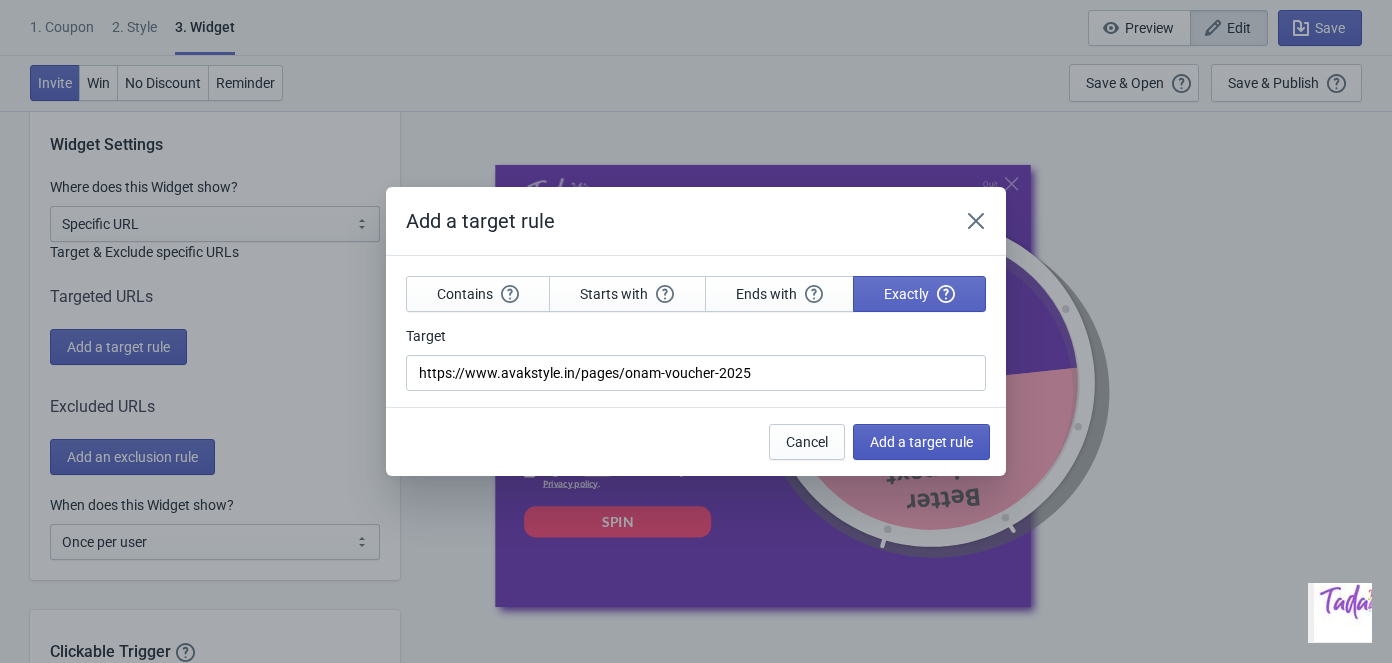 click on "Add a target rule" at bounding box center (921, 442) 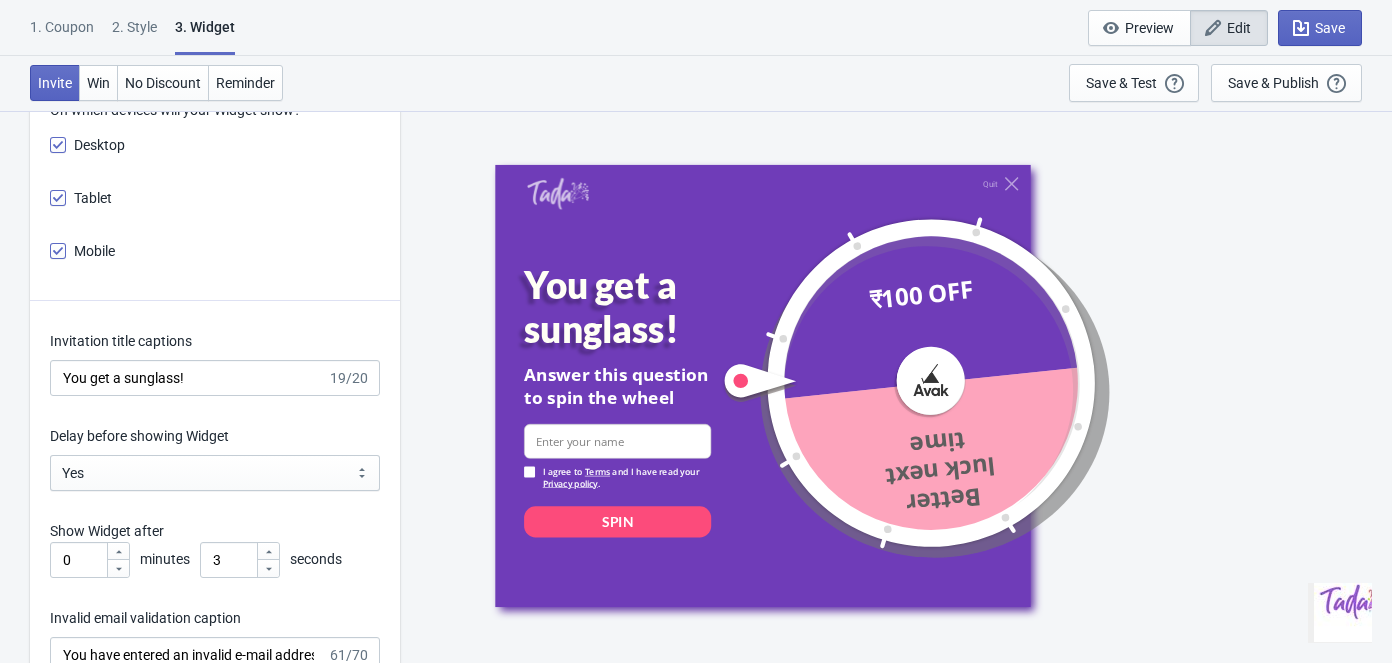 scroll, scrollTop: 3454, scrollLeft: 0, axis: vertical 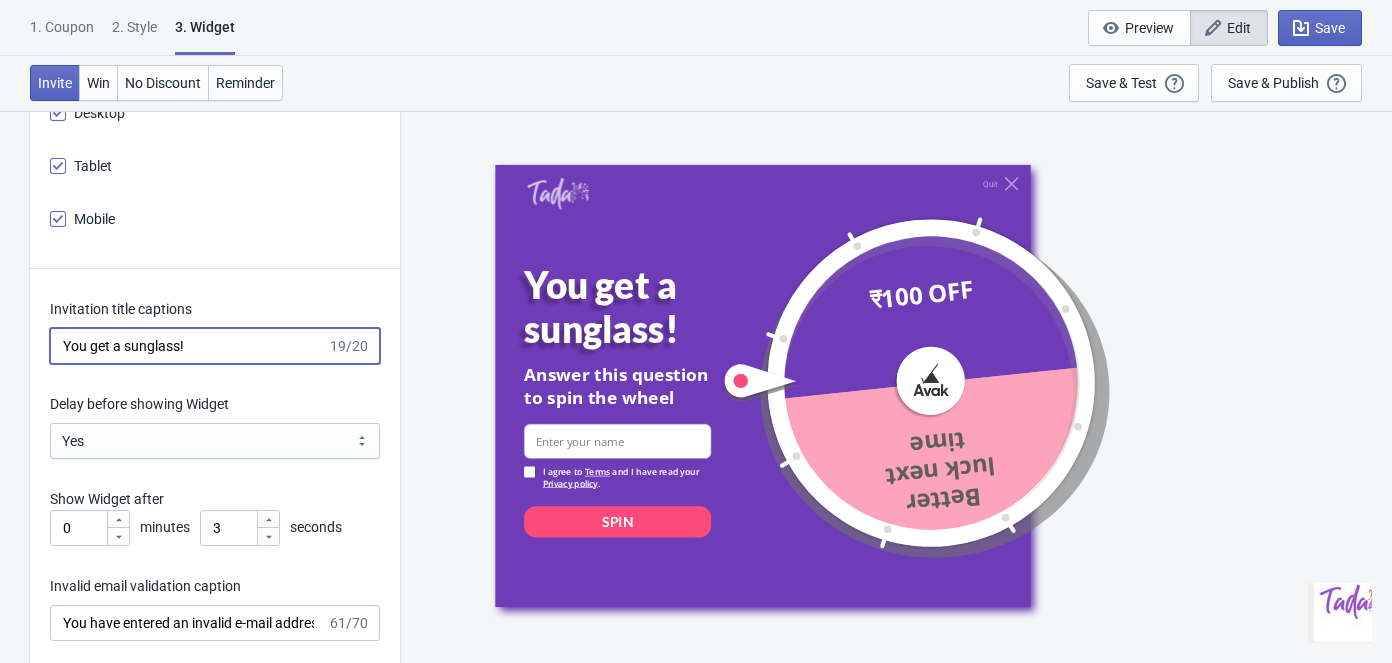 drag, startPoint x: 124, startPoint y: 344, endPoint x: 180, endPoint y: 351, distance: 56.435802 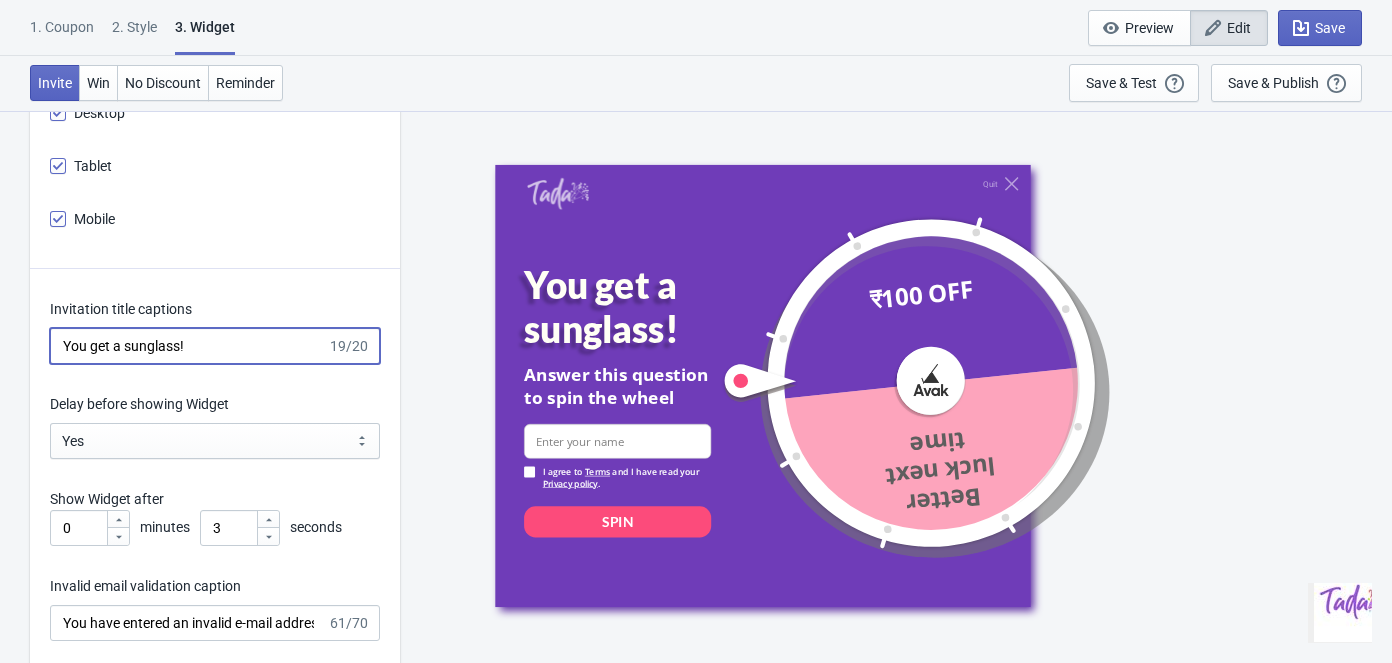 click on "You get a sunglass!" at bounding box center (188, 346) 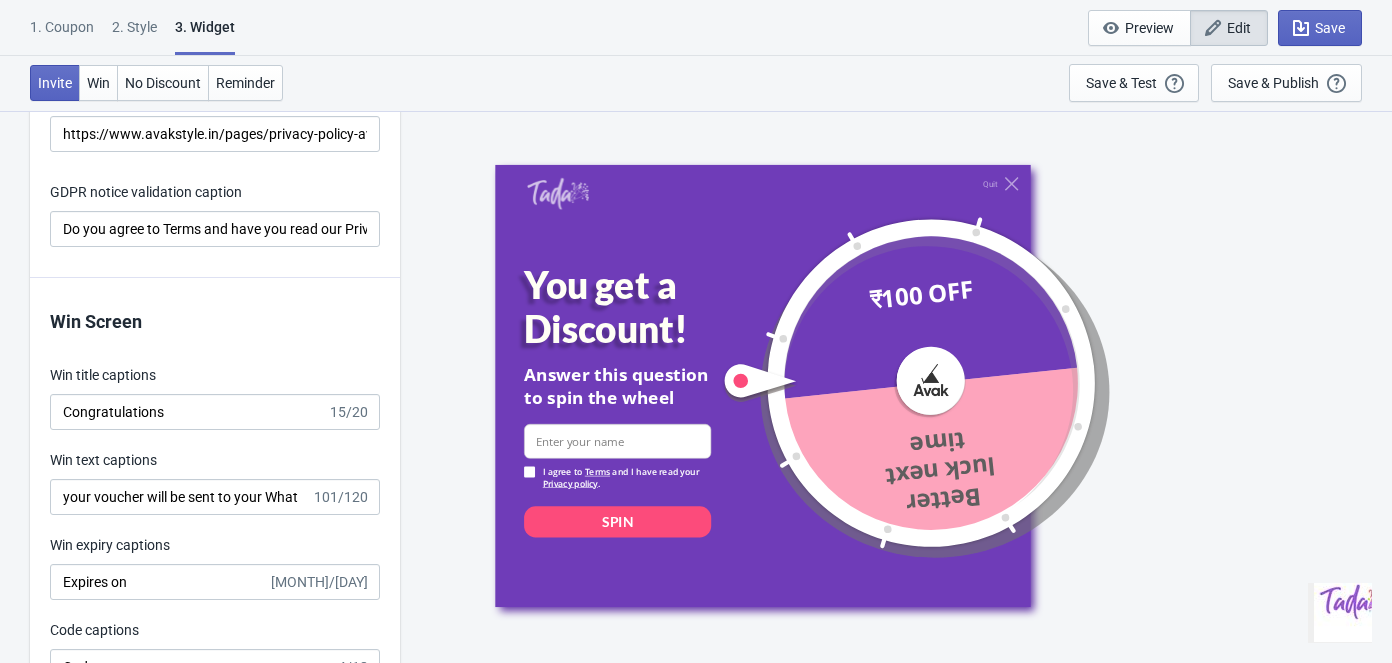 scroll, scrollTop: 5090, scrollLeft: 0, axis: vertical 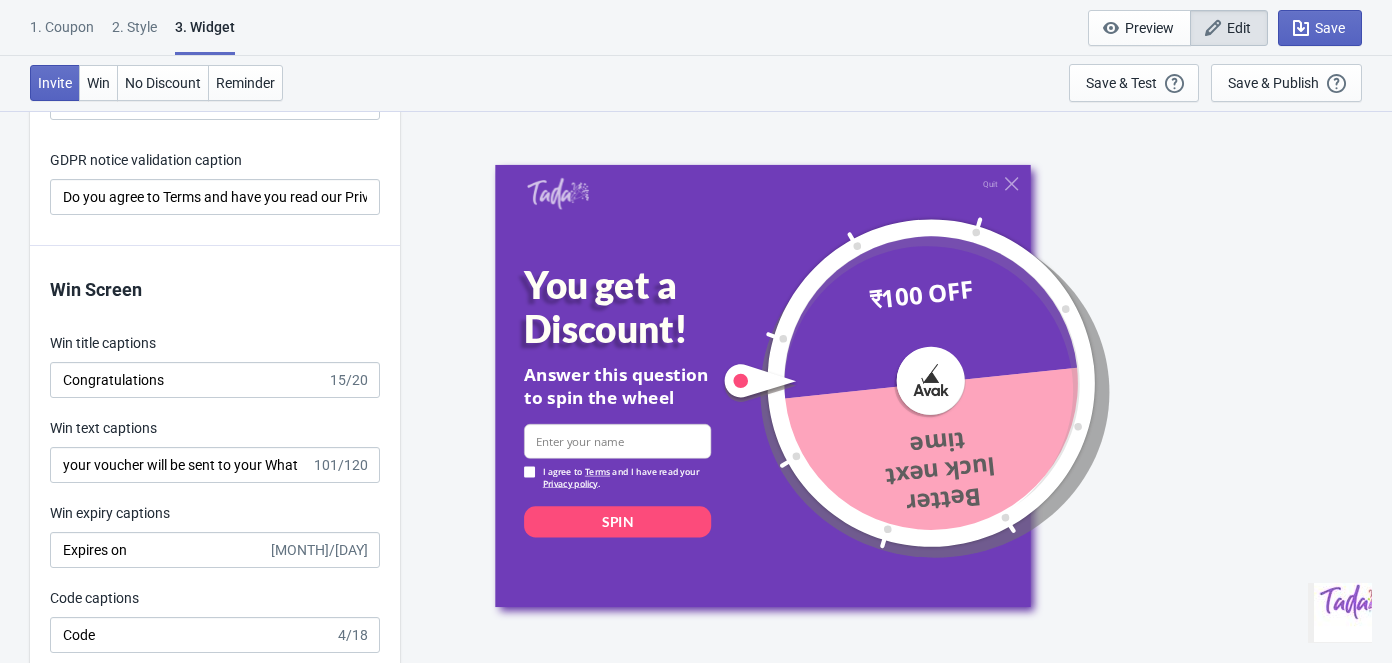 type on "You get a Discount!" 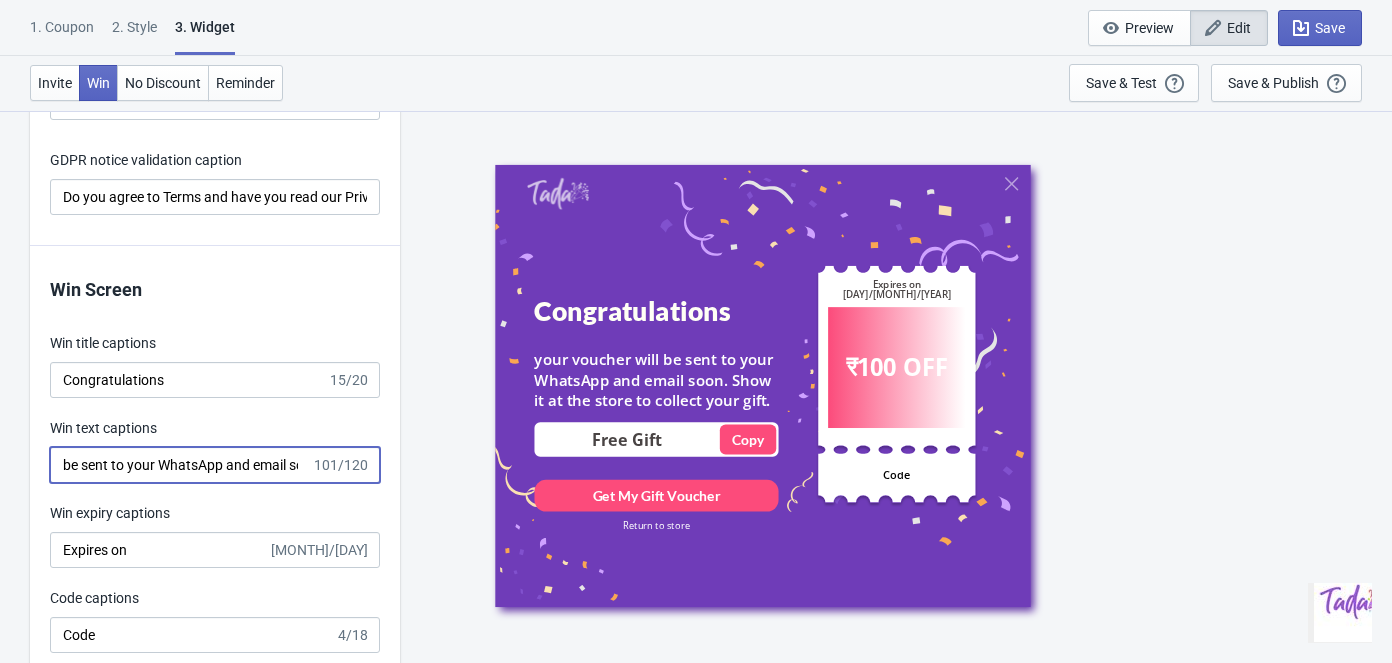 scroll, scrollTop: 0, scrollLeft: 376, axis: horizontal 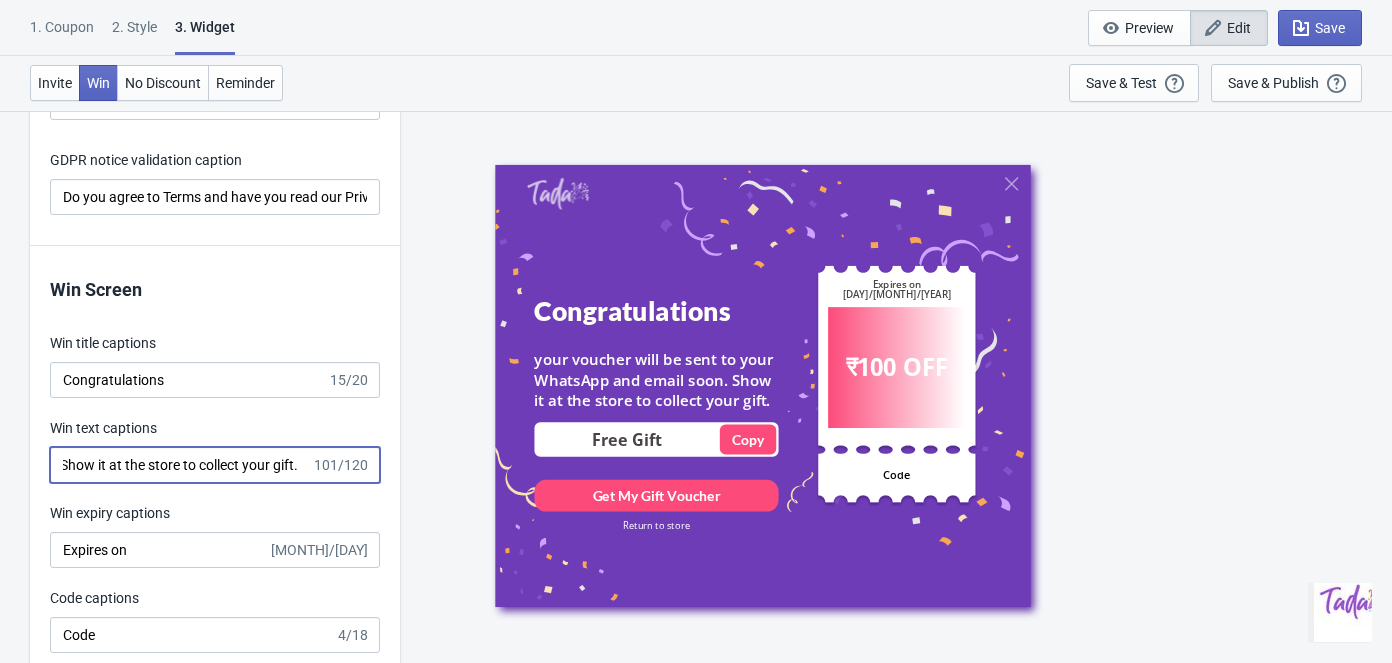 drag, startPoint x: 185, startPoint y: 462, endPoint x: 355, endPoint y: 474, distance: 170.423 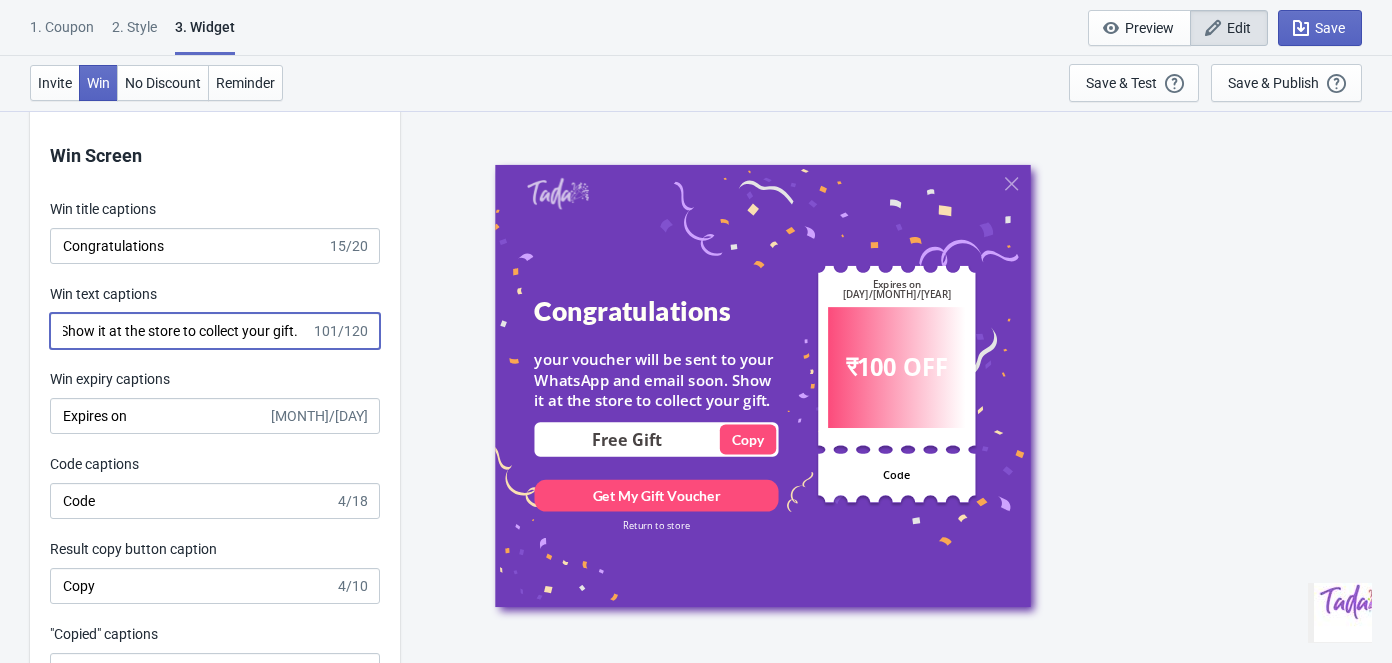 scroll, scrollTop: 5272, scrollLeft: 0, axis: vertical 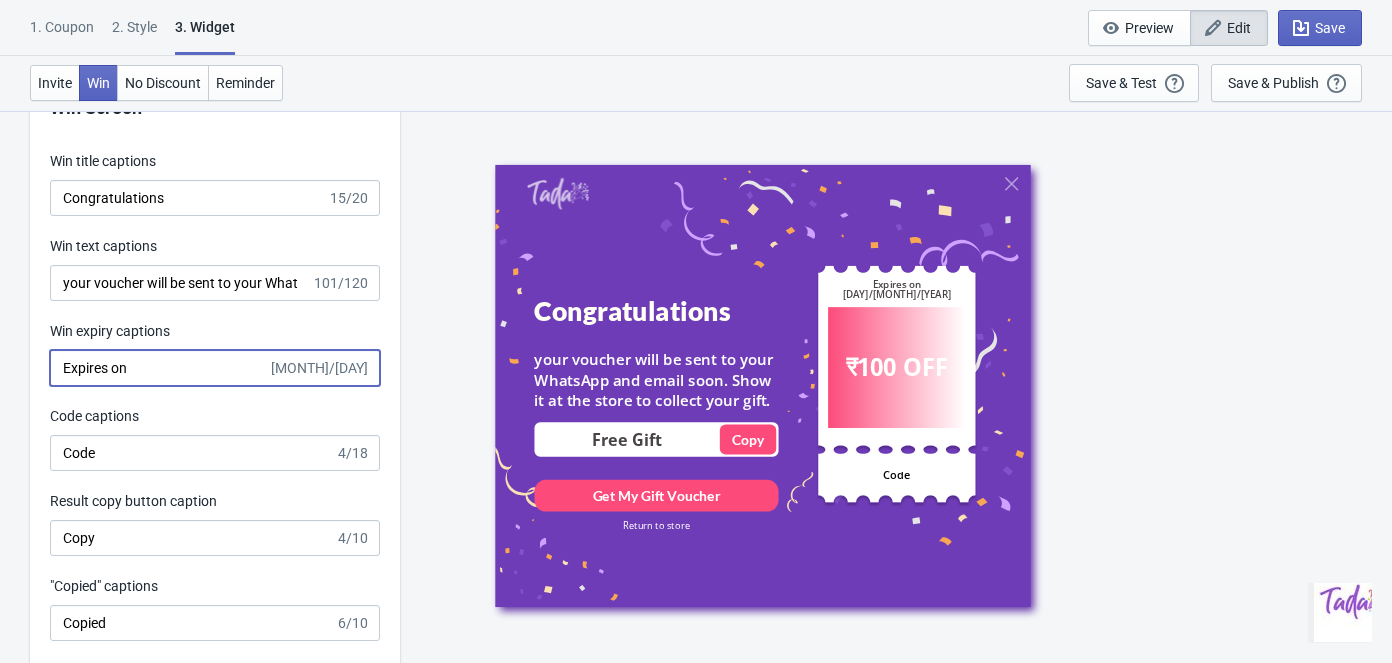 click on "Expires on" at bounding box center (159, 368) 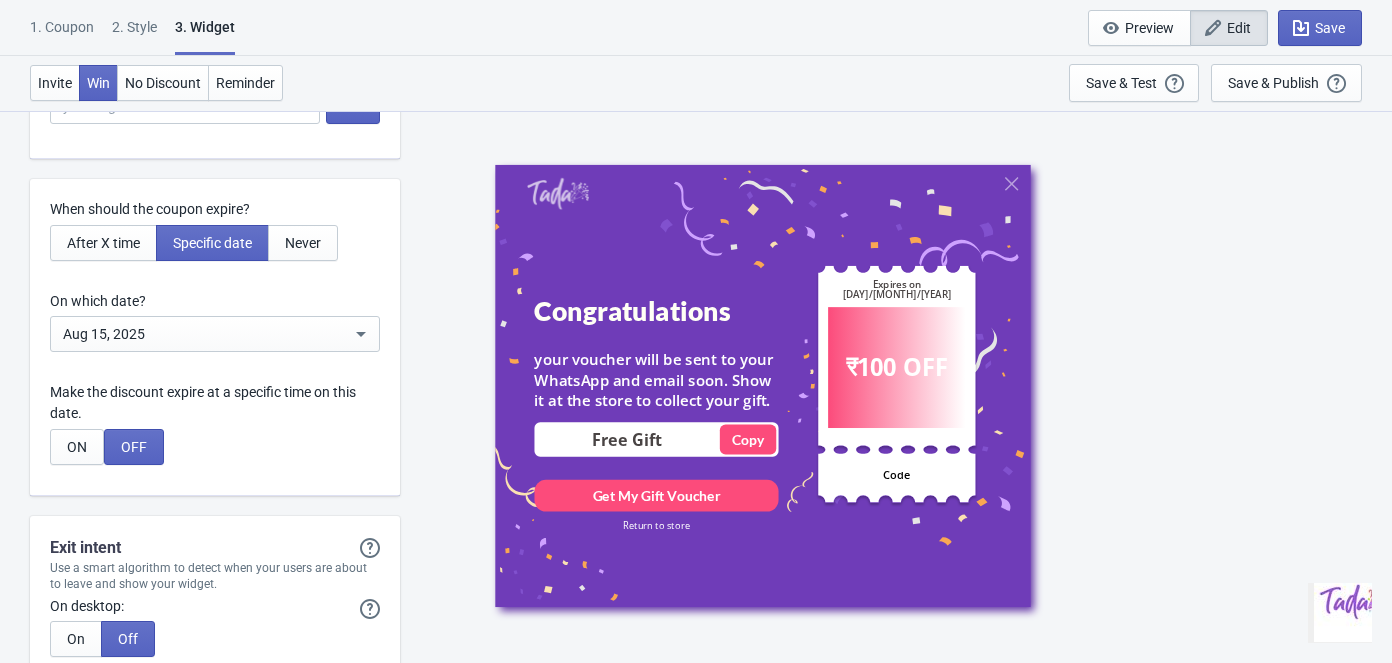 scroll, scrollTop: 6727, scrollLeft: 0, axis: vertical 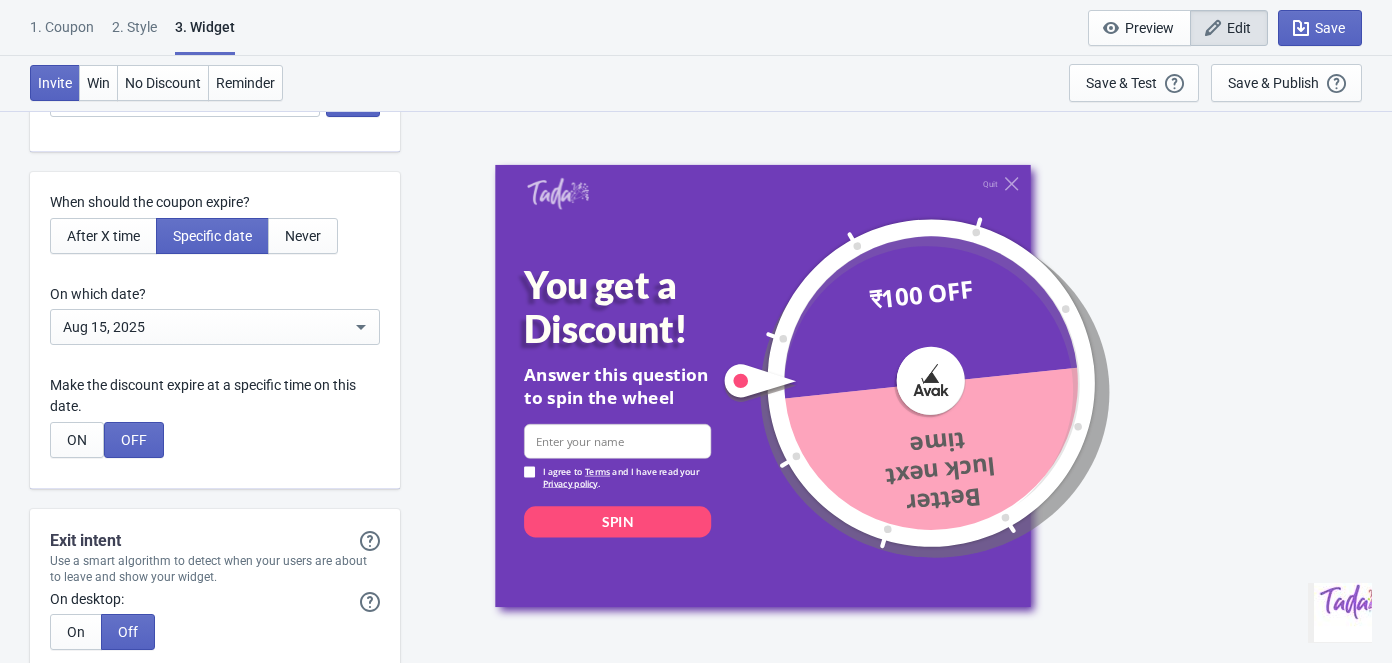 click on "Aug 15, 2025" at bounding box center (207, 327) 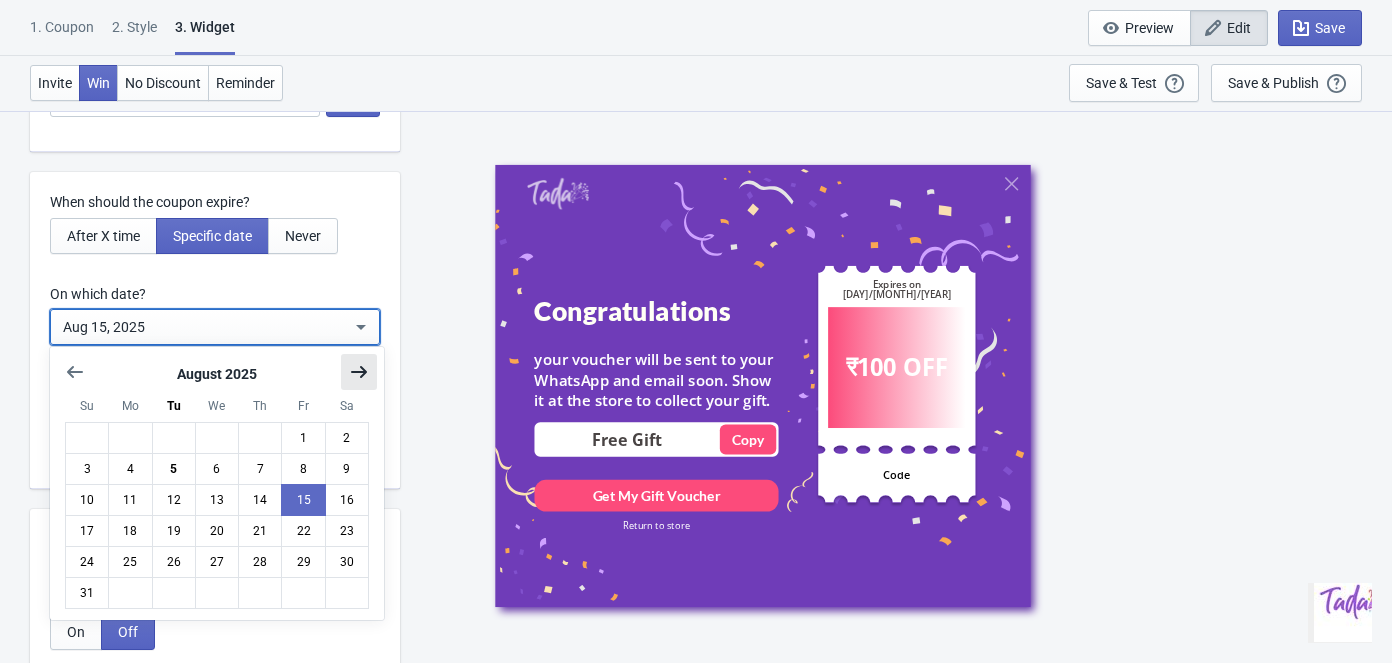 click 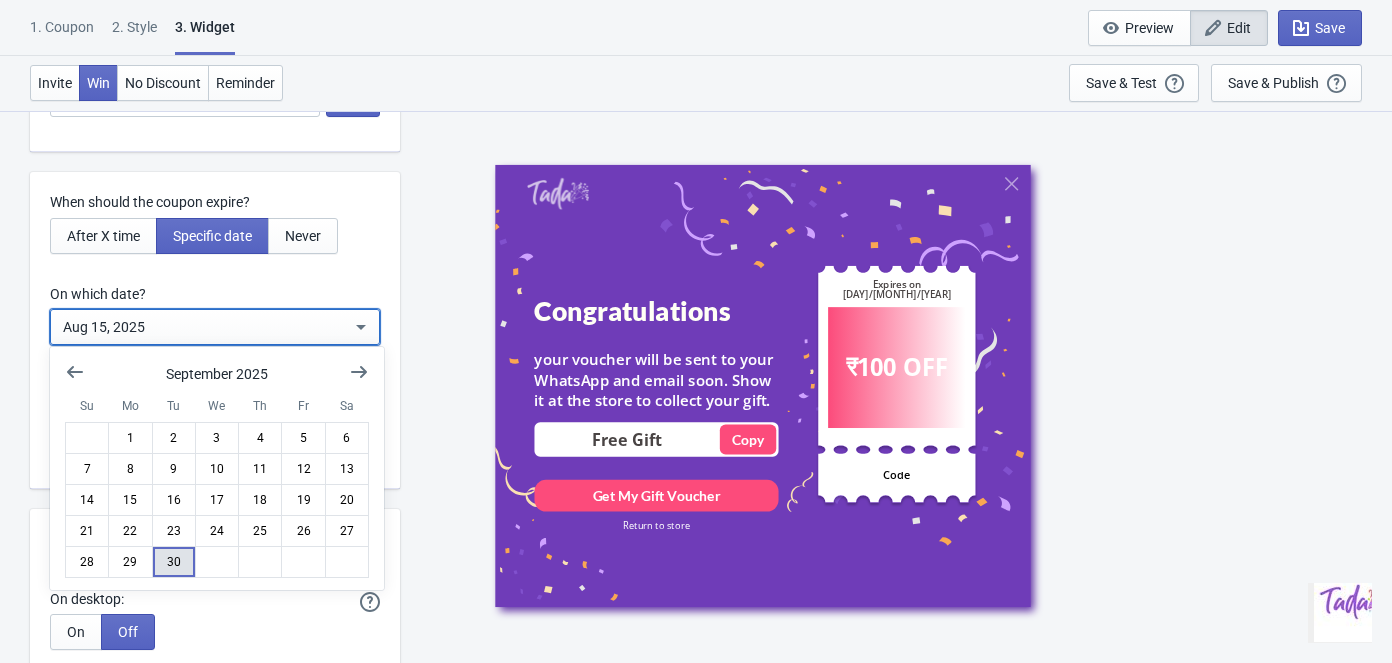 click on "30" at bounding box center [174, 562] 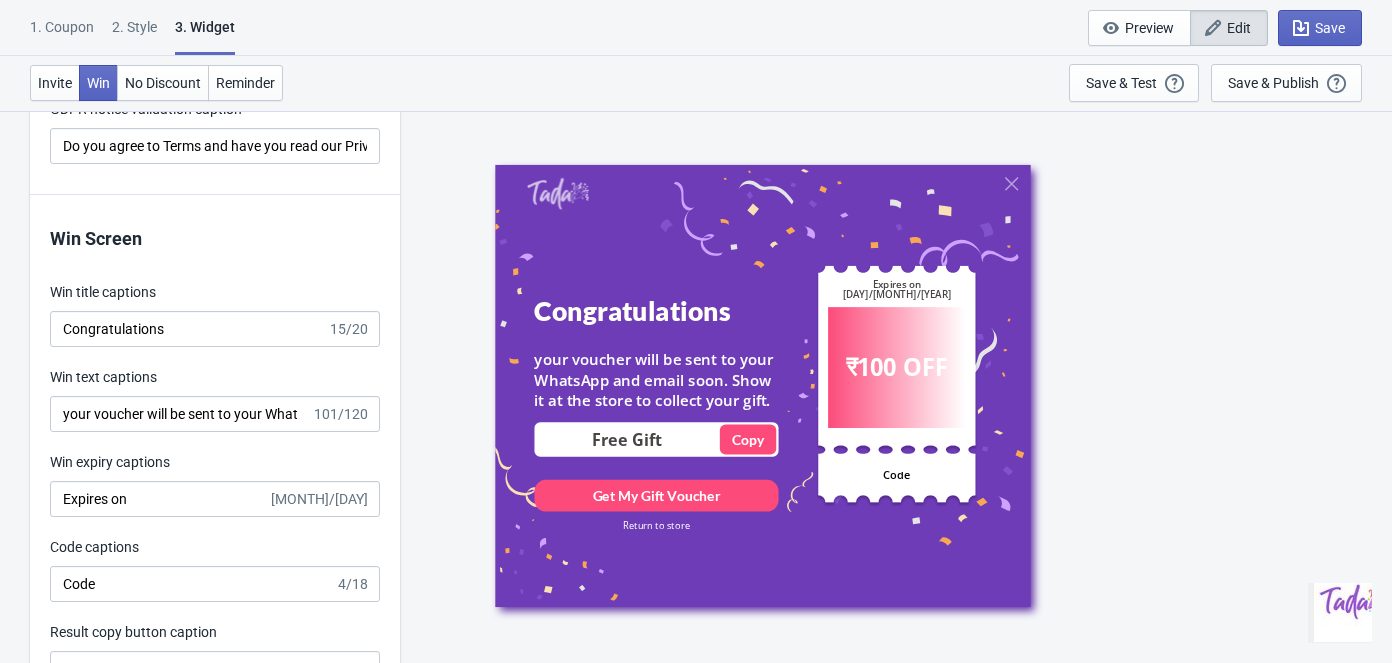 scroll, scrollTop: 5037, scrollLeft: 0, axis: vertical 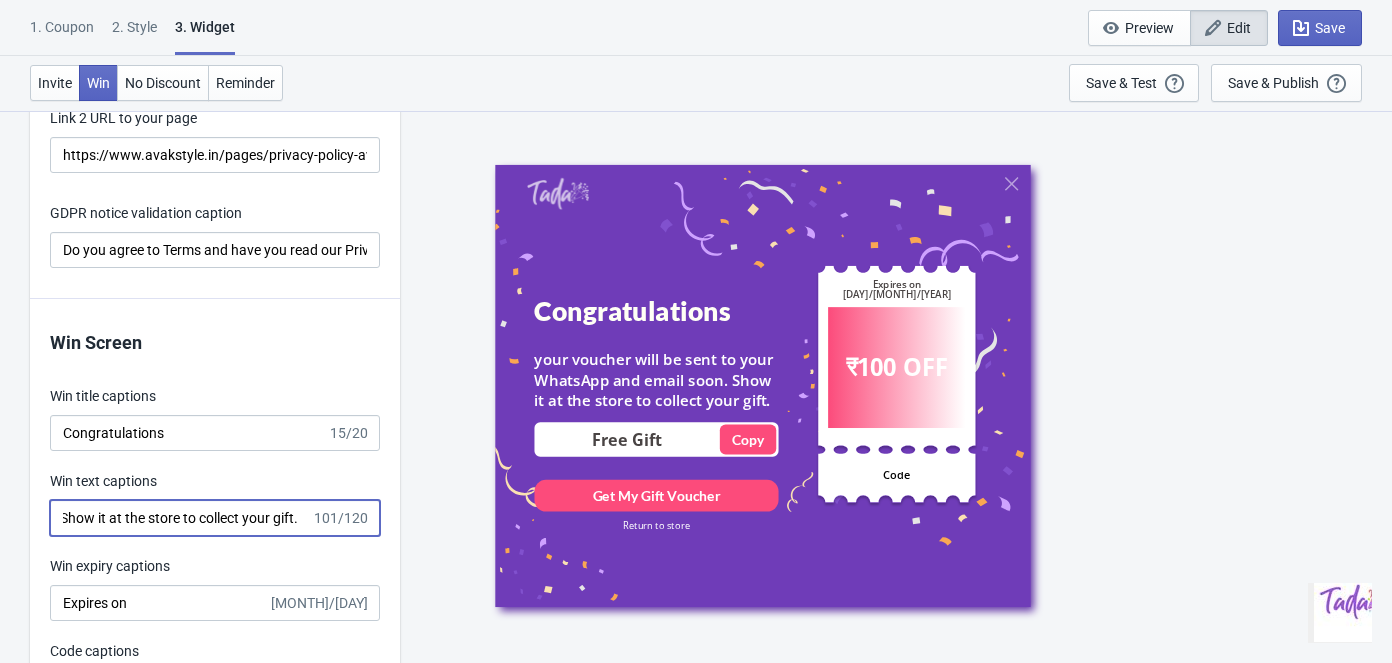 drag, startPoint x: 62, startPoint y: 513, endPoint x: 398, endPoint y: 516, distance: 336.0134 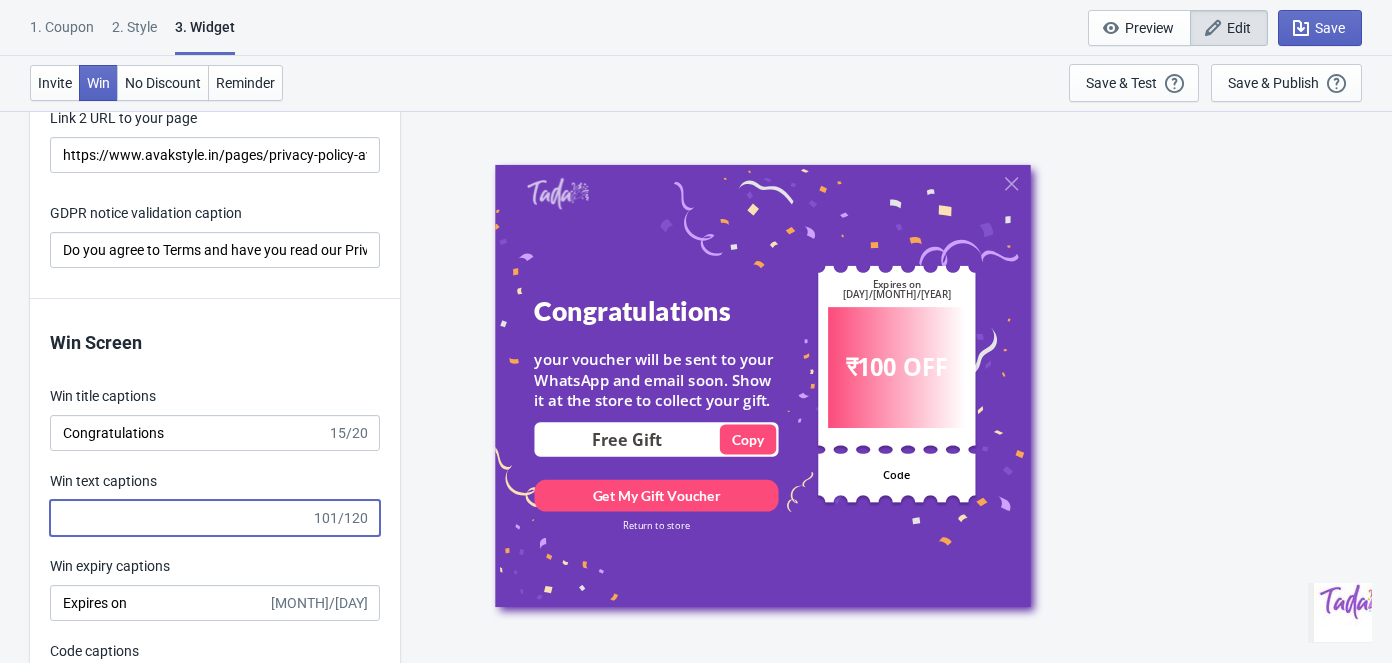 scroll, scrollTop: 0, scrollLeft: 0, axis: both 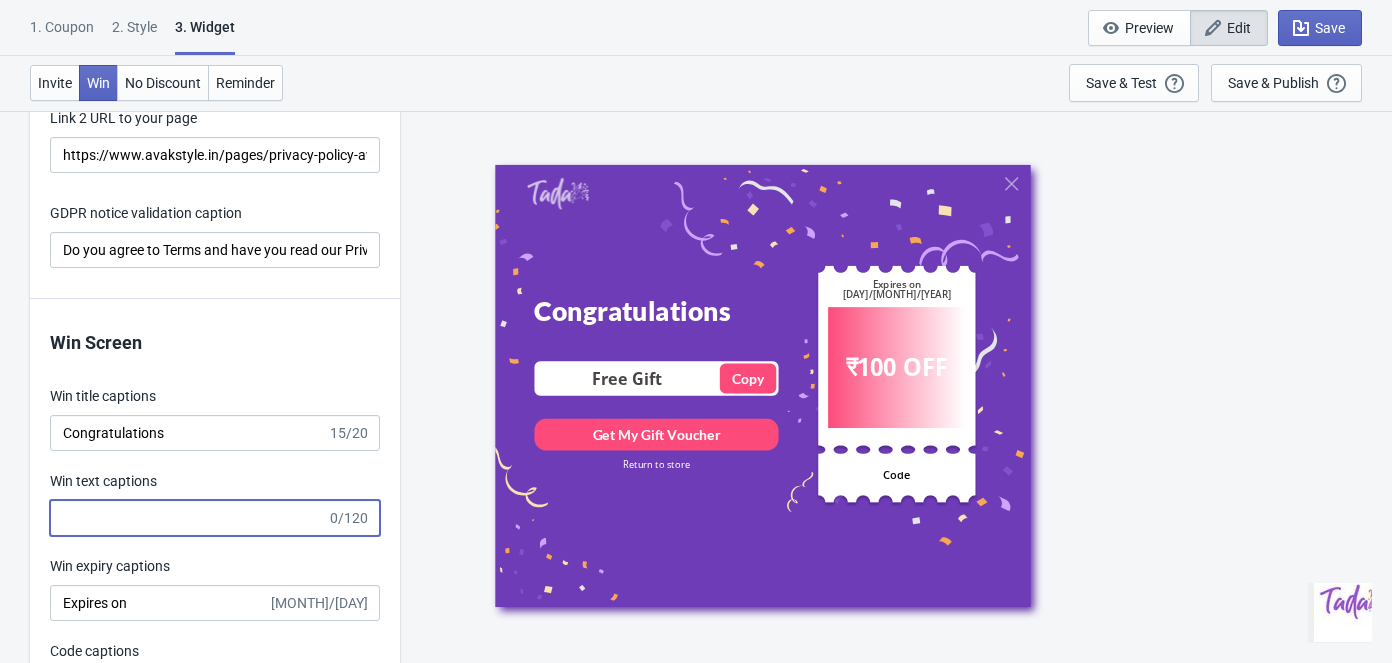 click on "Win text captions" at bounding box center (188, 518) 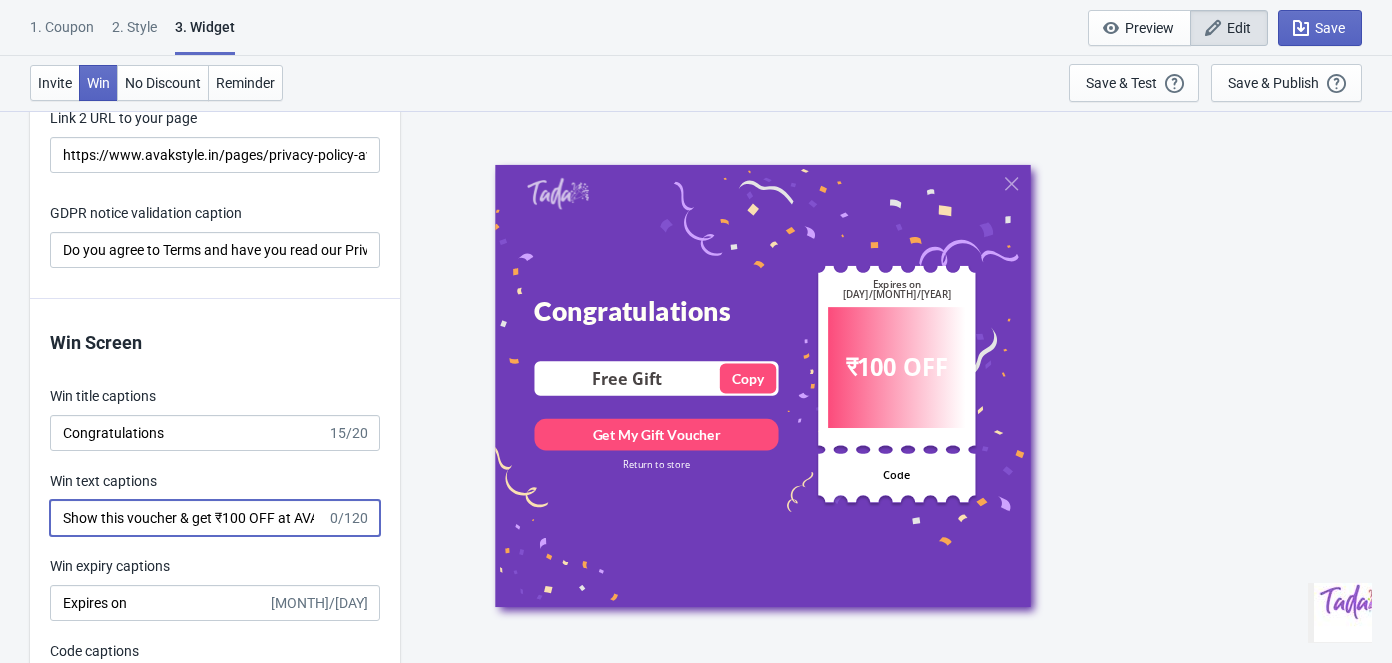 scroll, scrollTop: 0, scrollLeft: 62, axis: horizontal 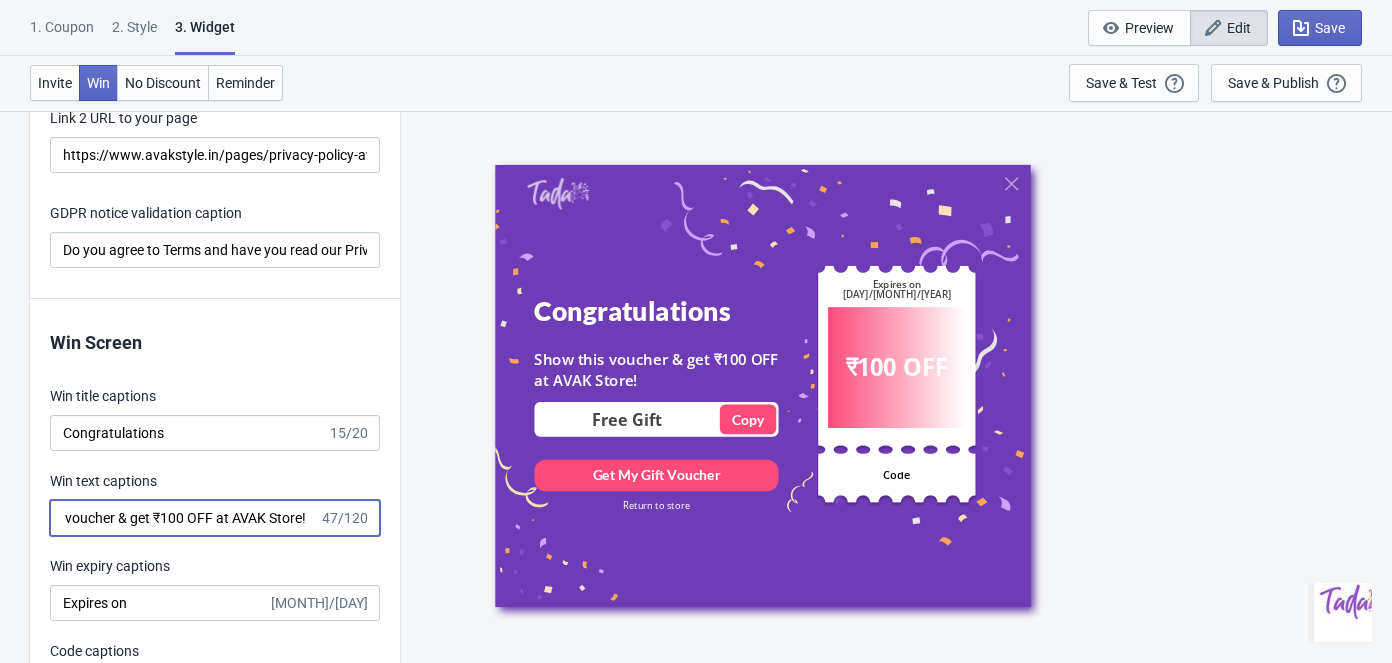 drag, startPoint x: 242, startPoint y: 519, endPoint x: 263, endPoint y: 519, distance: 21 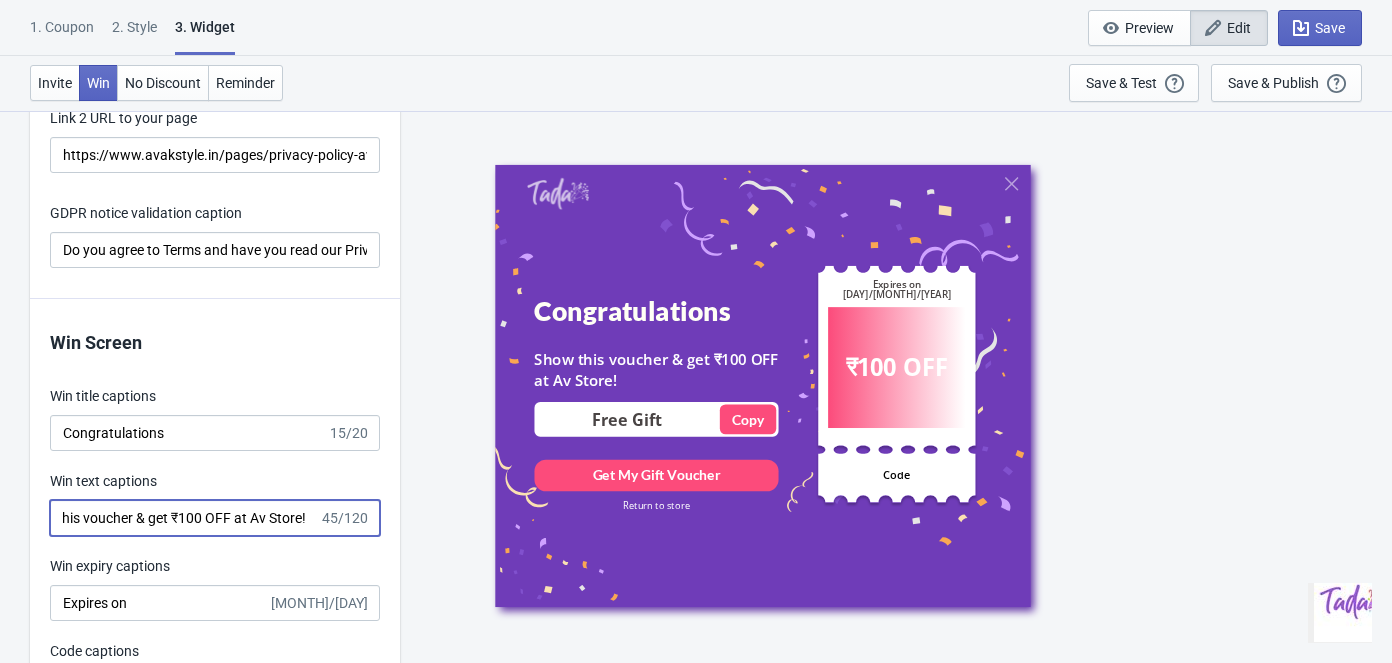 scroll, scrollTop: 0, scrollLeft: 43, axis: horizontal 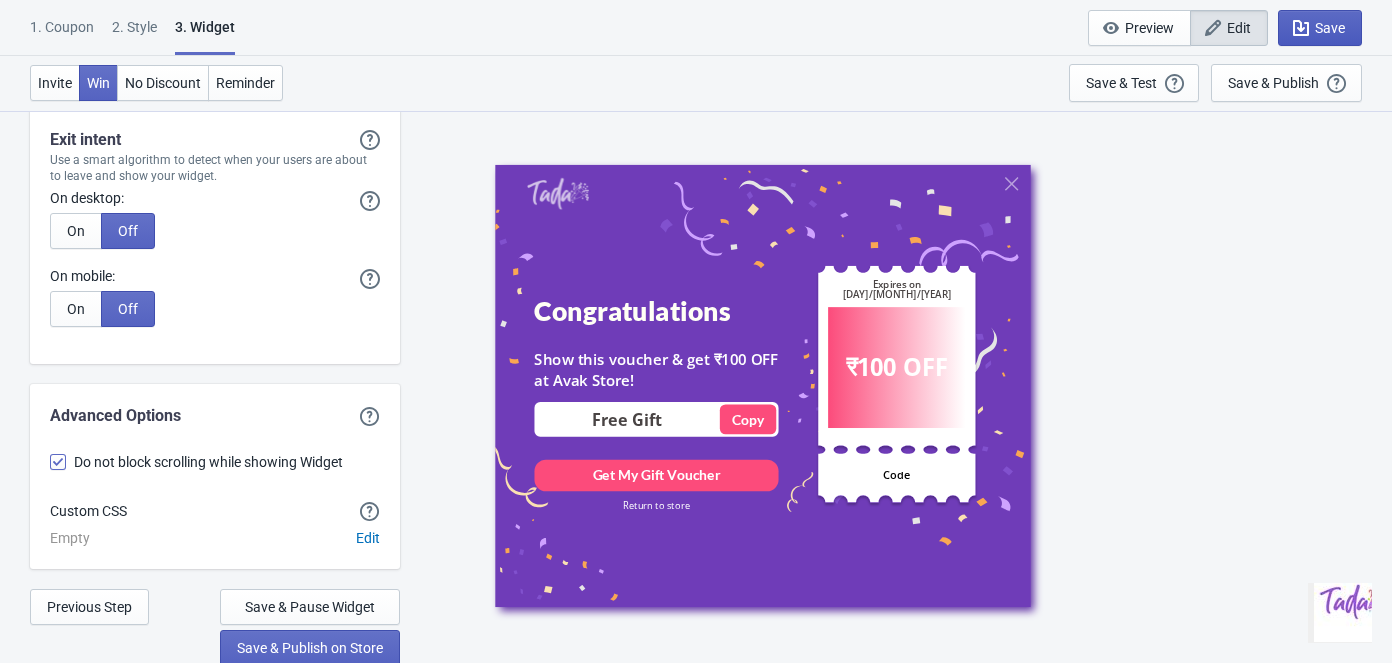 type on "Show this voucher & get ₹100 OFF at Avak Store!" 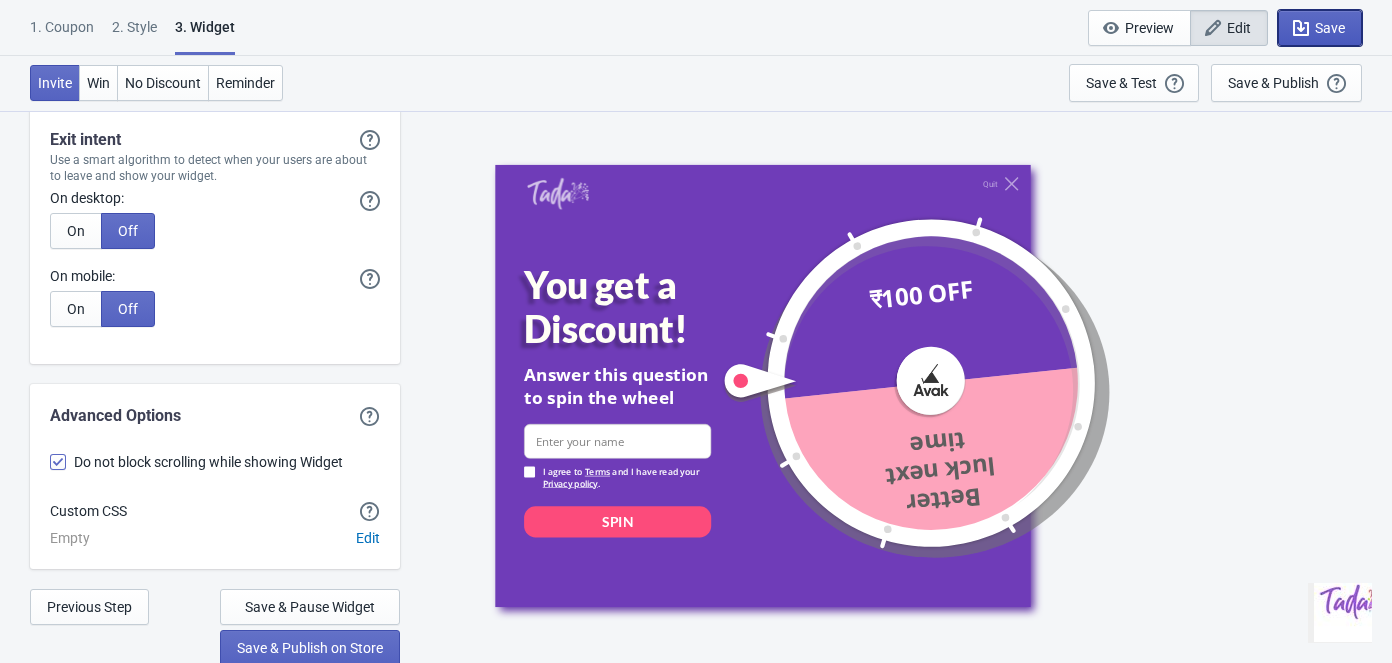 click on "Save" at bounding box center (1330, 28) 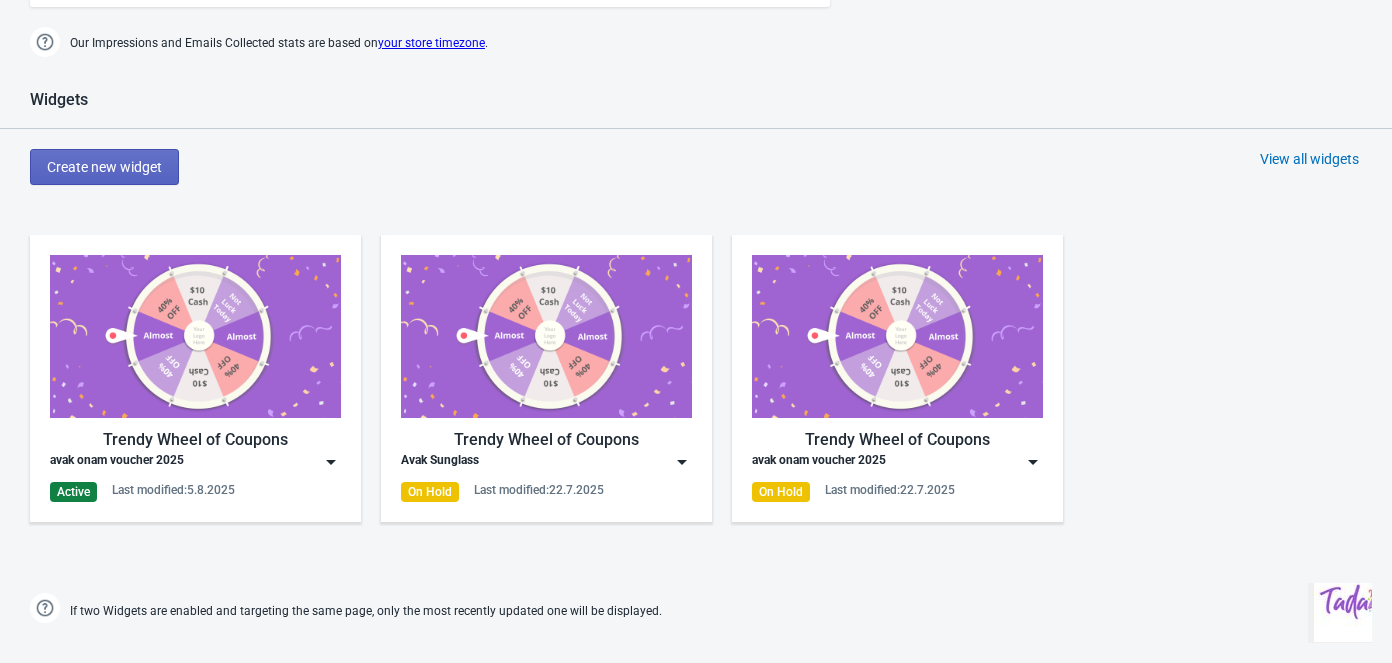 scroll, scrollTop: 819, scrollLeft: 0, axis: vertical 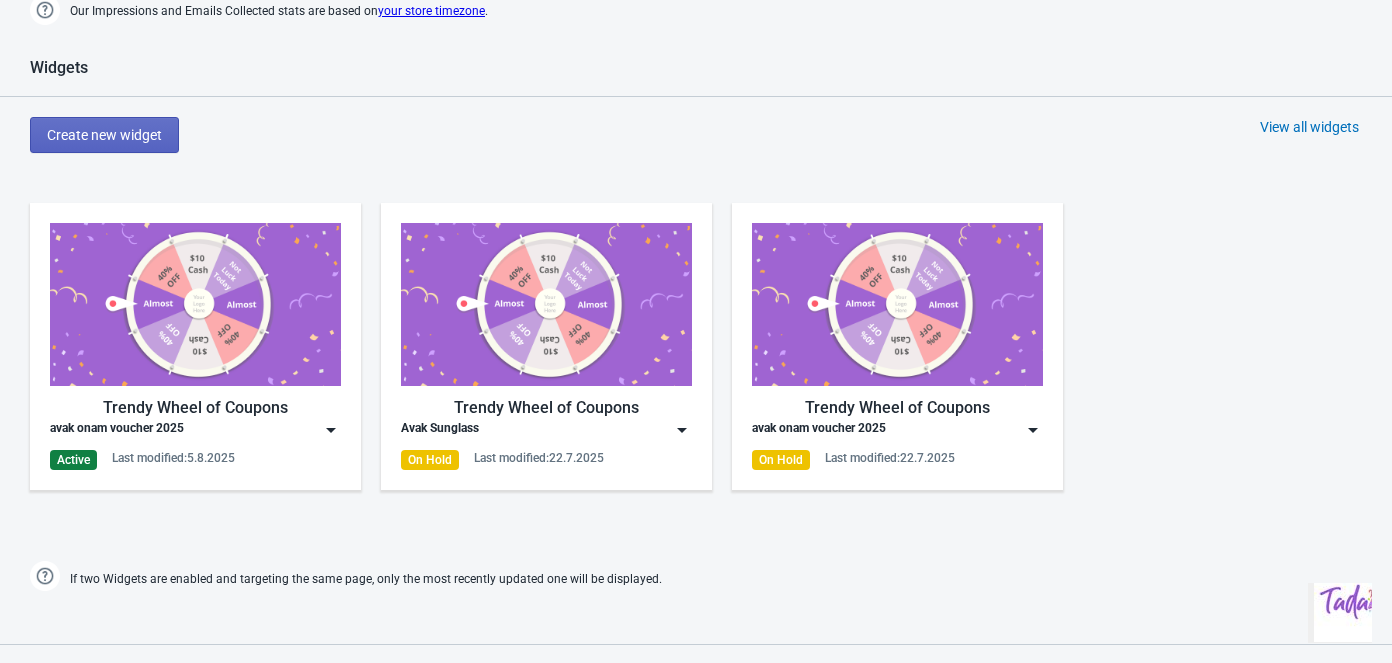click on "Trendy Wheel of Coupons avak onam voucher [YEAR] Active Last modified: 5.8.2025" at bounding box center [195, 346] 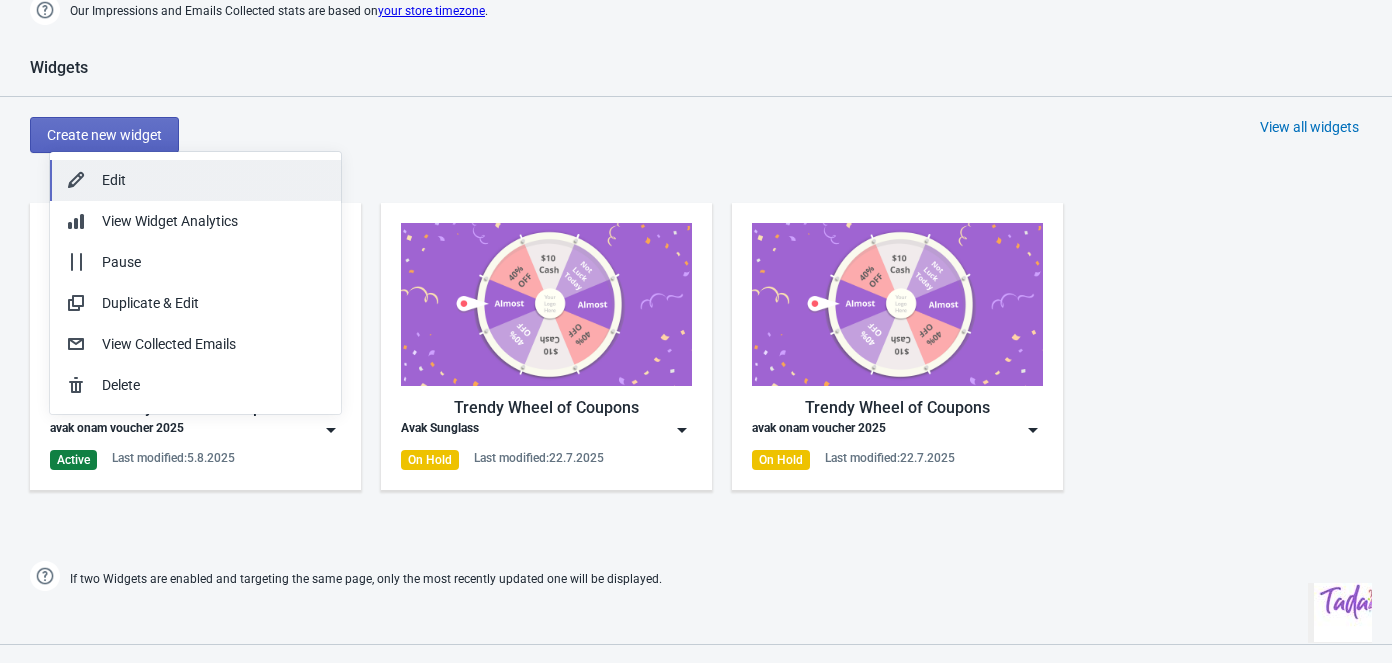 click on "Edit" at bounding box center [213, 180] 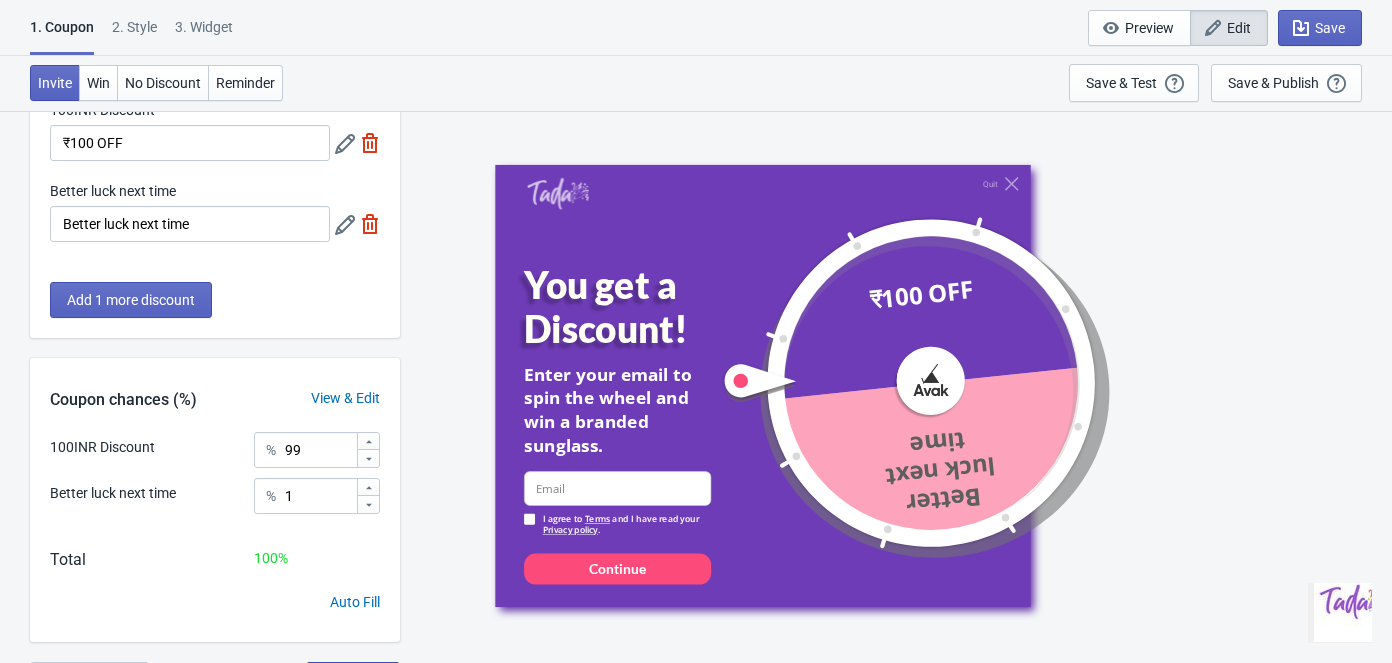 scroll, scrollTop: 149, scrollLeft: 0, axis: vertical 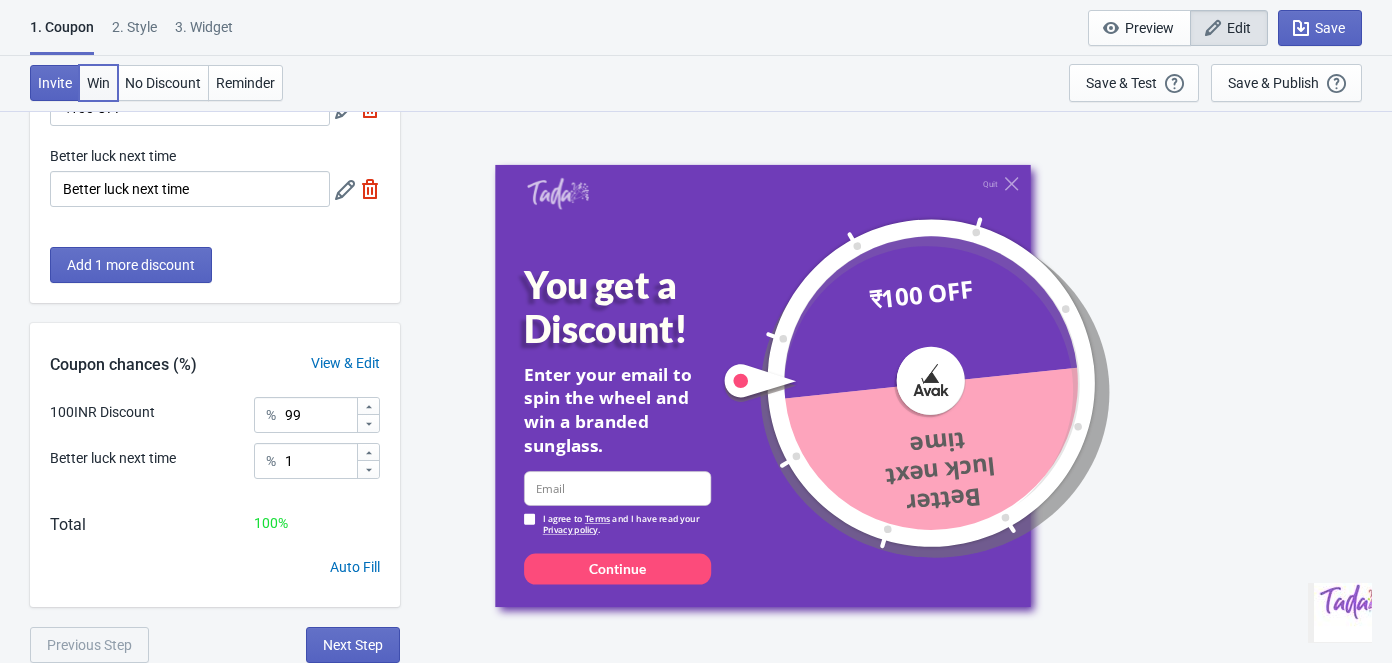 click on "Win" at bounding box center [98, 83] 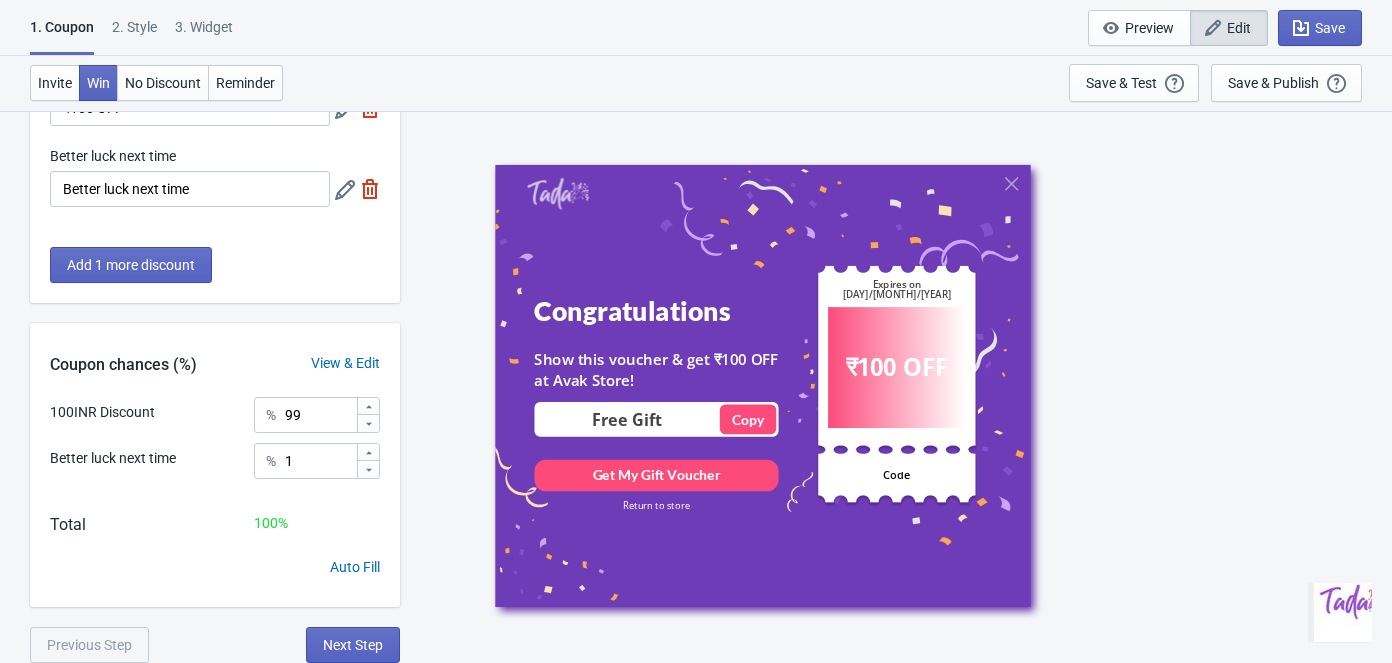 scroll, scrollTop: 0, scrollLeft: 0, axis: both 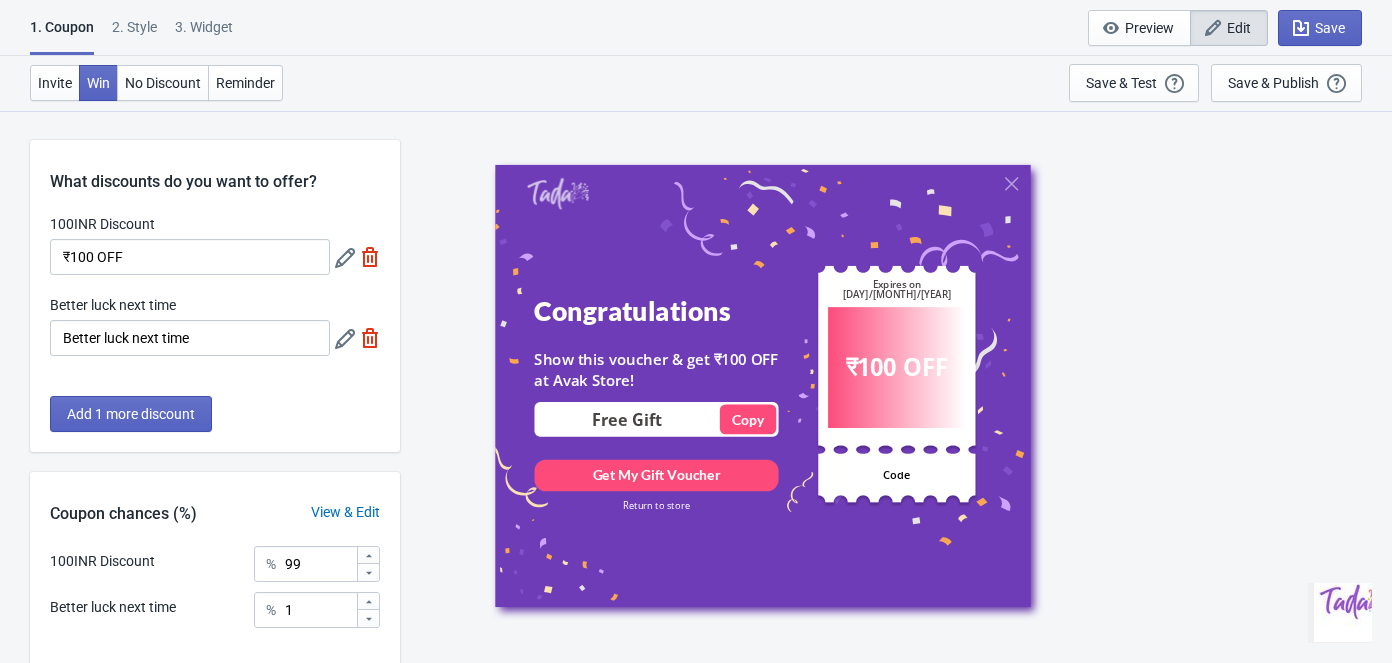 click at bounding box center [370, 338] 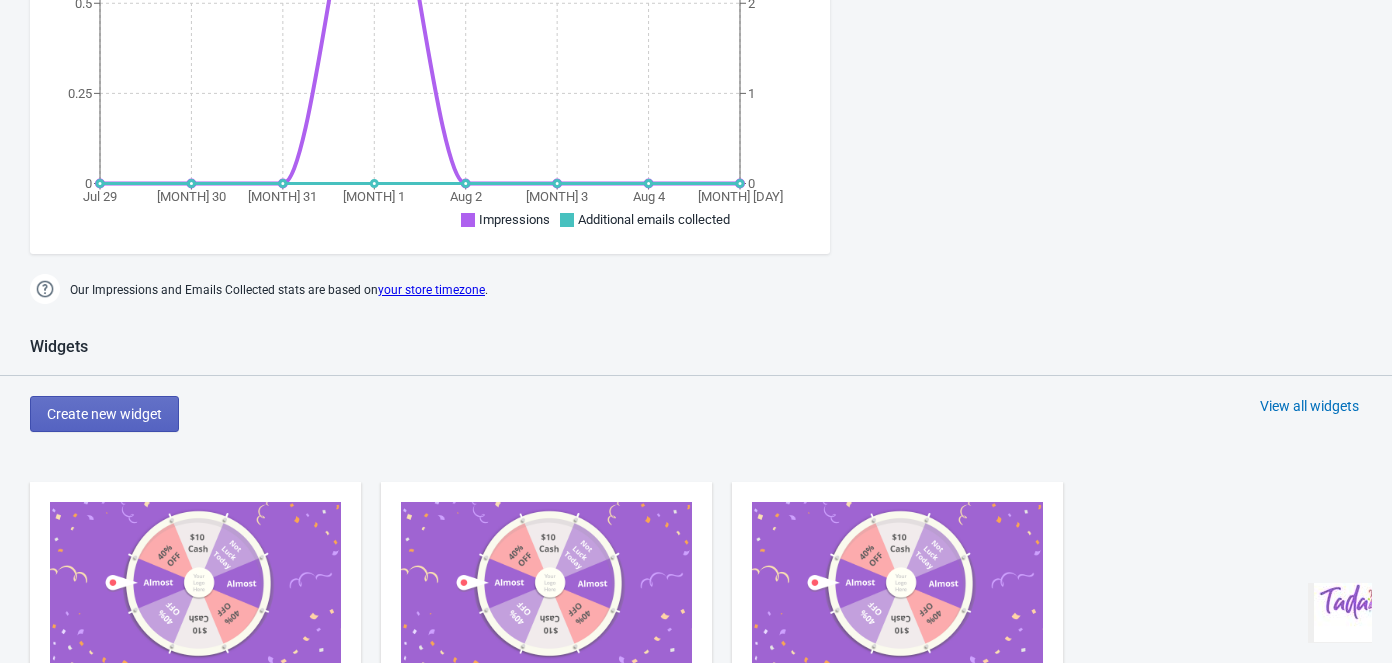 scroll, scrollTop: 656, scrollLeft: 0, axis: vertical 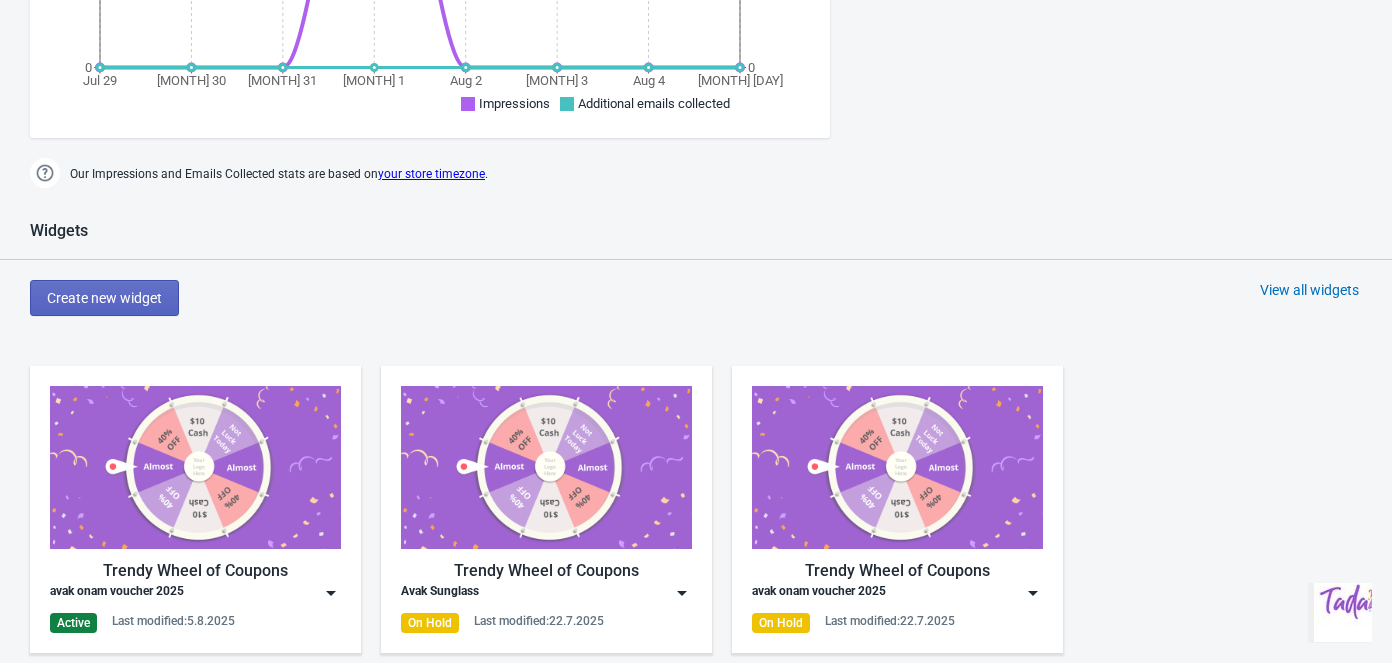 click on "Trendy Wheel of Coupons avak onam voucher [YEAR] Active Last modified: 5.8.2025" at bounding box center [195, 509] 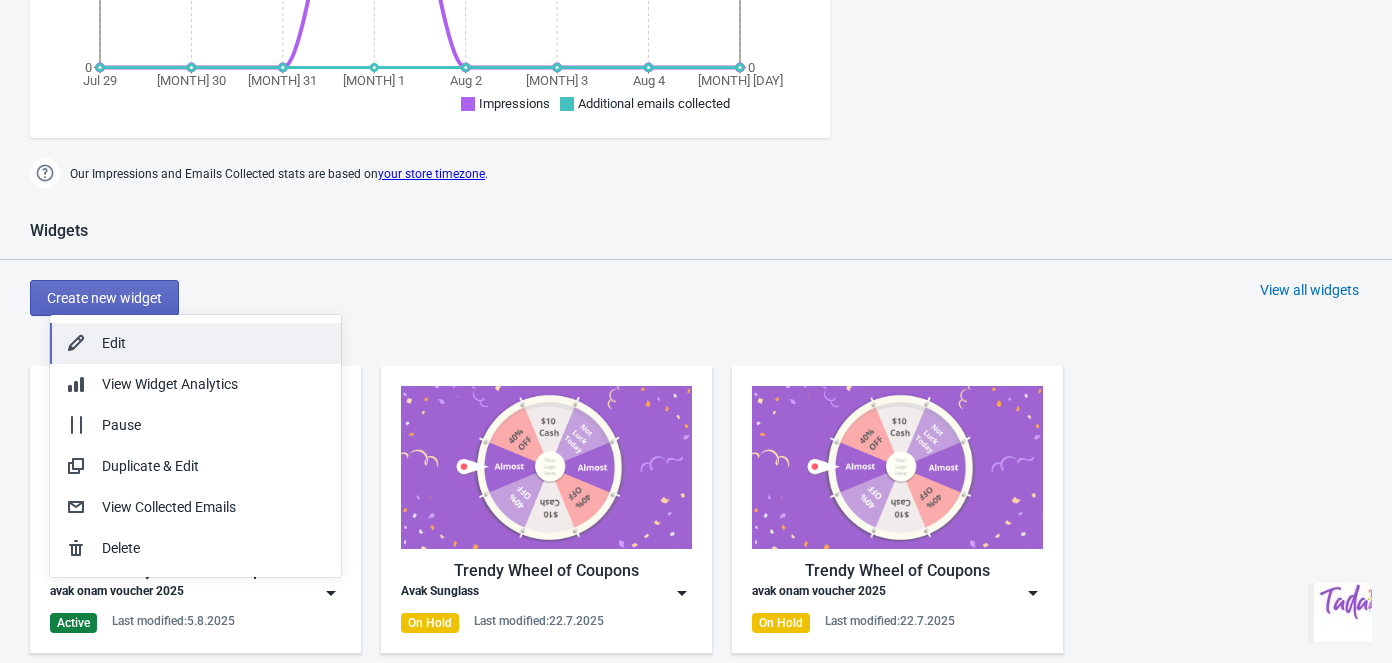 click on "Edit" at bounding box center [213, 343] 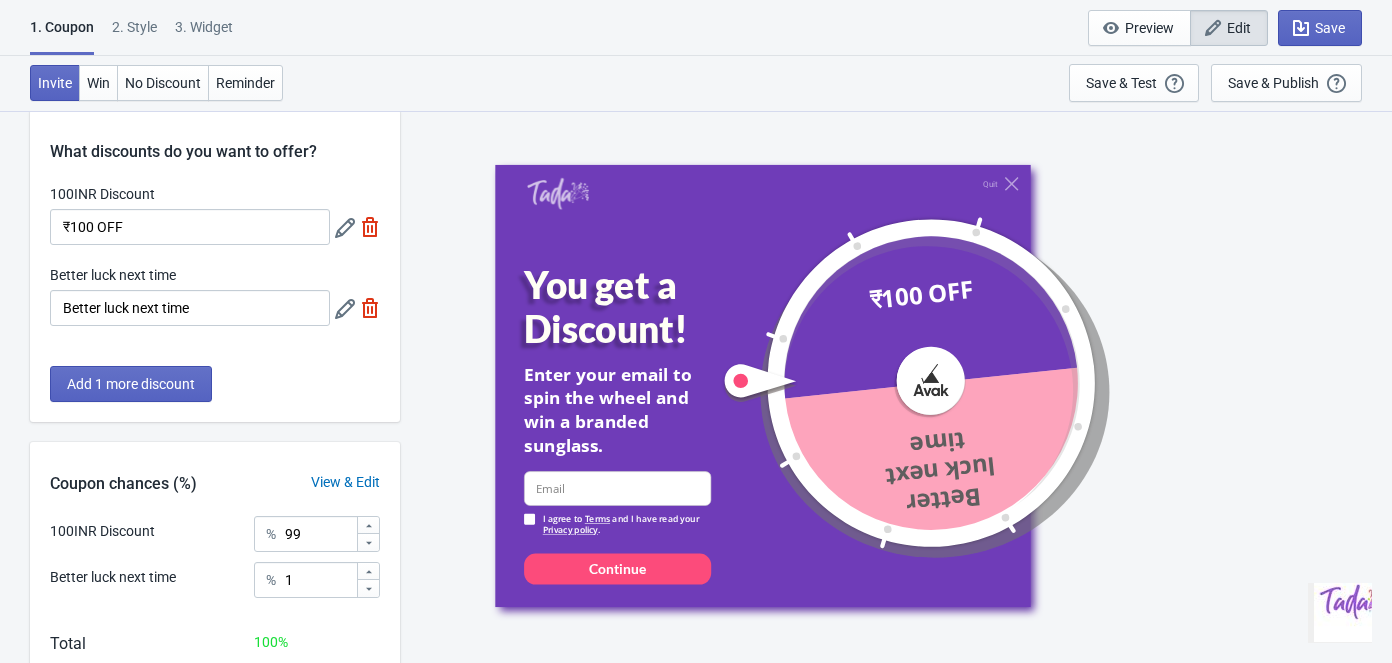 scroll, scrollTop: 0, scrollLeft: 0, axis: both 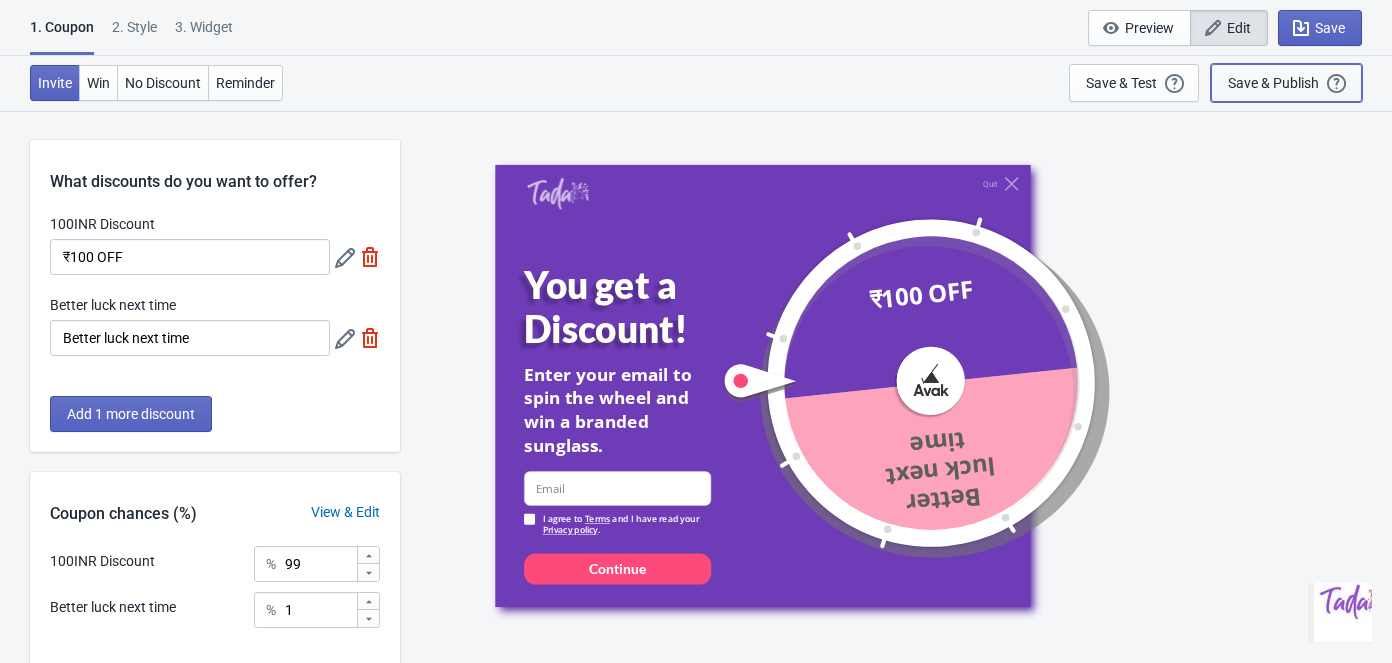 click on "Save & Publish" at bounding box center (1273, 83) 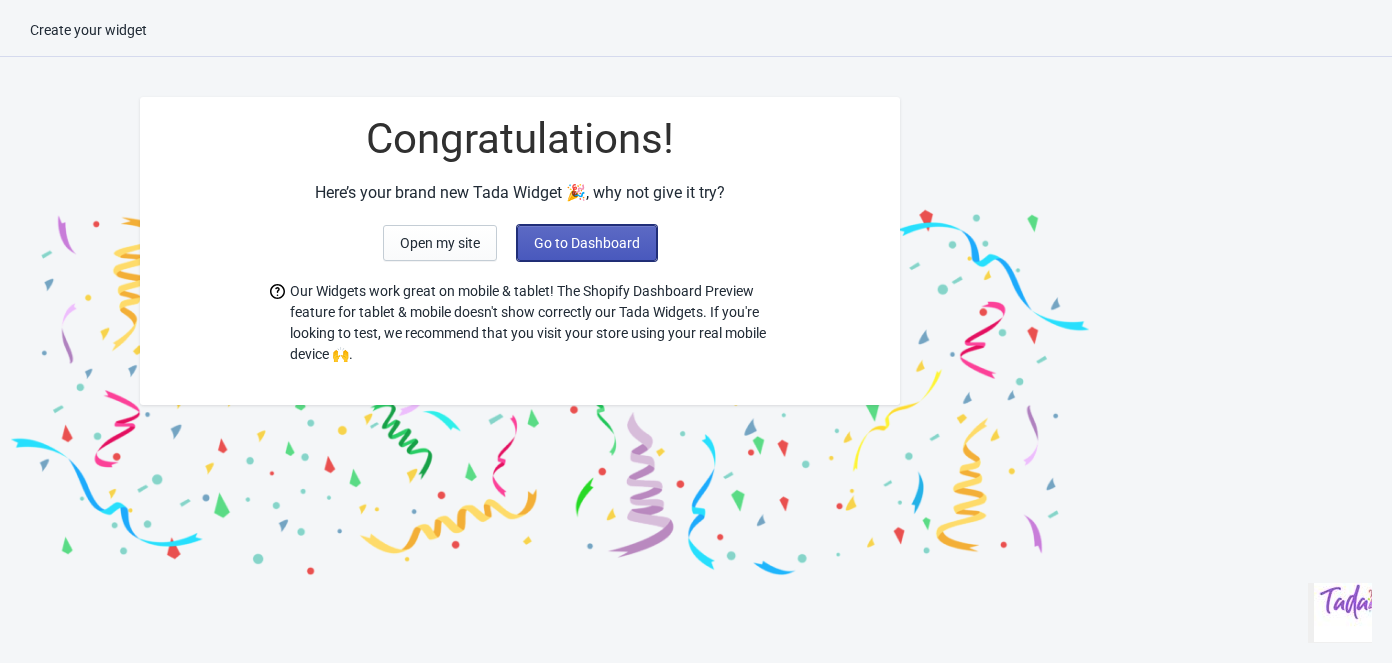 click on "Go to Dashboard" at bounding box center (587, 243) 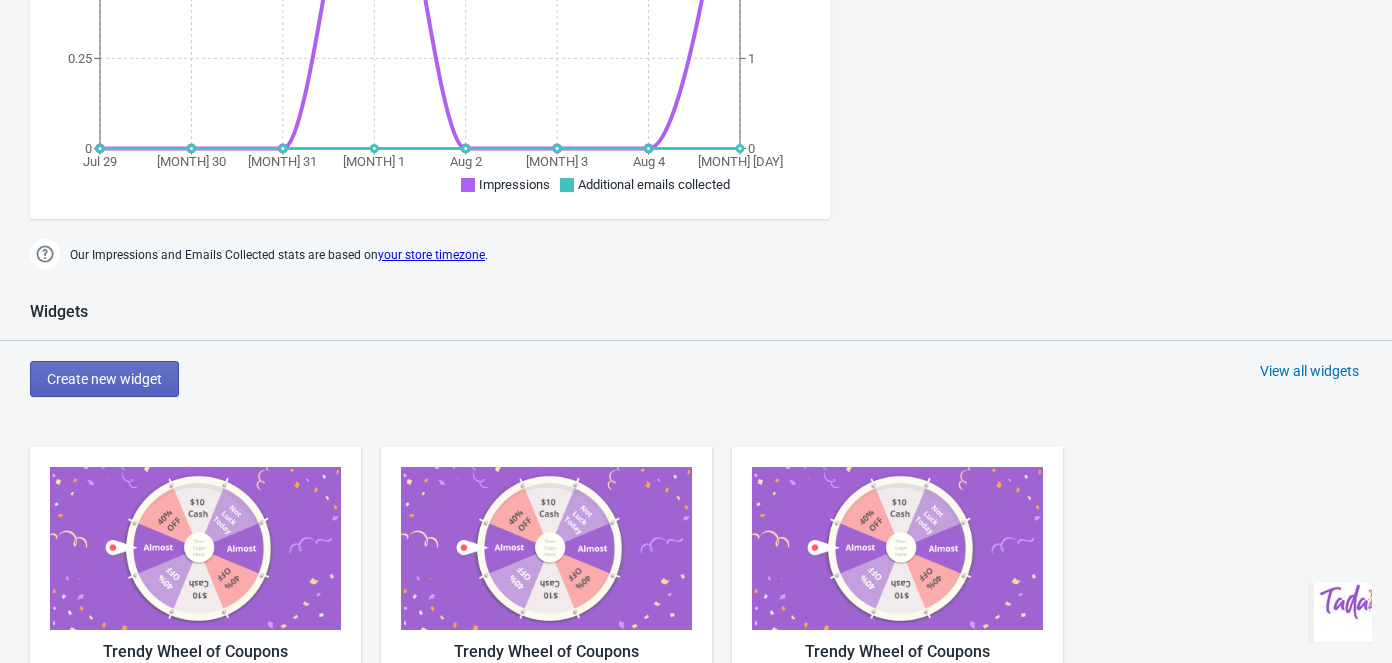 scroll, scrollTop: 818, scrollLeft: 0, axis: vertical 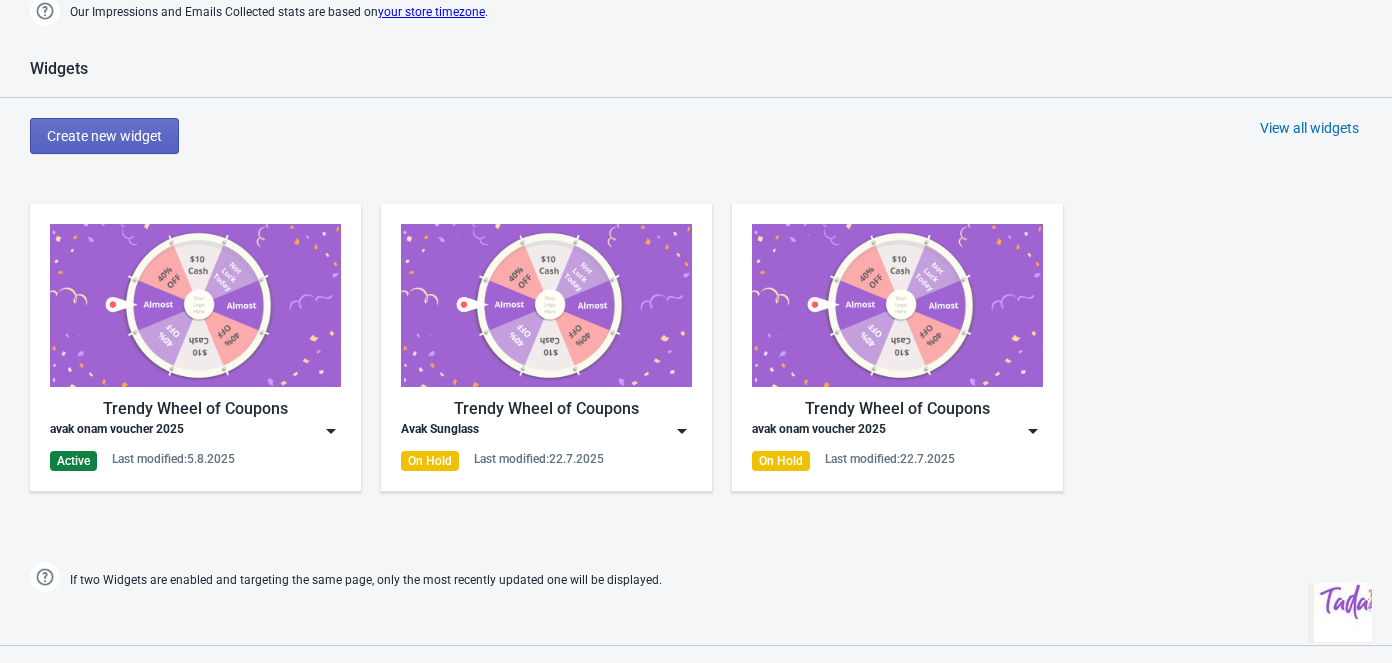 click on "Trendy Wheel of Coupons avak onam voucher [YEAR] Active Last modified: 5.8.2025" at bounding box center [195, 347] 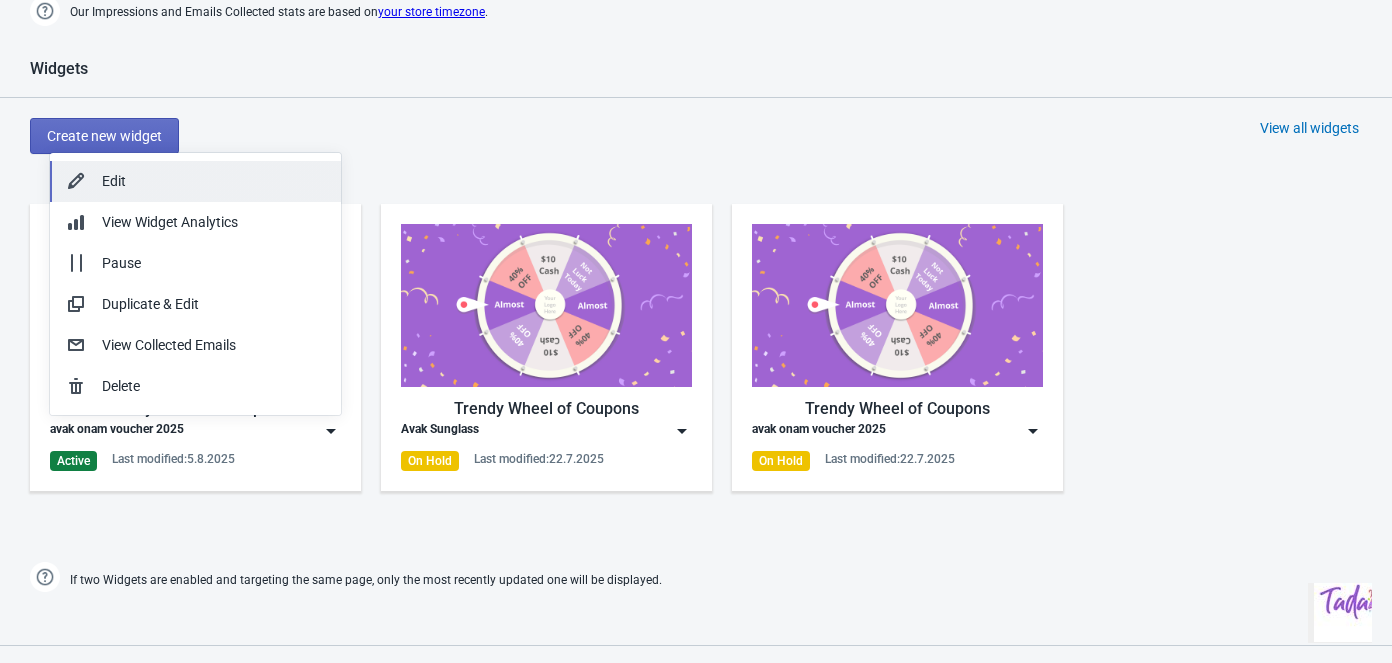 click on "Edit" at bounding box center (213, 181) 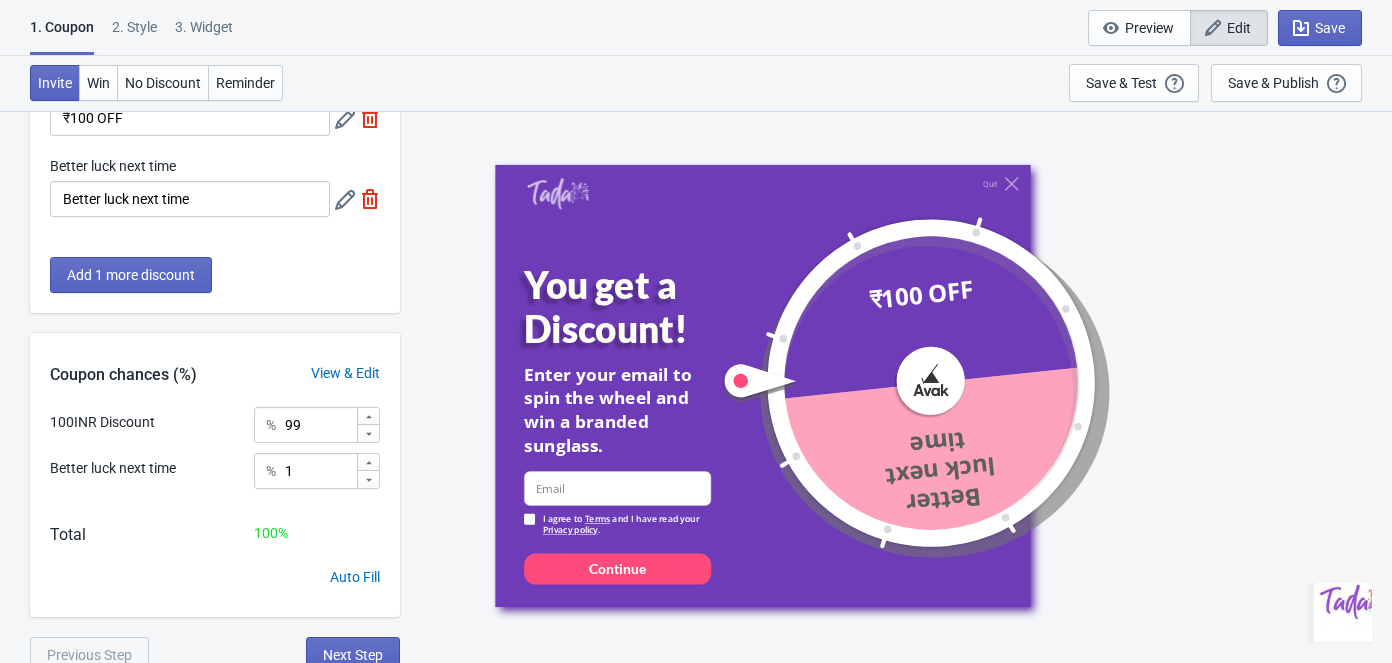 scroll, scrollTop: 149, scrollLeft: 0, axis: vertical 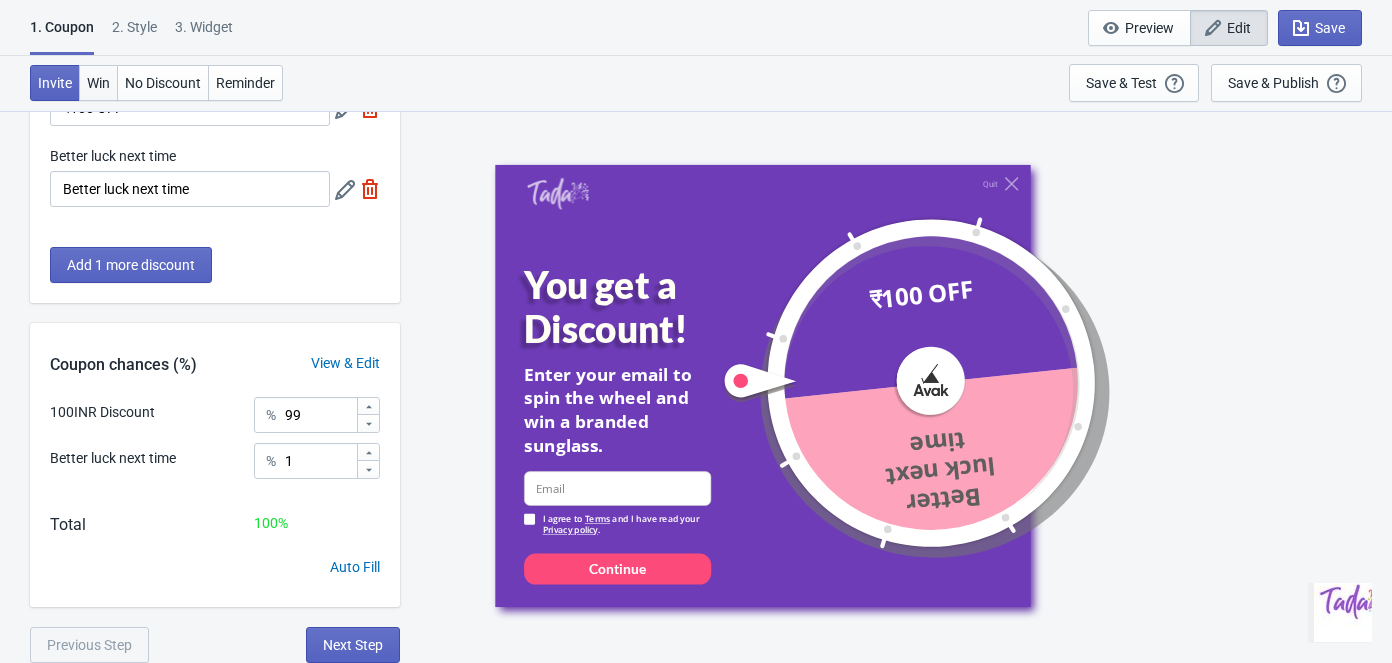 click on "Win" at bounding box center [98, 83] 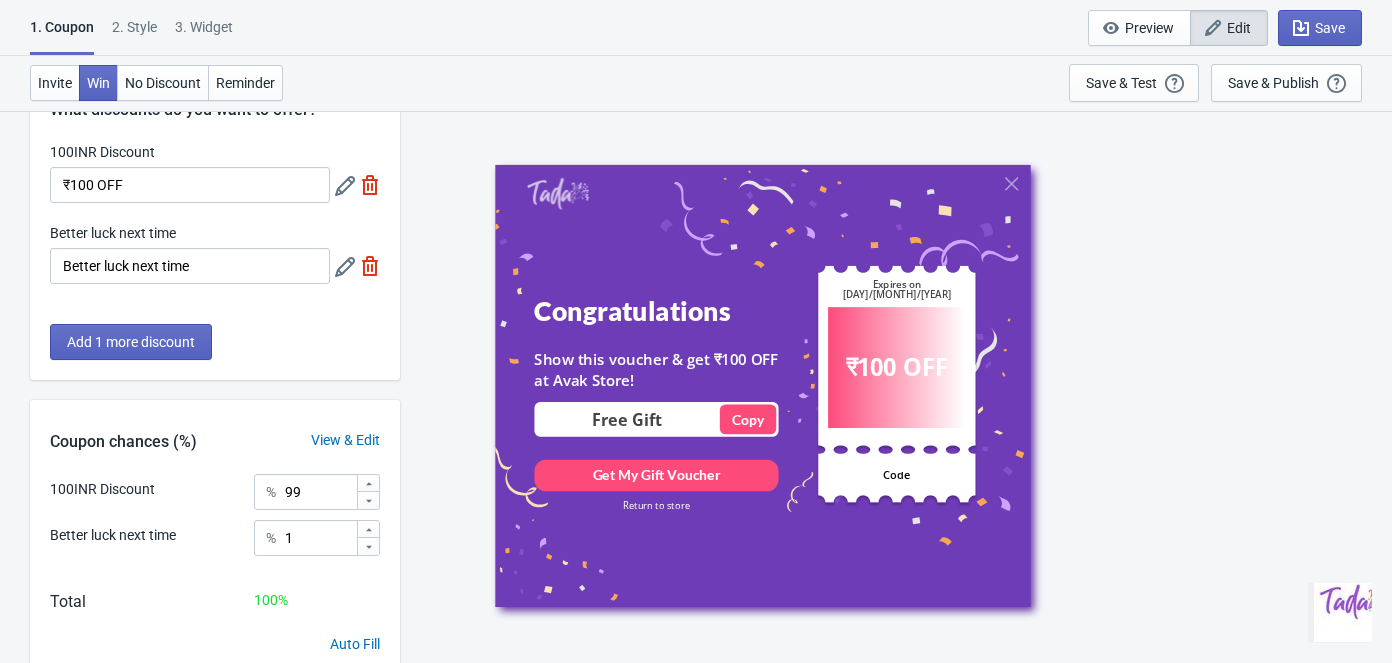 scroll, scrollTop: 149, scrollLeft: 0, axis: vertical 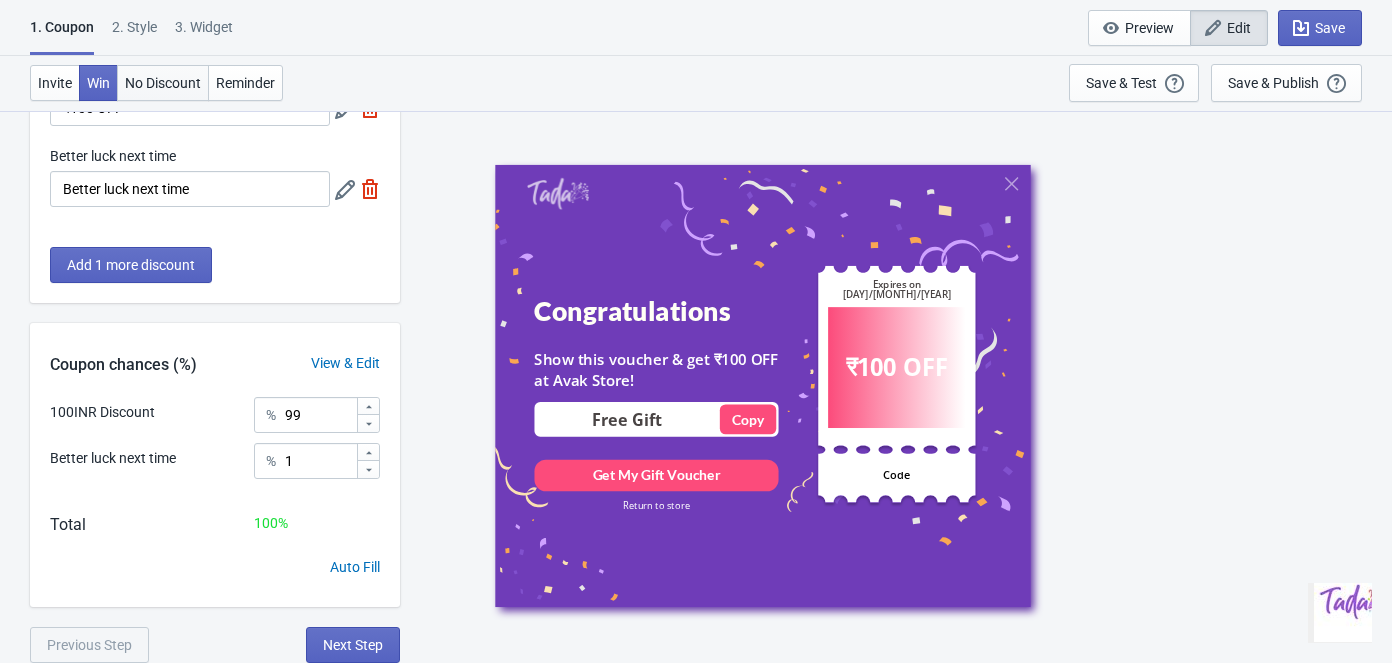 click on "No Discount" at bounding box center (163, 83) 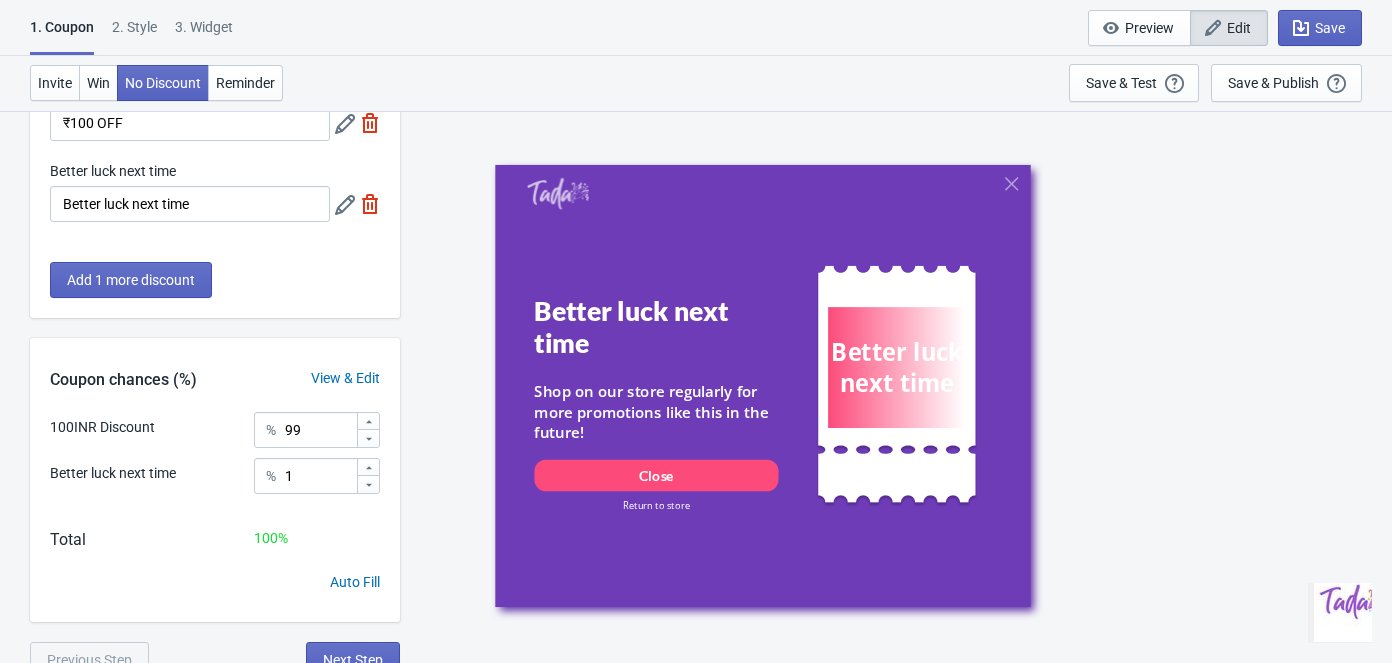 scroll, scrollTop: 149, scrollLeft: 0, axis: vertical 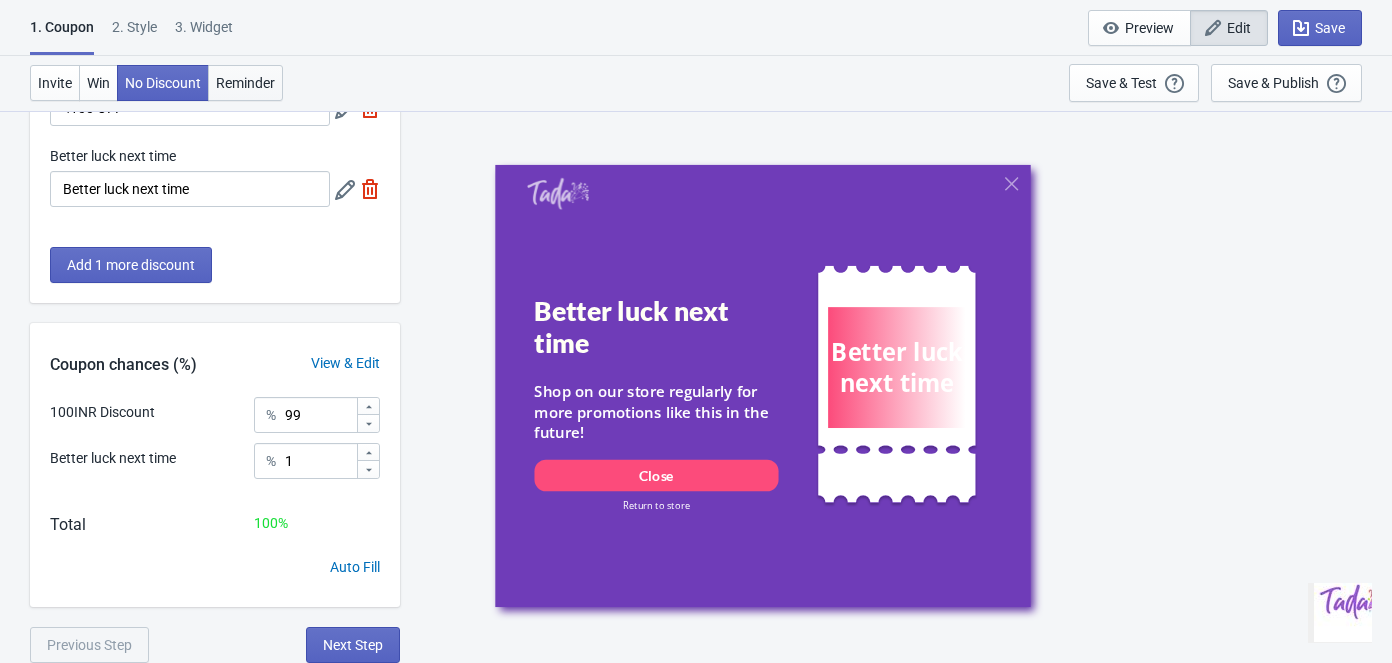 click on "Reminder" at bounding box center [245, 83] 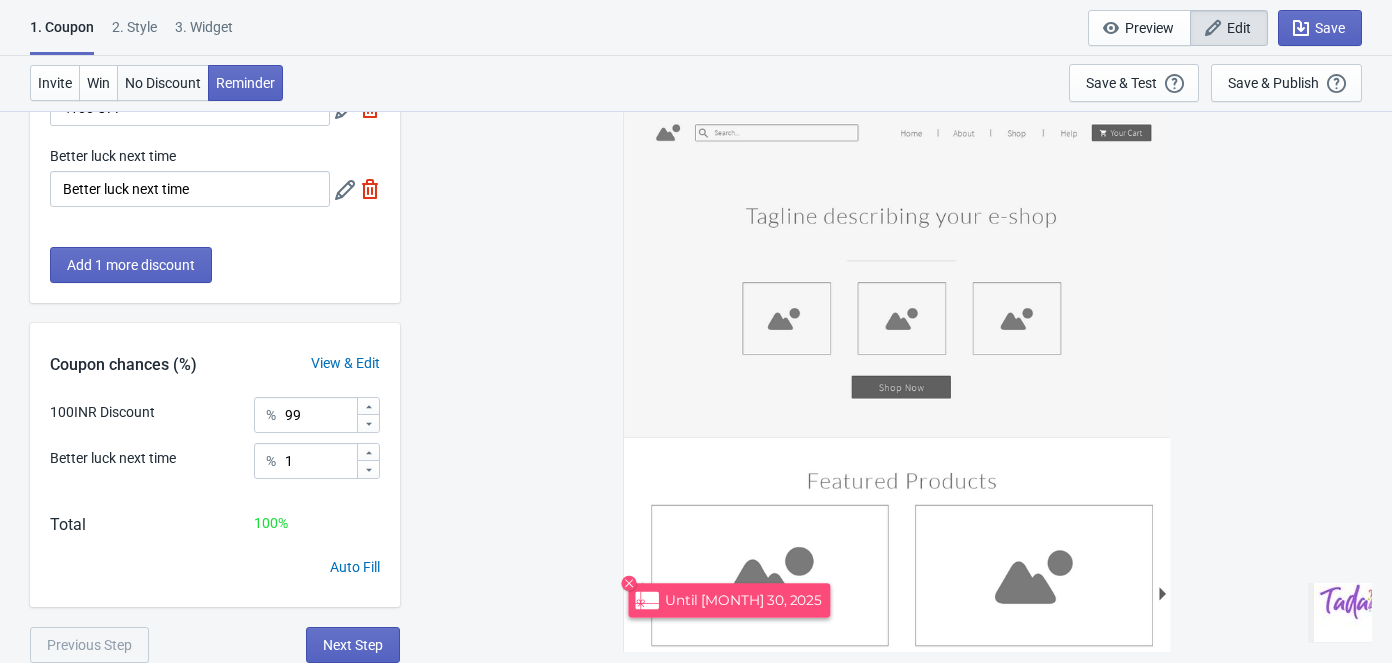 click on "No Discount" at bounding box center (163, 83) 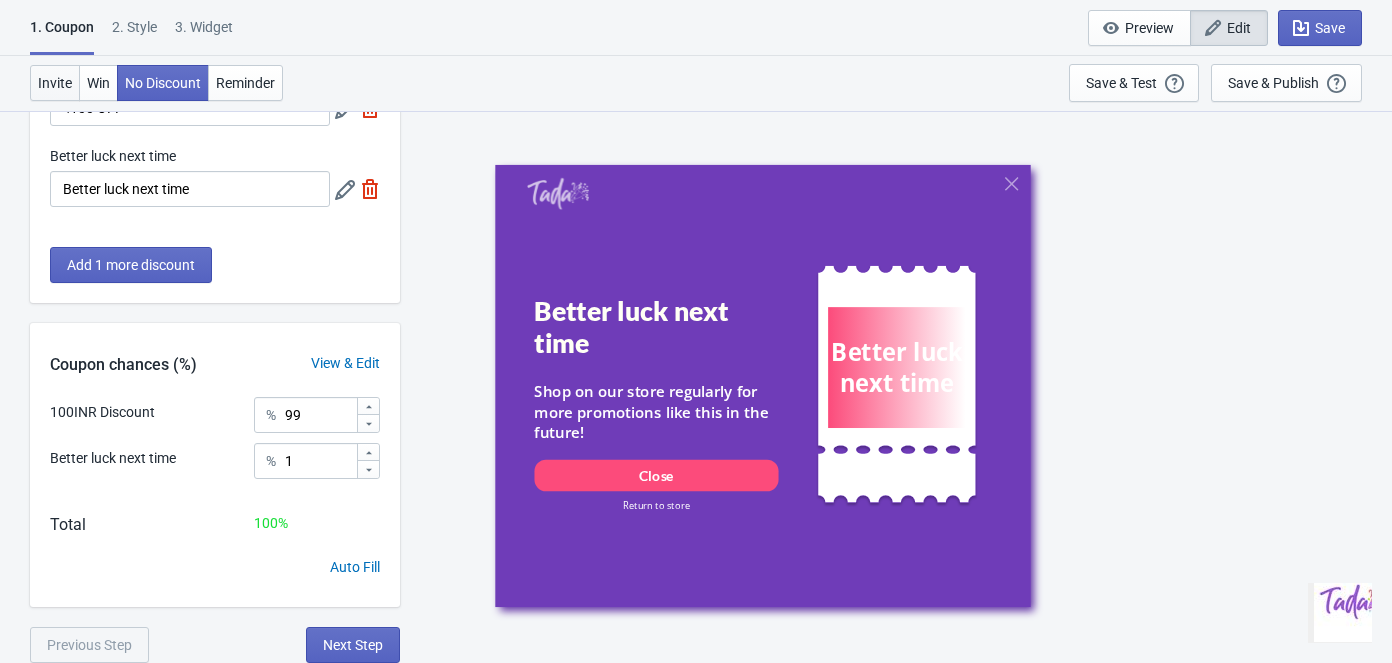 click on "Invite" at bounding box center (55, 83) 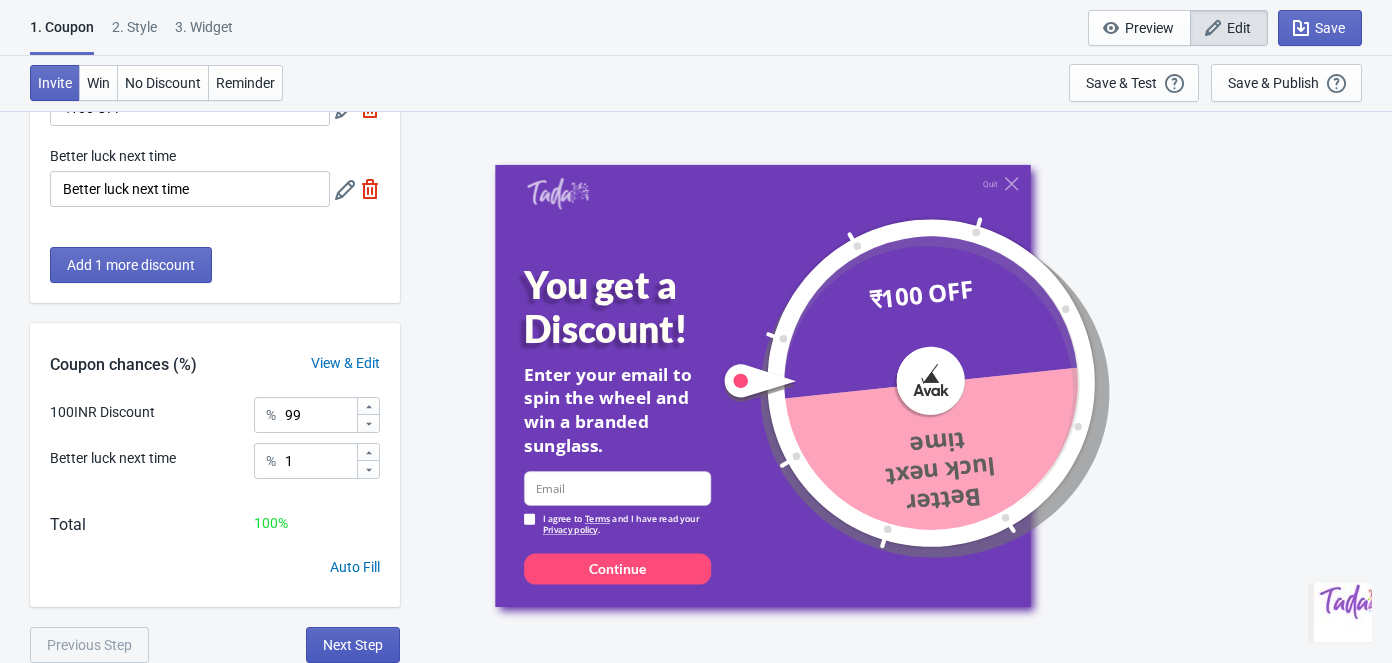 click on "Next Step" at bounding box center (353, 645) 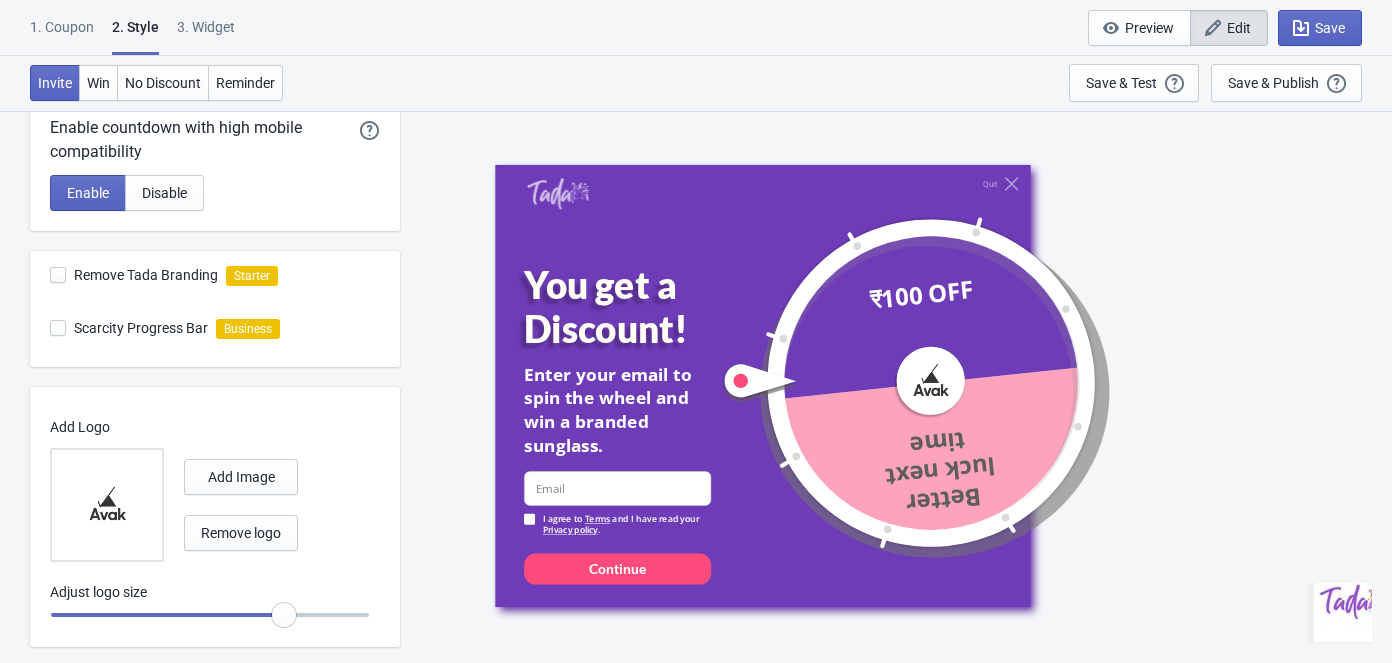 scroll, scrollTop: 626, scrollLeft: 0, axis: vertical 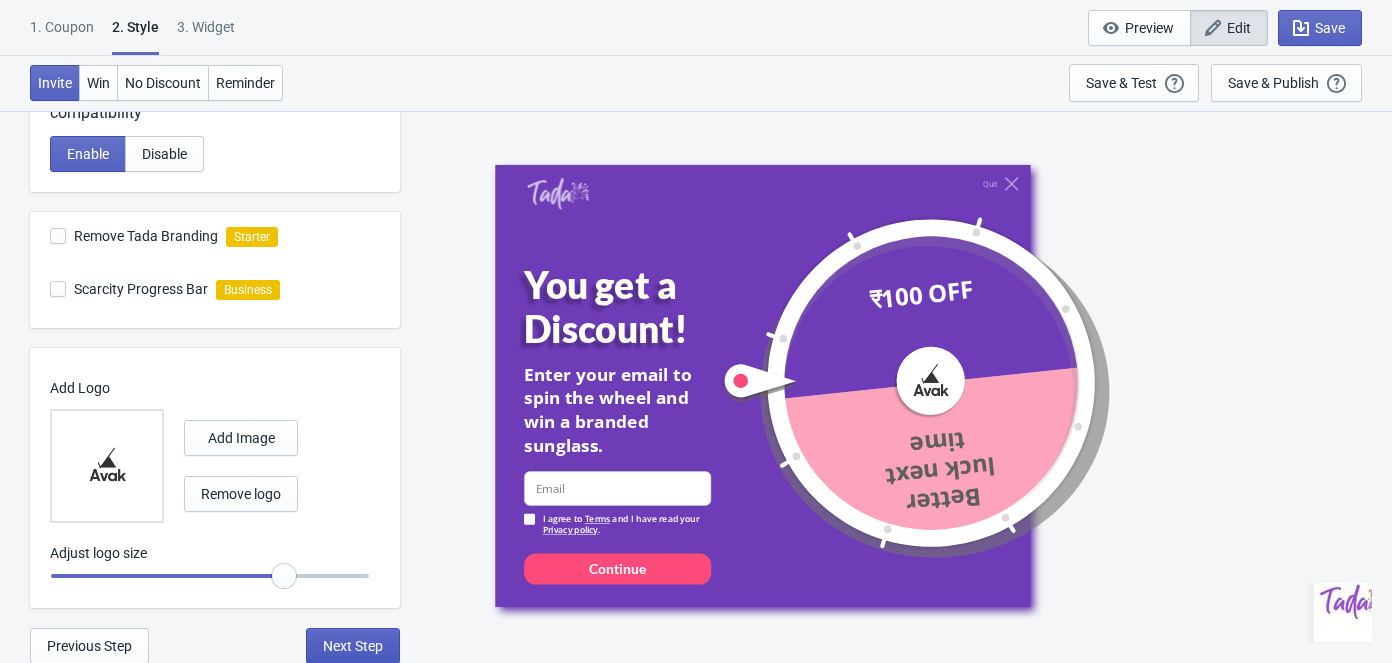 click on "Next Step" at bounding box center (353, 646) 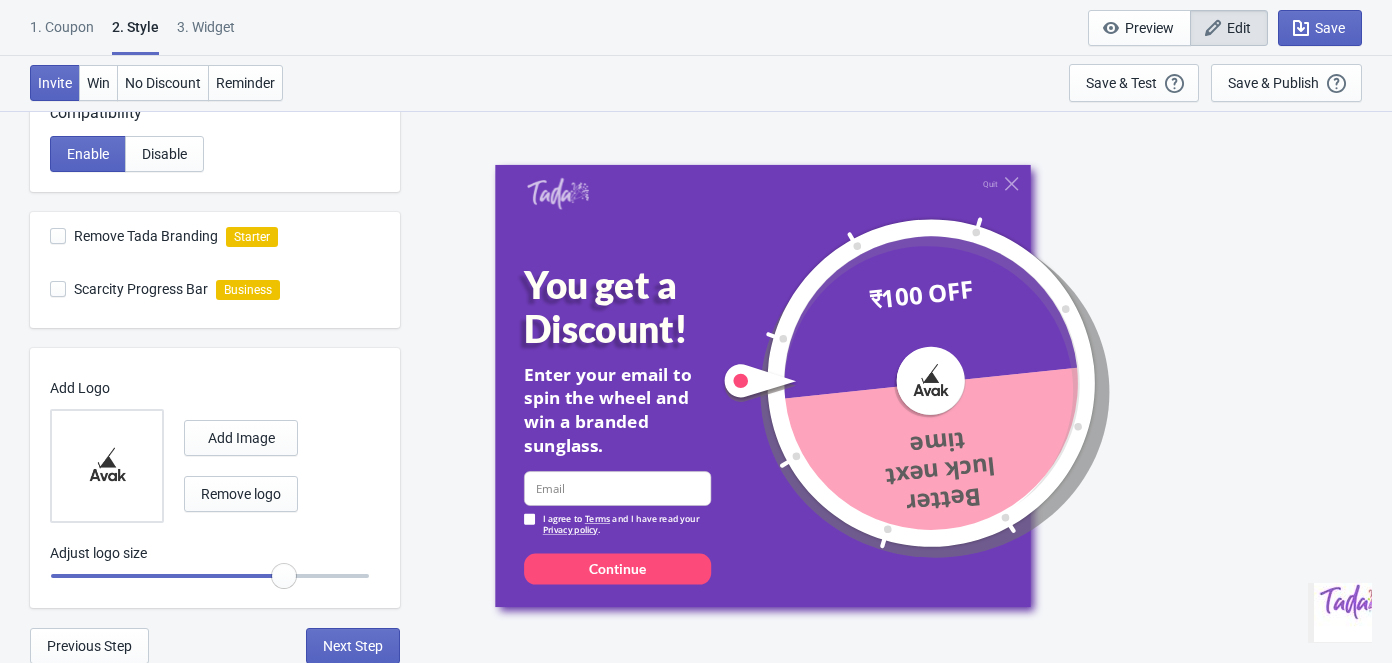 select on "specificURL" 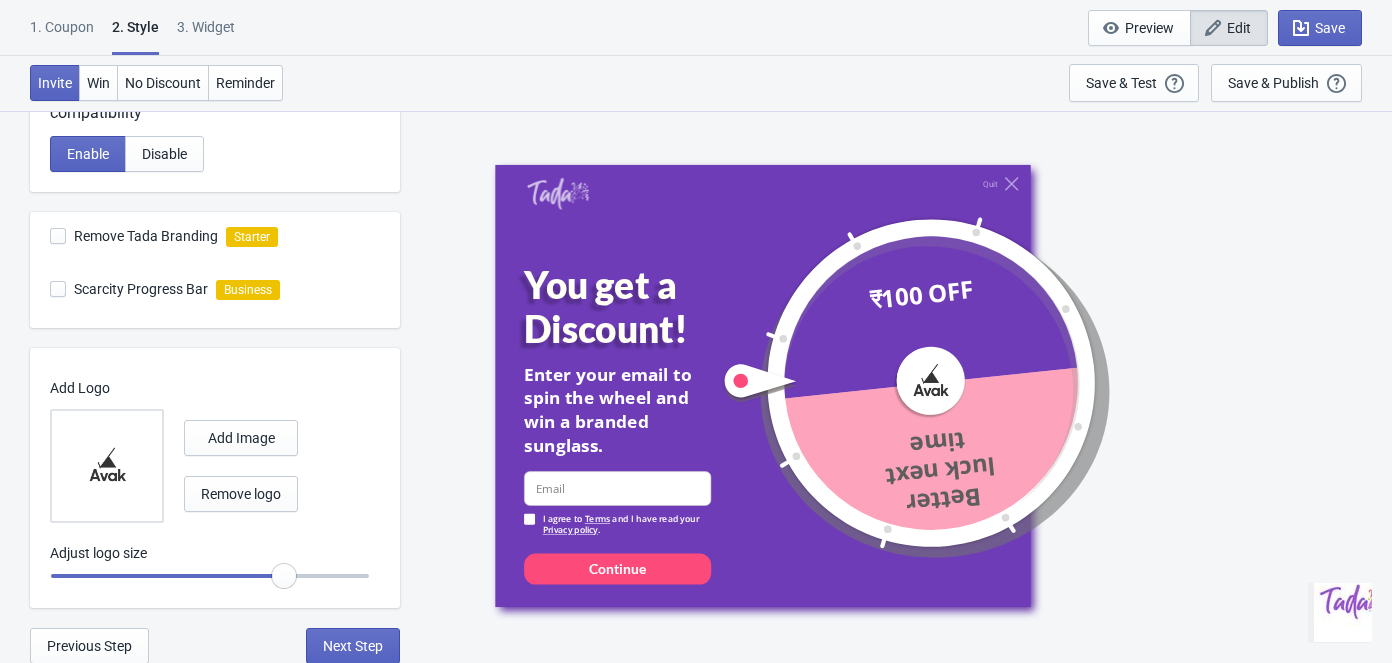 select on "once_per_user" 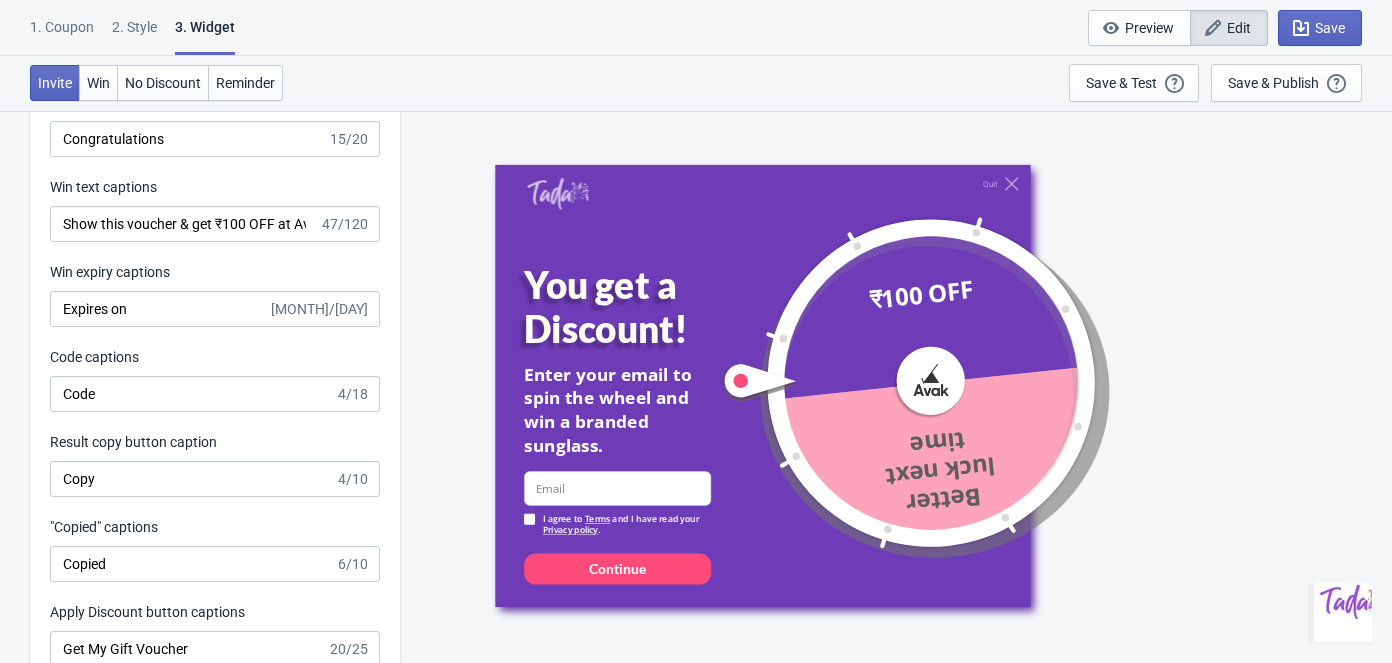 scroll, scrollTop: 5363, scrollLeft: 0, axis: vertical 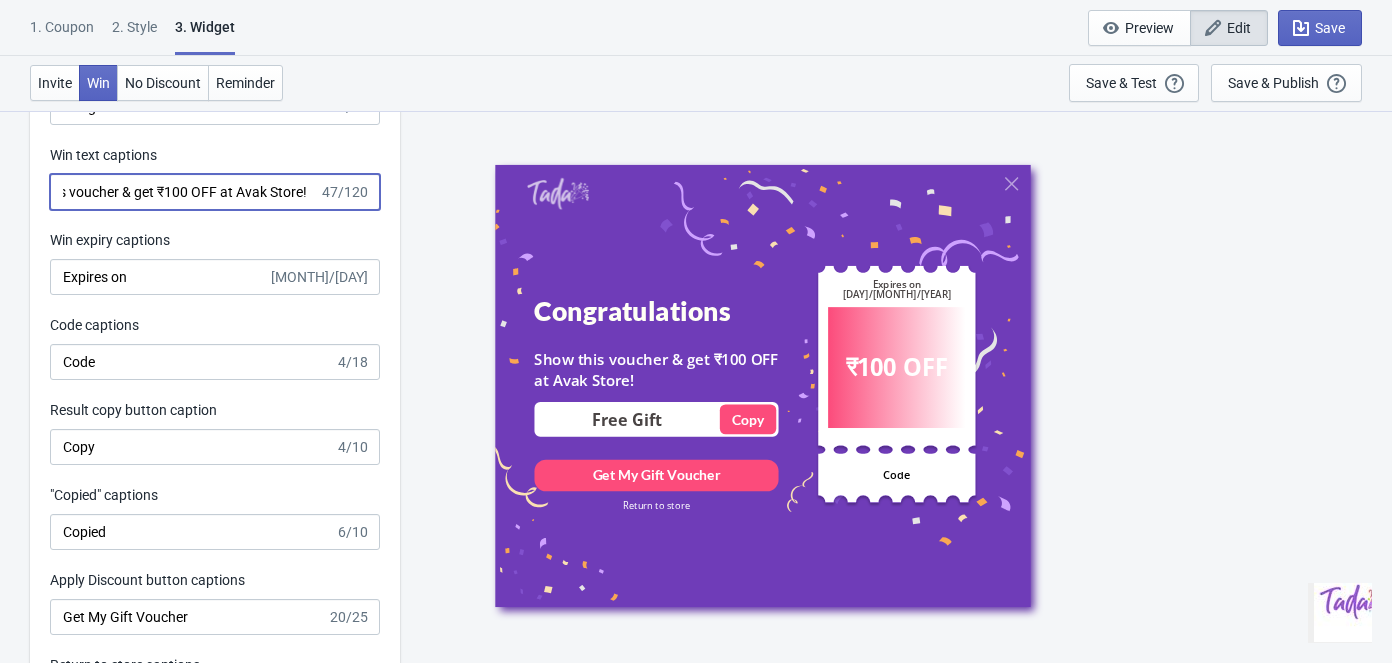 drag, startPoint x: 226, startPoint y: 188, endPoint x: 331, endPoint y: 185, distance: 105.04285 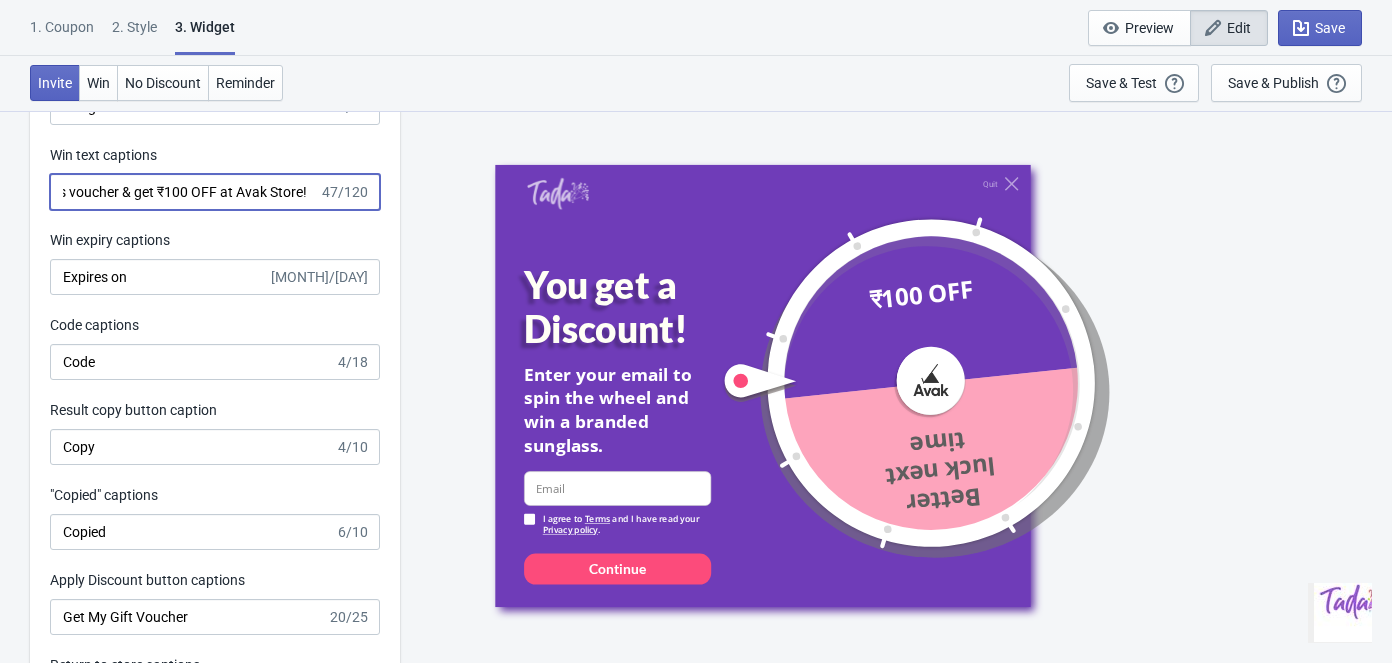scroll, scrollTop: 0, scrollLeft: 0, axis: both 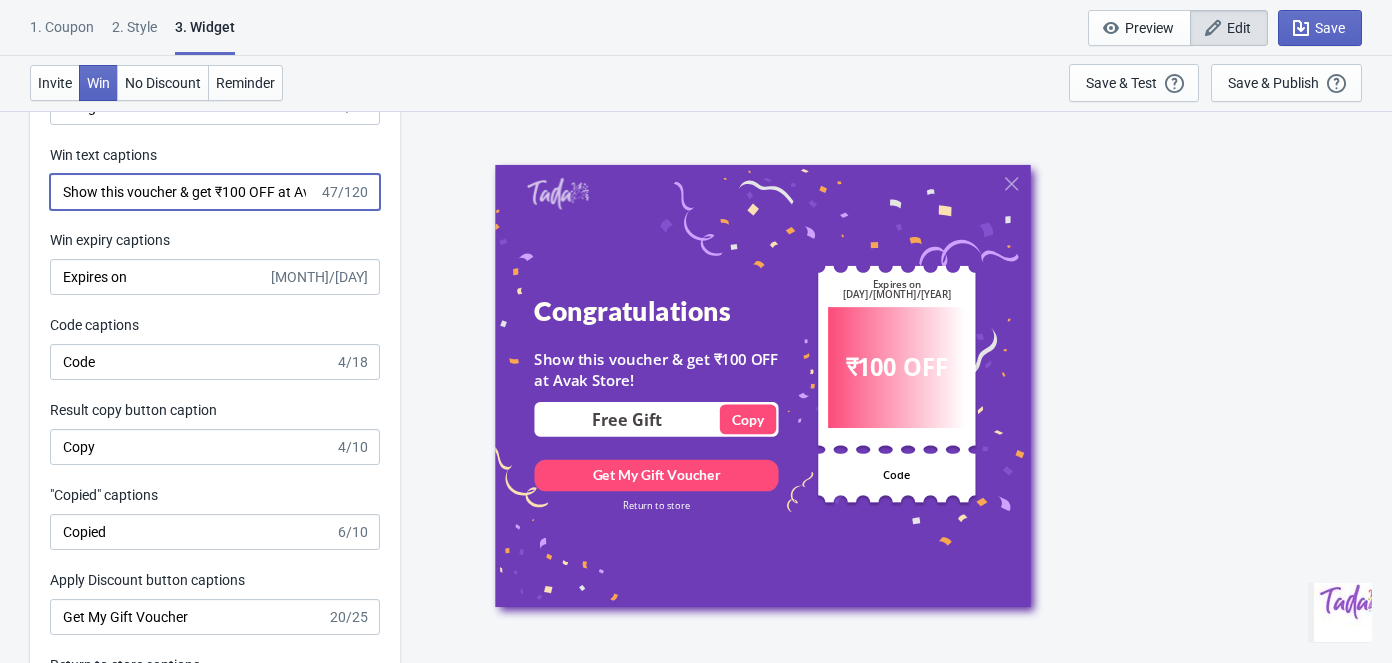click on "Show this voucher & get ₹100 OFF at Avak Store!" at bounding box center [184, 192] 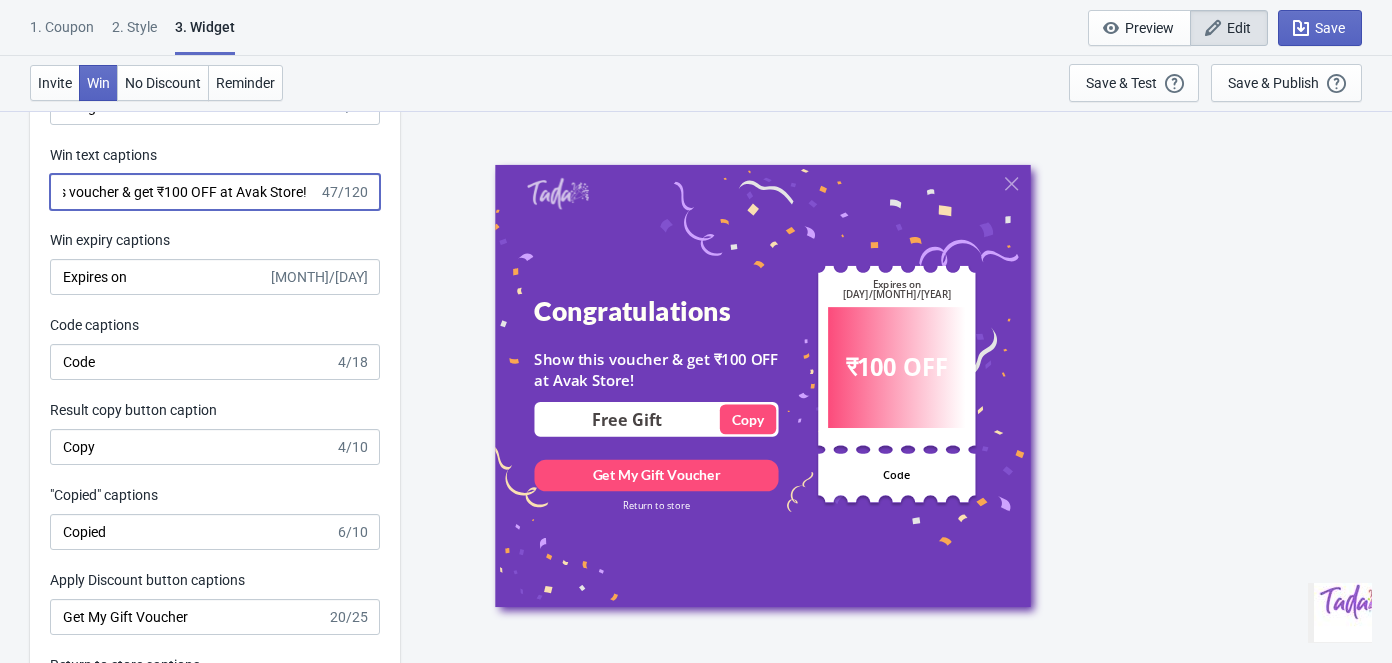 drag, startPoint x: 309, startPoint y: 185, endPoint x: 348, endPoint y: 185, distance: 39 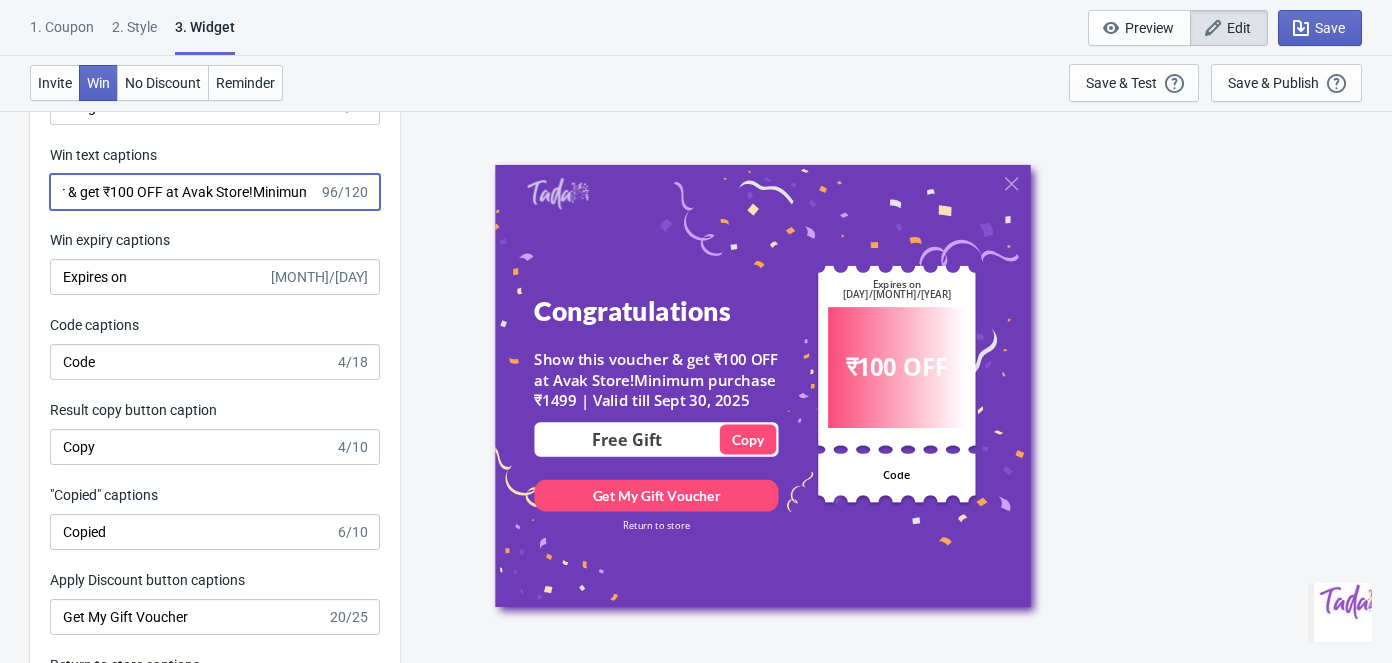 scroll, scrollTop: 0, scrollLeft: 0, axis: both 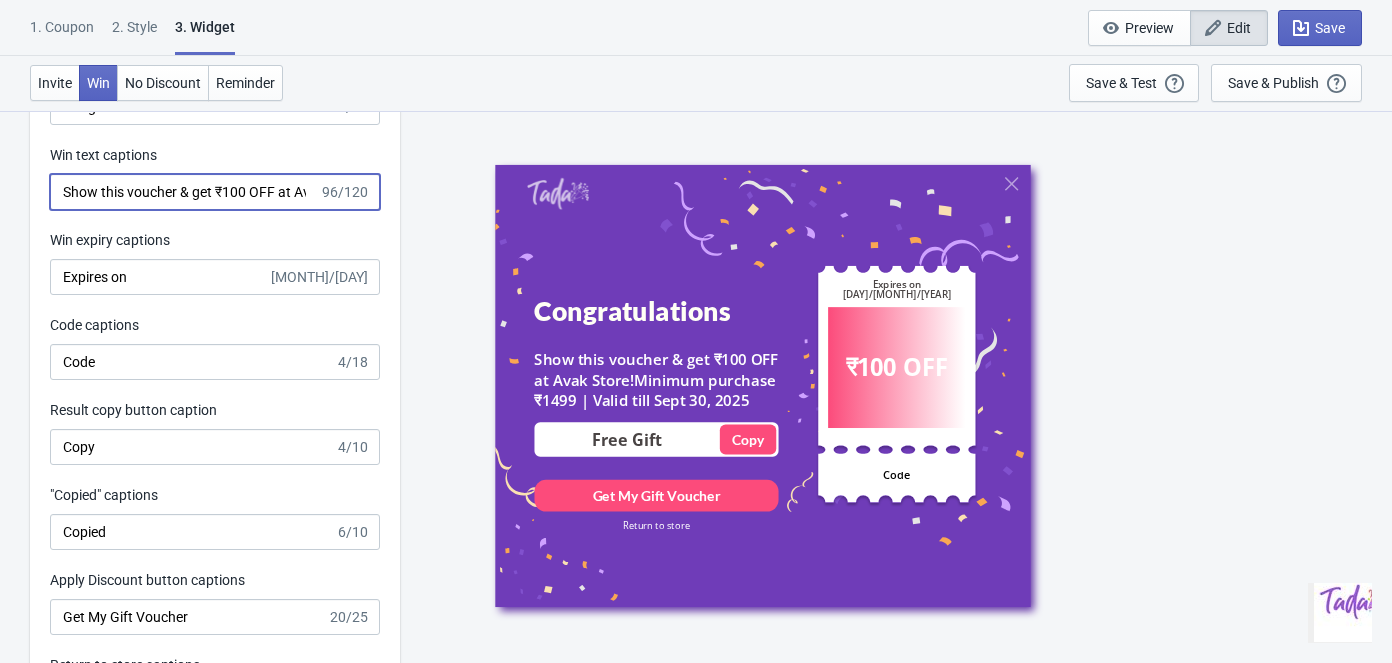 drag, startPoint x: 132, startPoint y: 190, endPoint x: 31, endPoint y: 190, distance: 101 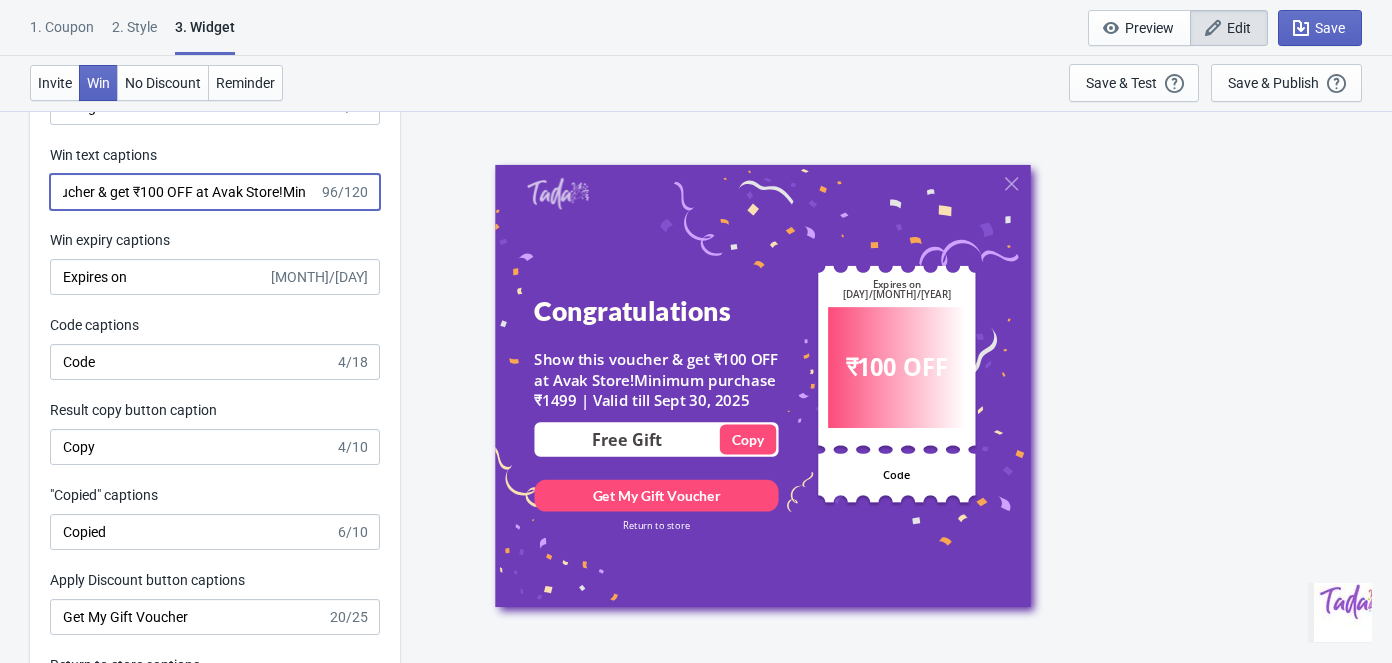 scroll, scrollTop: 0, scrollLeft: 85, axis: horizontal 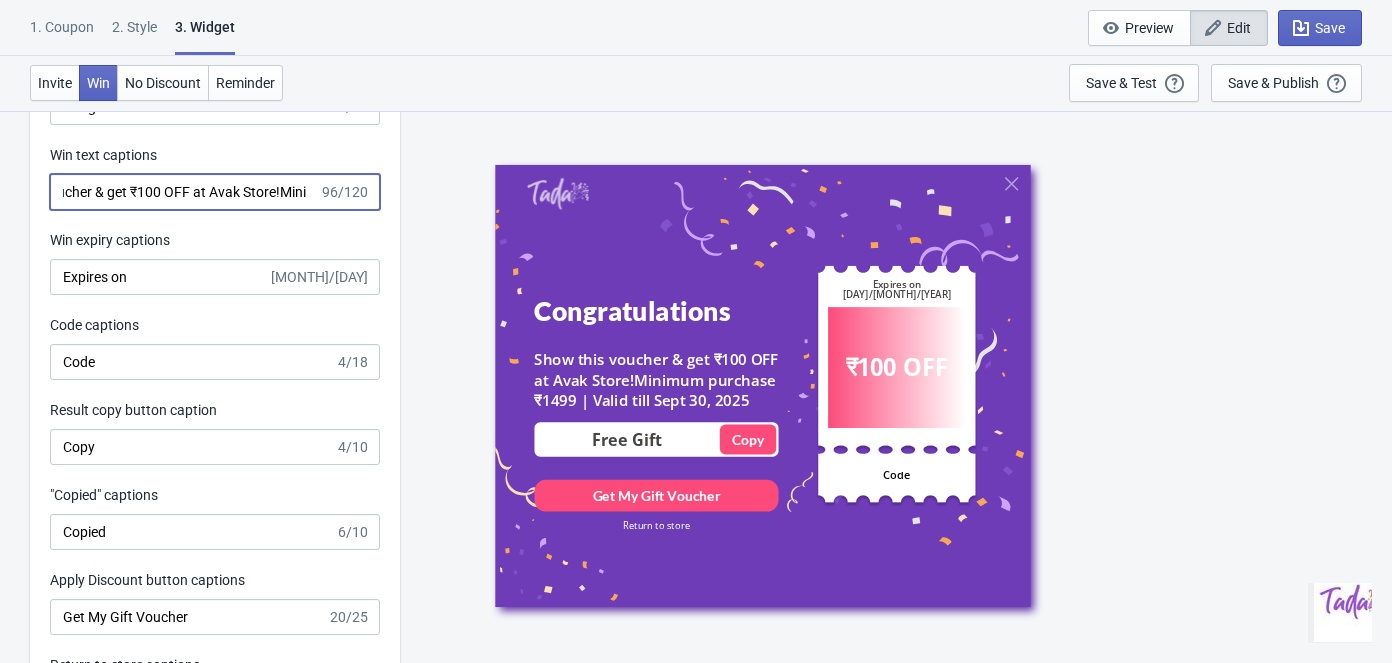 click on "Show this voucher & get ₹100 OFF at Avak Store!Minimum purchase ₹1499 | Valid till Sept 30, 2025" at bounding box center (184, 192) 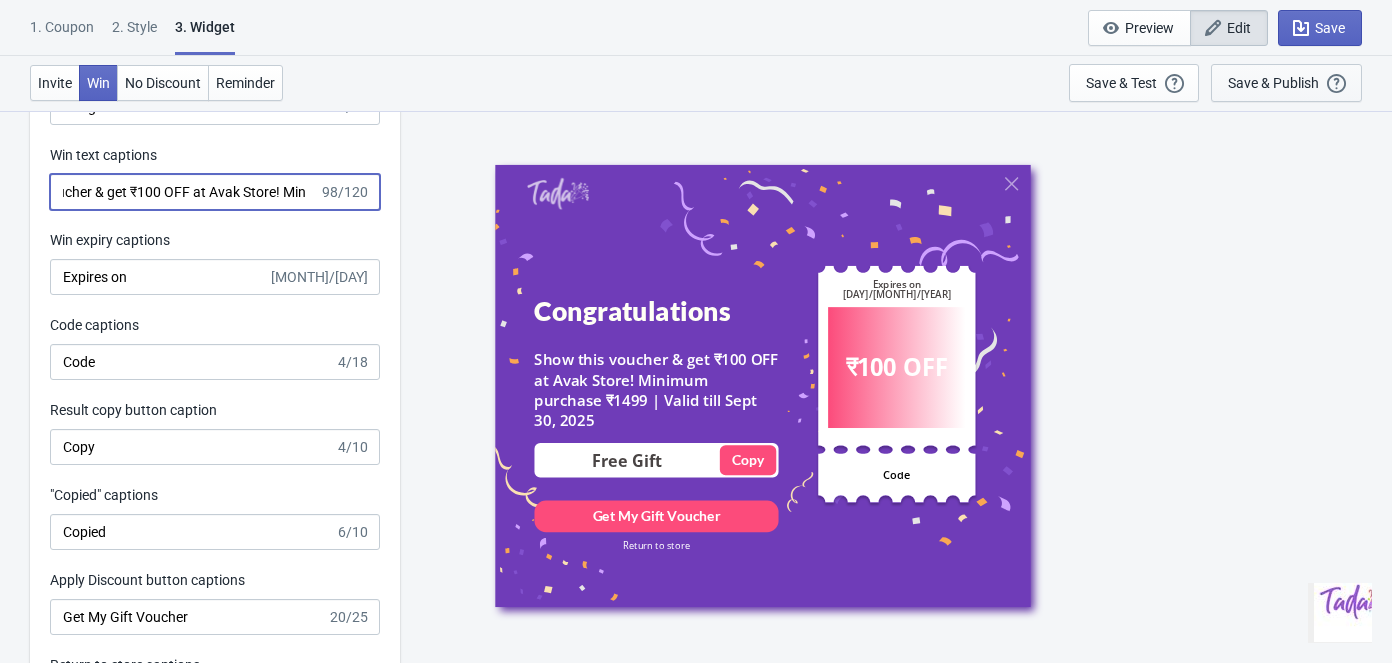 type on "Show this voucher & get ₹100 OFF at Avak Store! Minimum purchase ₹1499 | Valid till Sept 30, 2025" 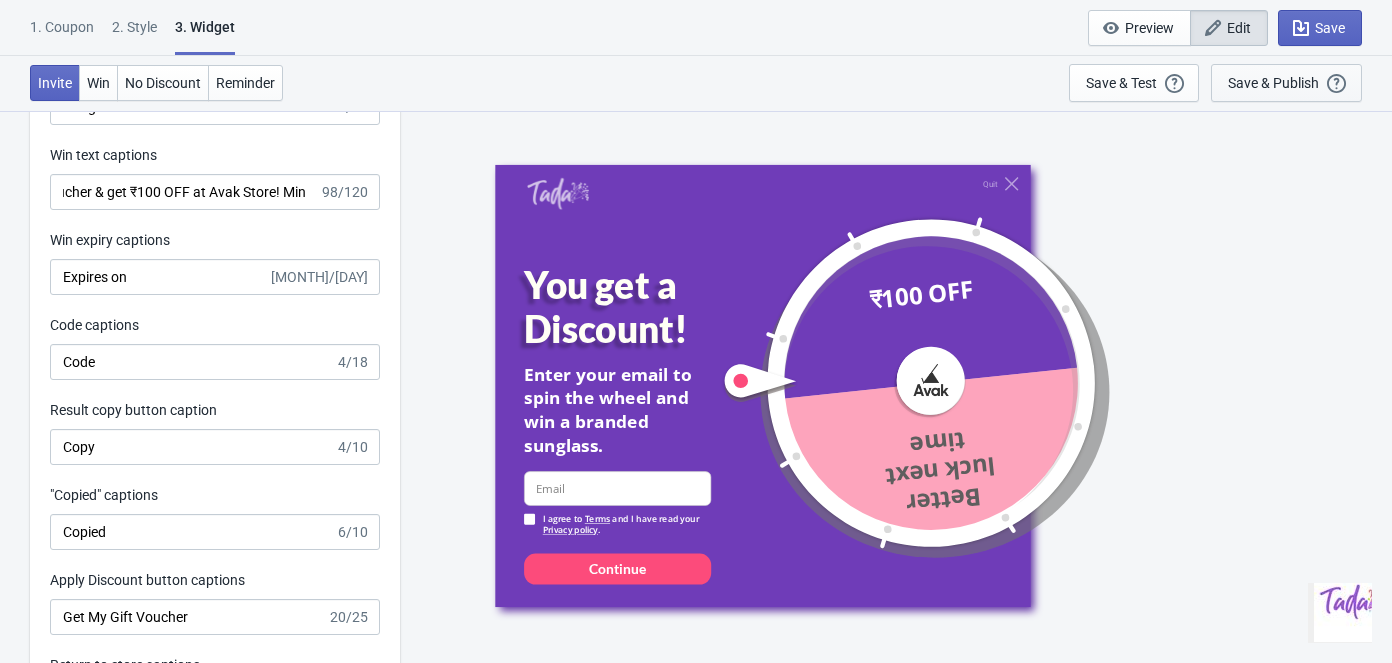 scroll, scrollTop: 0, scrollLeft: 0, axis: both 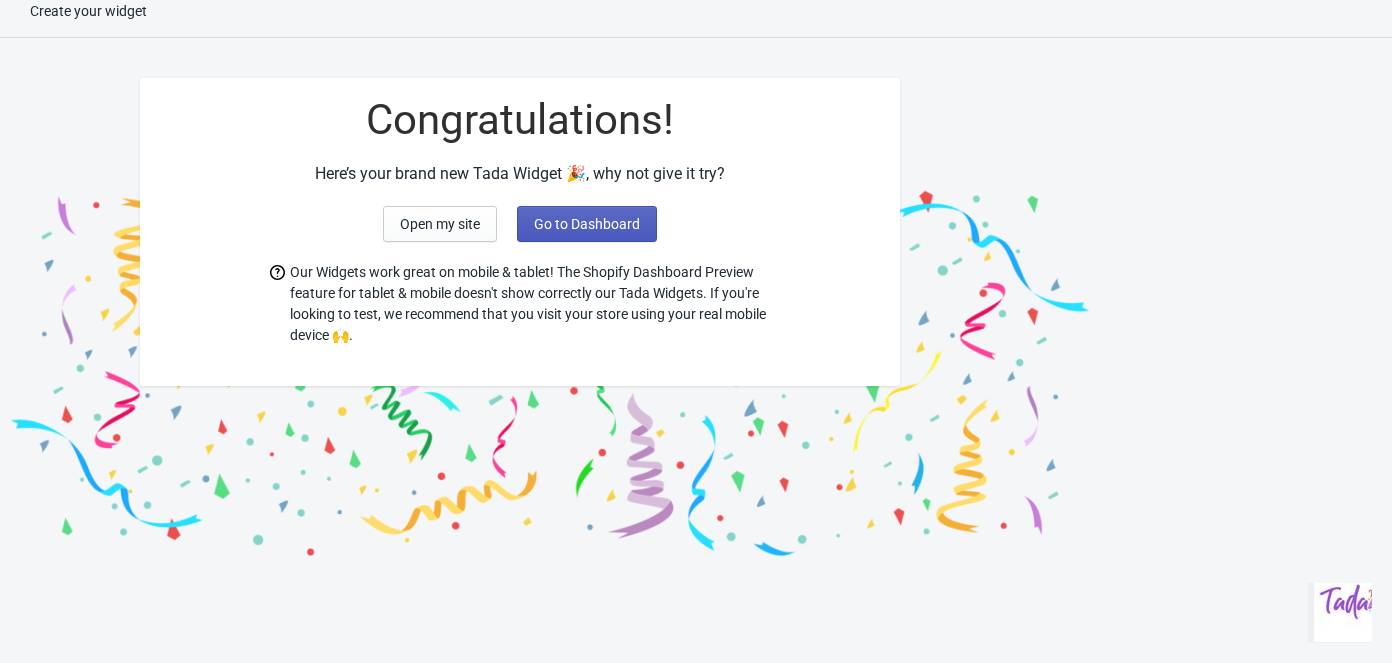 click on "Go to Dashboard" at bounding box center (587, 224) 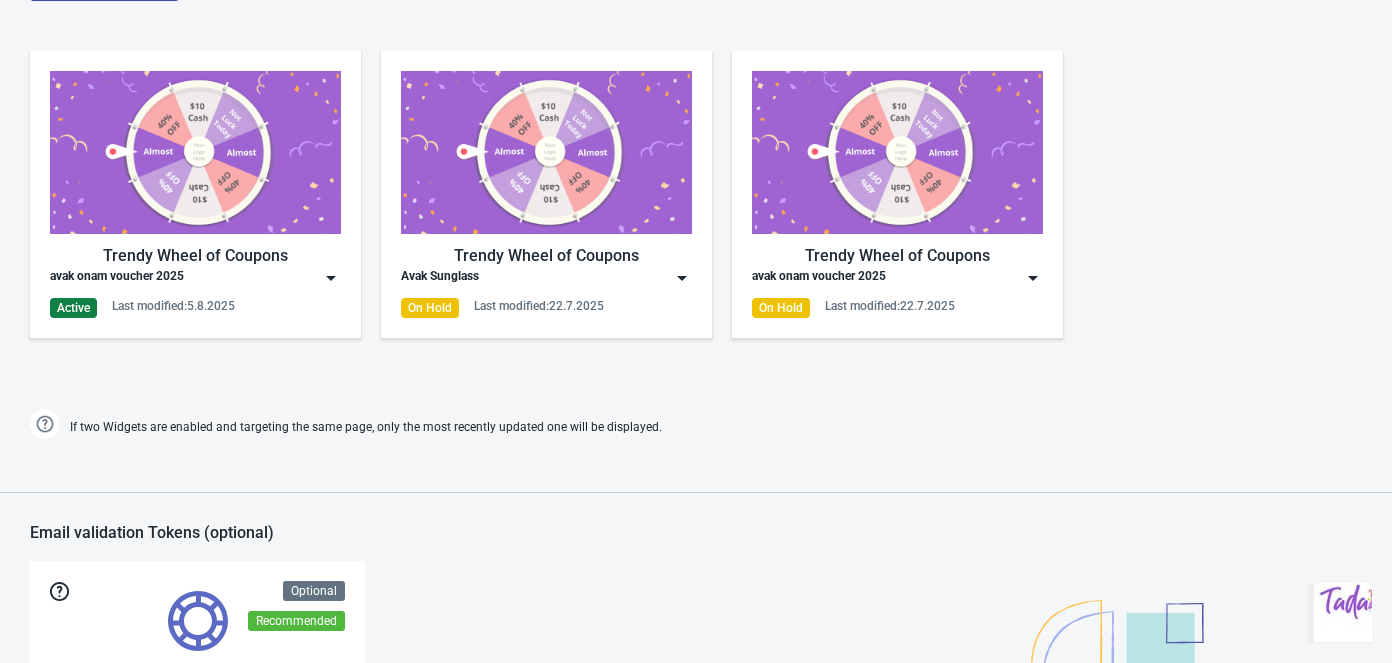 scroll, scrollTop: 909, scrollLeft: 0, axis: vertical 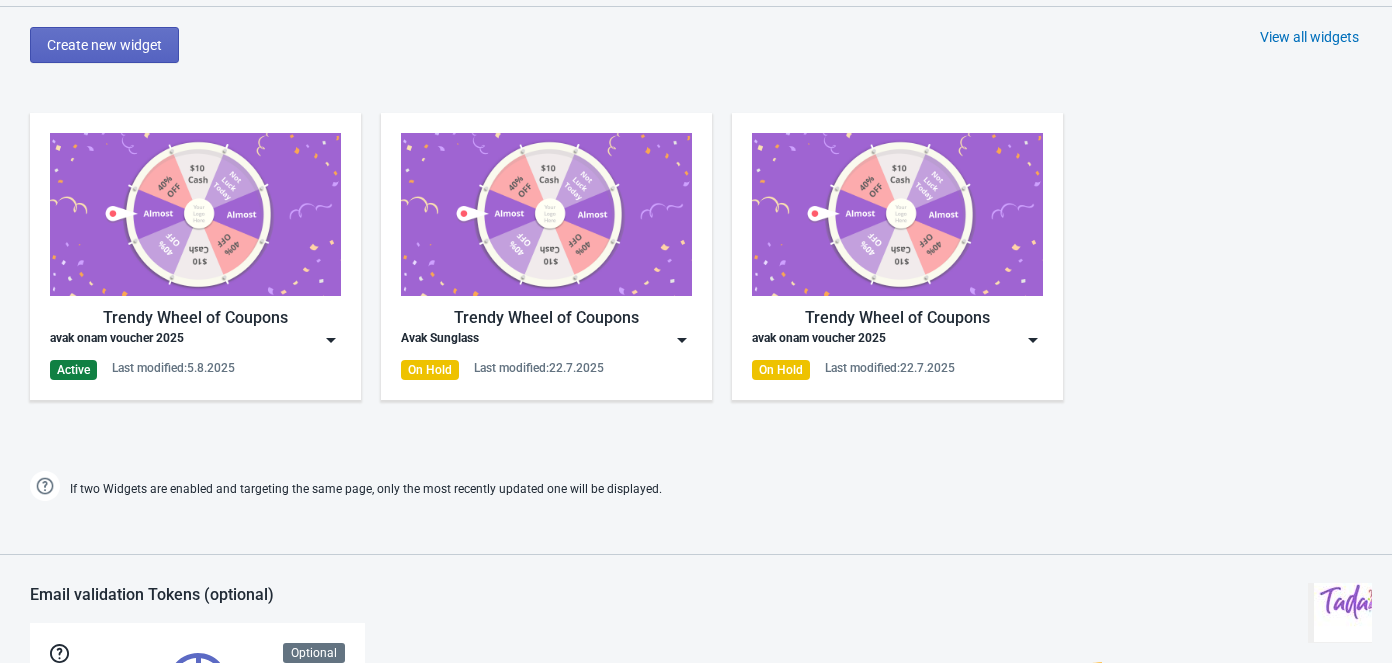 click on "Trendy Wheel of Coupons avak onam voucher [YEAR] Active Last modified: 5.8.2025" at bounding box center (195, 256) 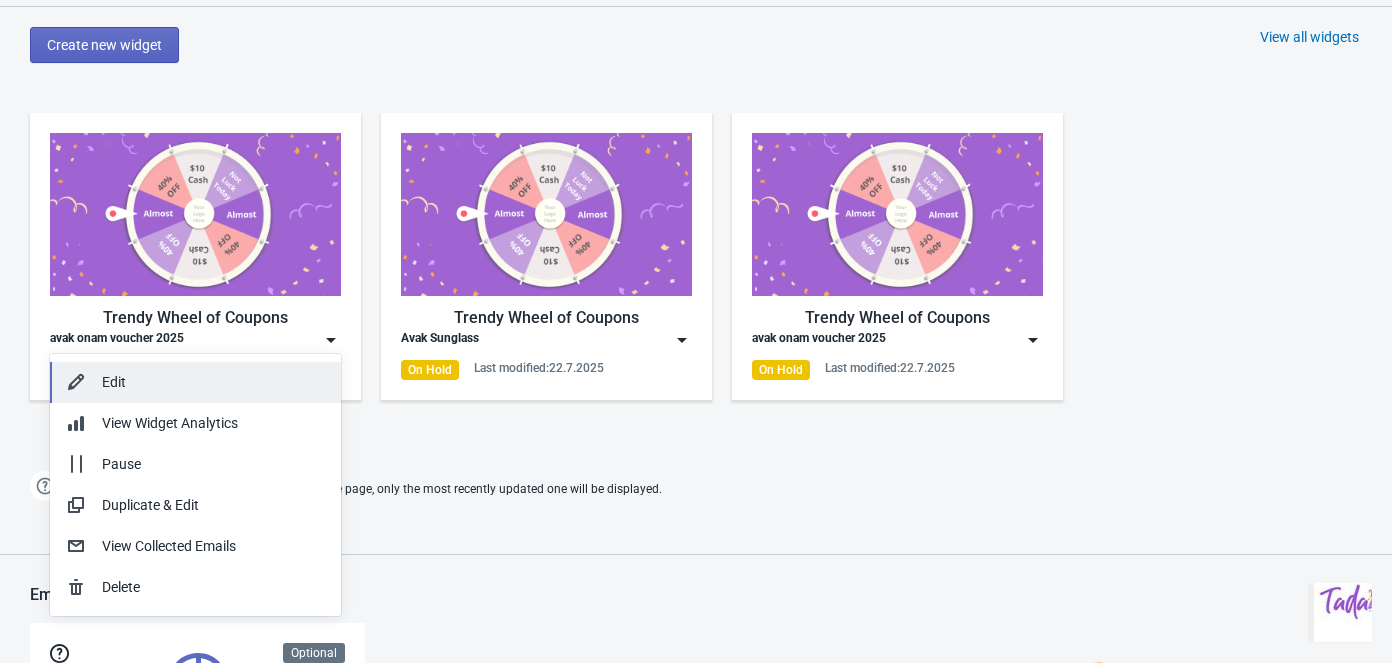 click on "Edit" at bounding box center (213, 382) 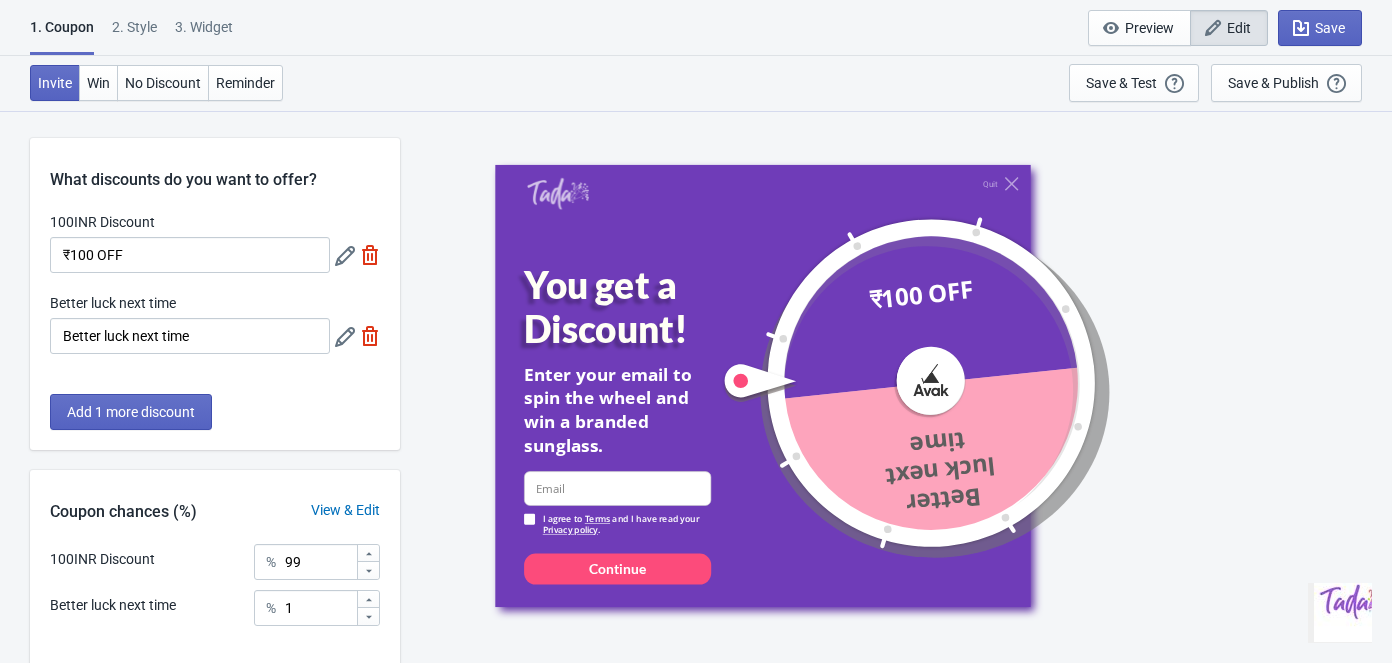 scroll, scrollTop: 0, scrollLeft: 0, axis: both 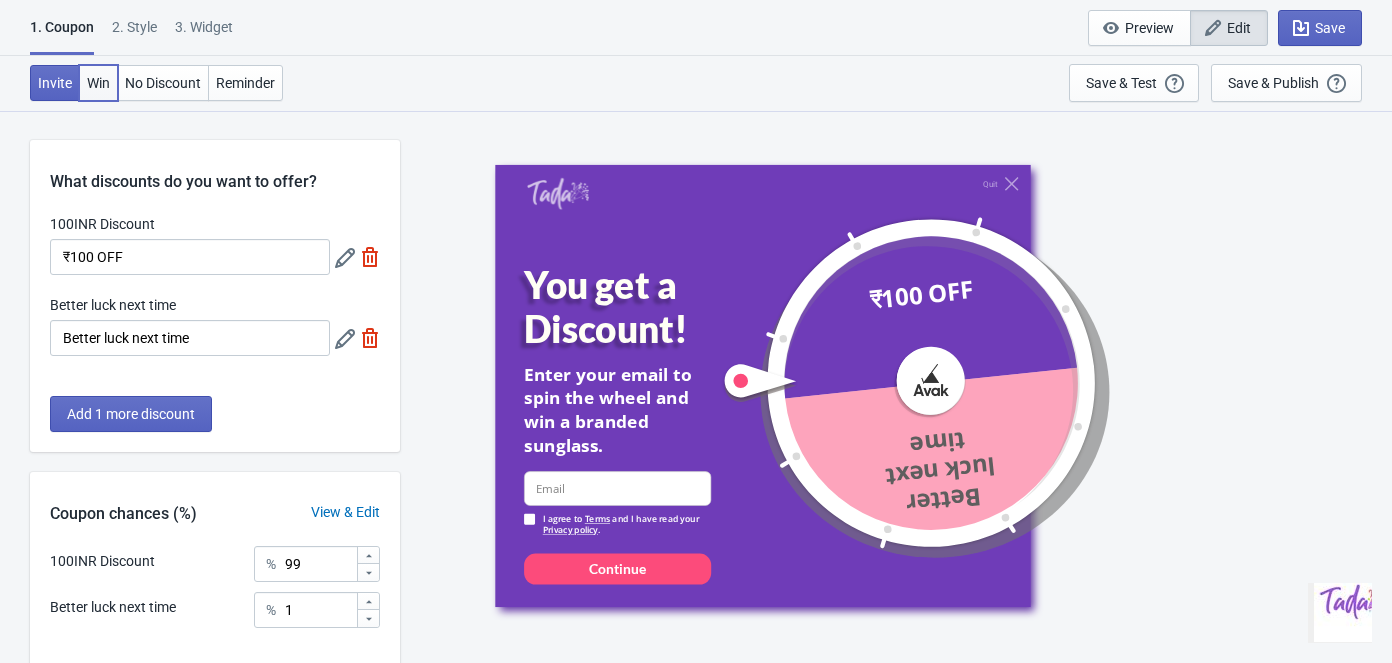 click on "Win" at bounding box center [98, 83] 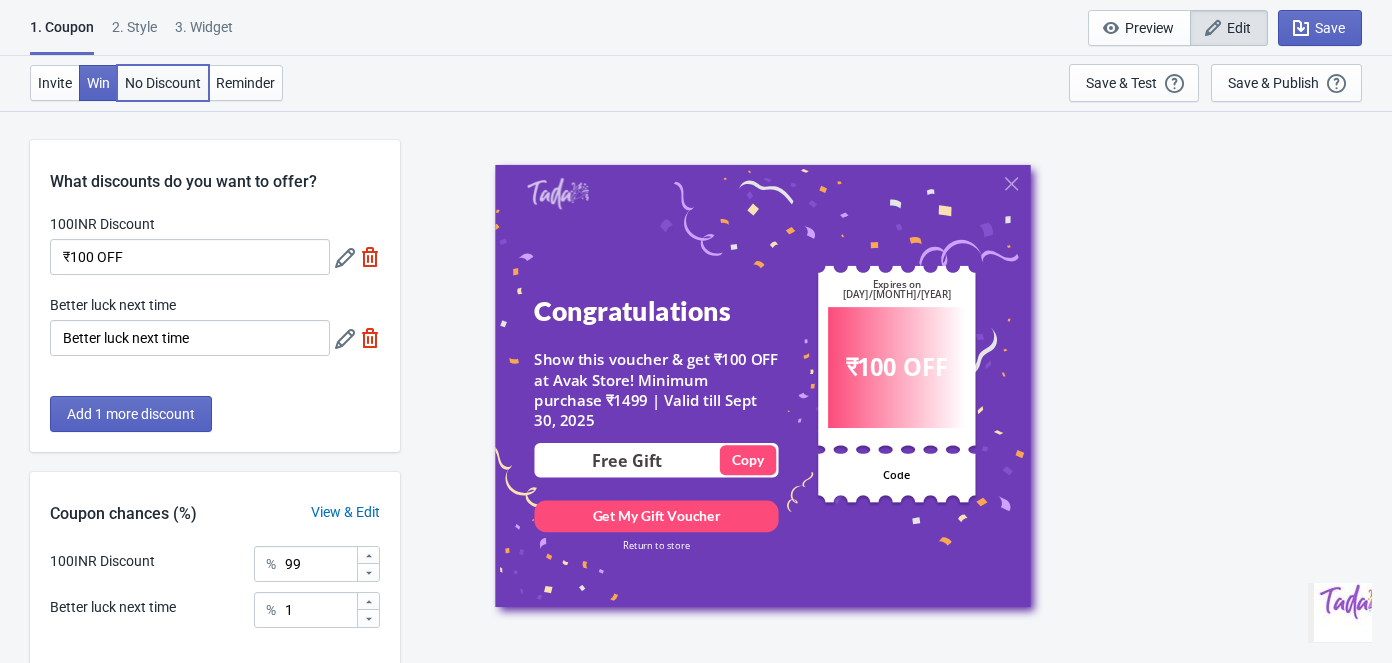 click on "No Discount" at bounding box center [163, 83] 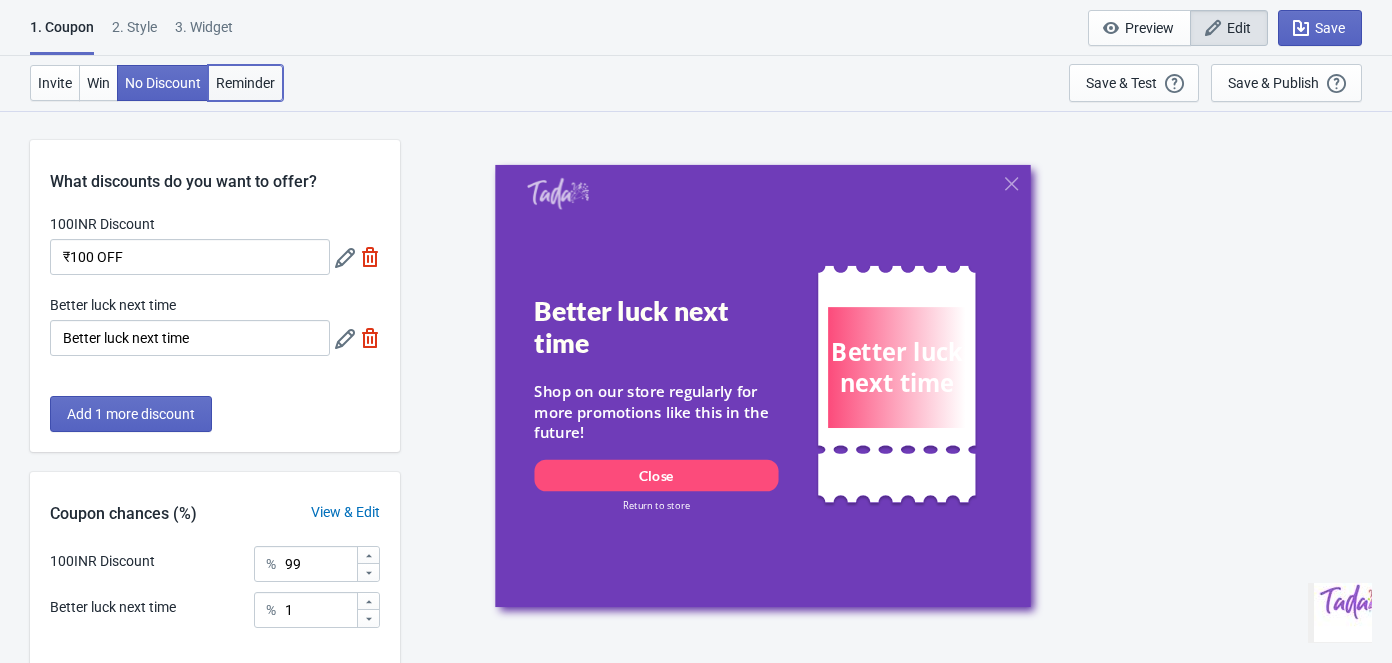 click on "Reminder" at bounding box center [245, 83] 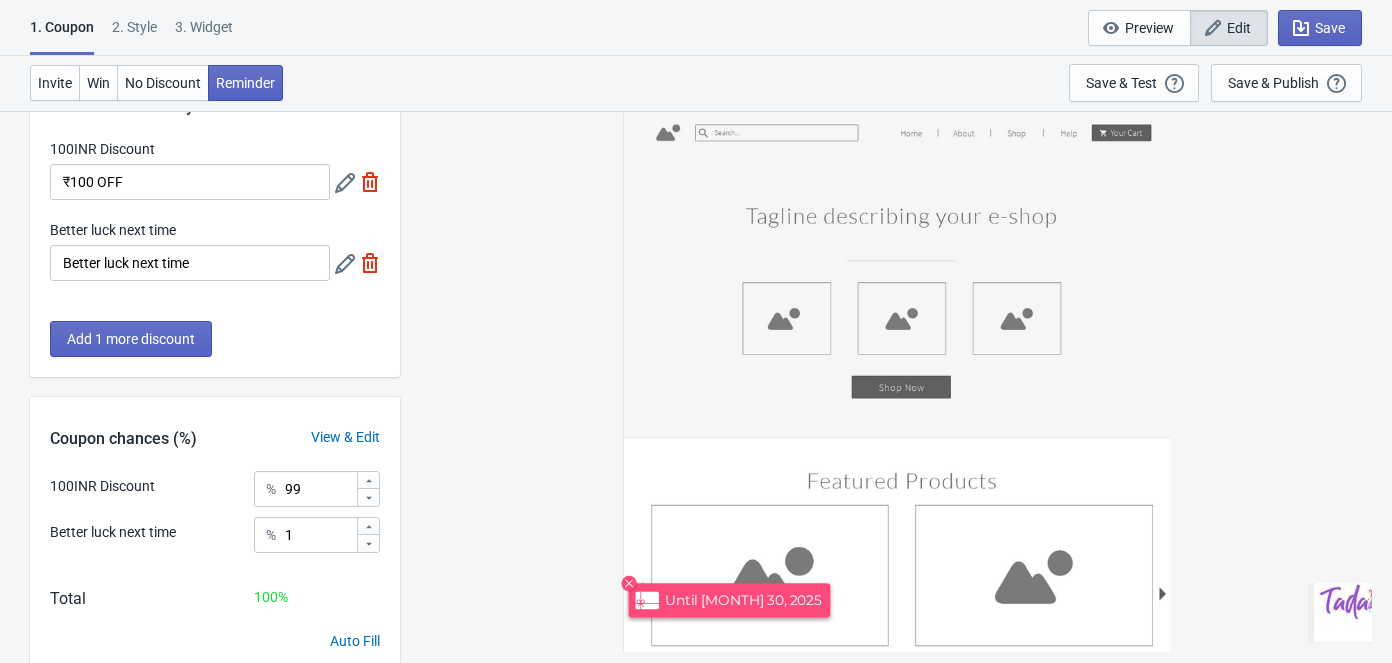scroll, scrollTop: 149, scrollLeft: 0, axis: vertical 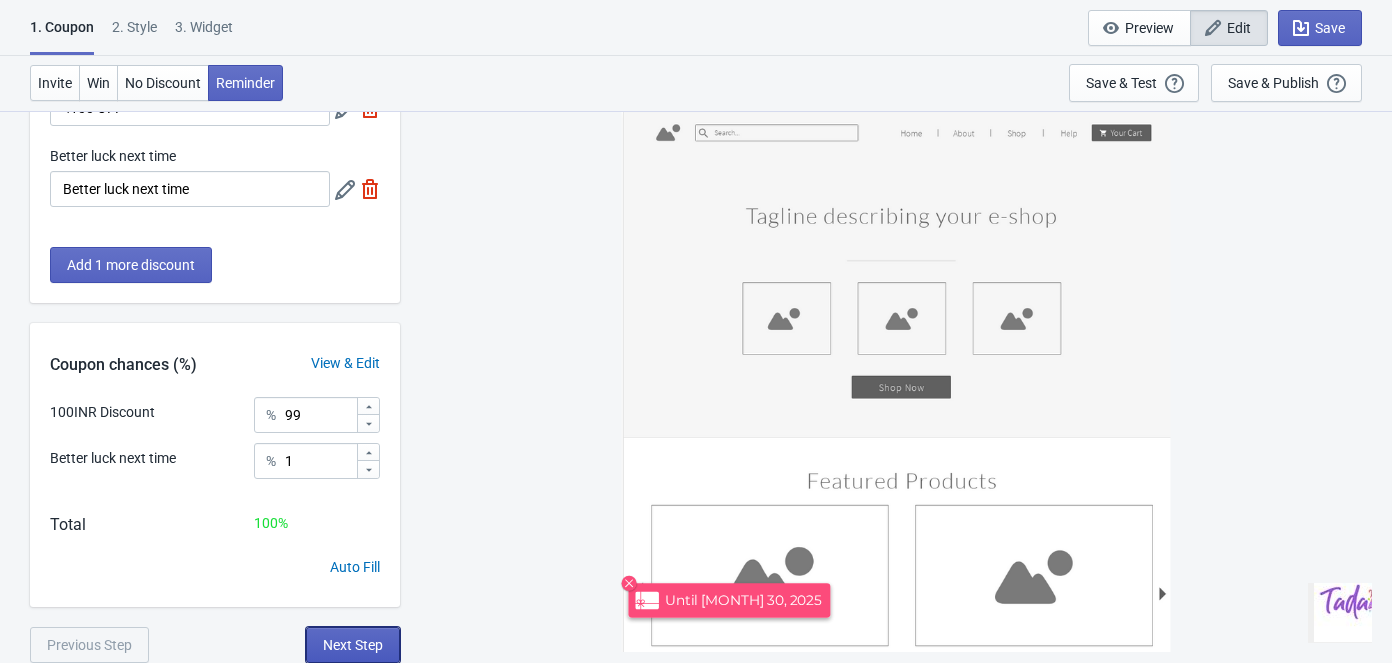 click on "Next Step" at bounding box center (353, 645) 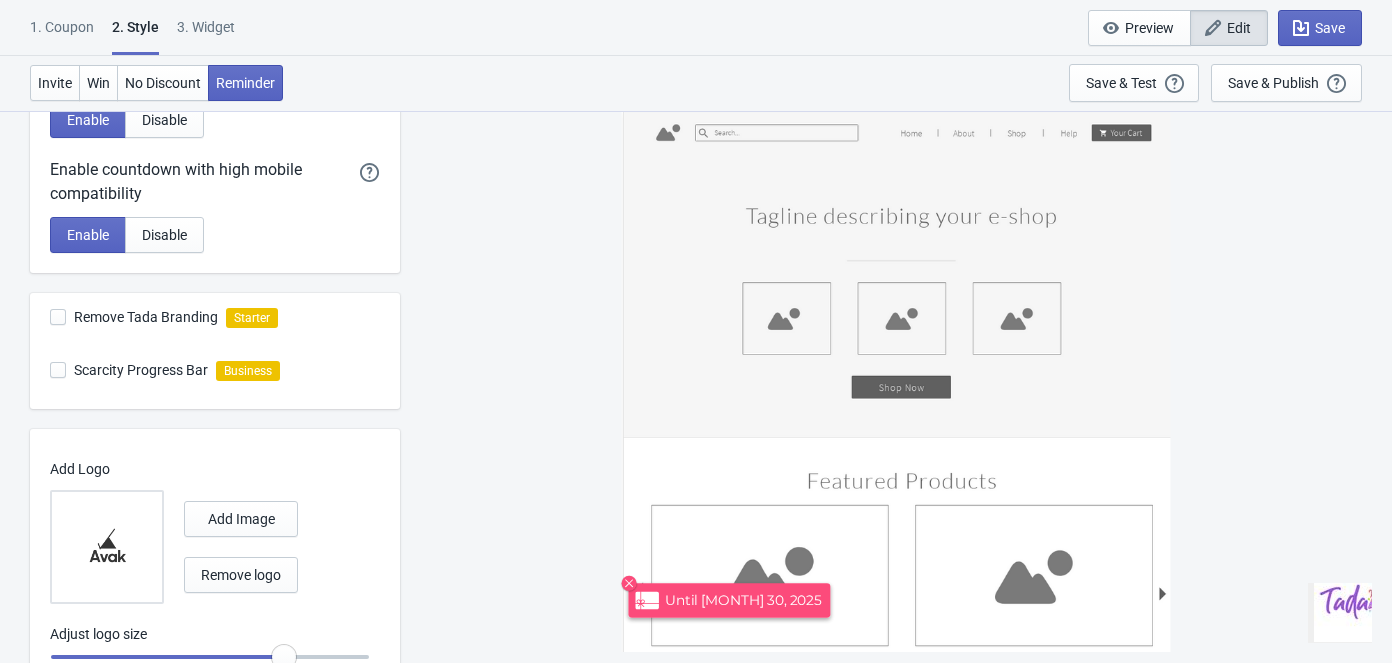 scroll, scrollTop: 626, scrollLeft: 0, axis: vertical 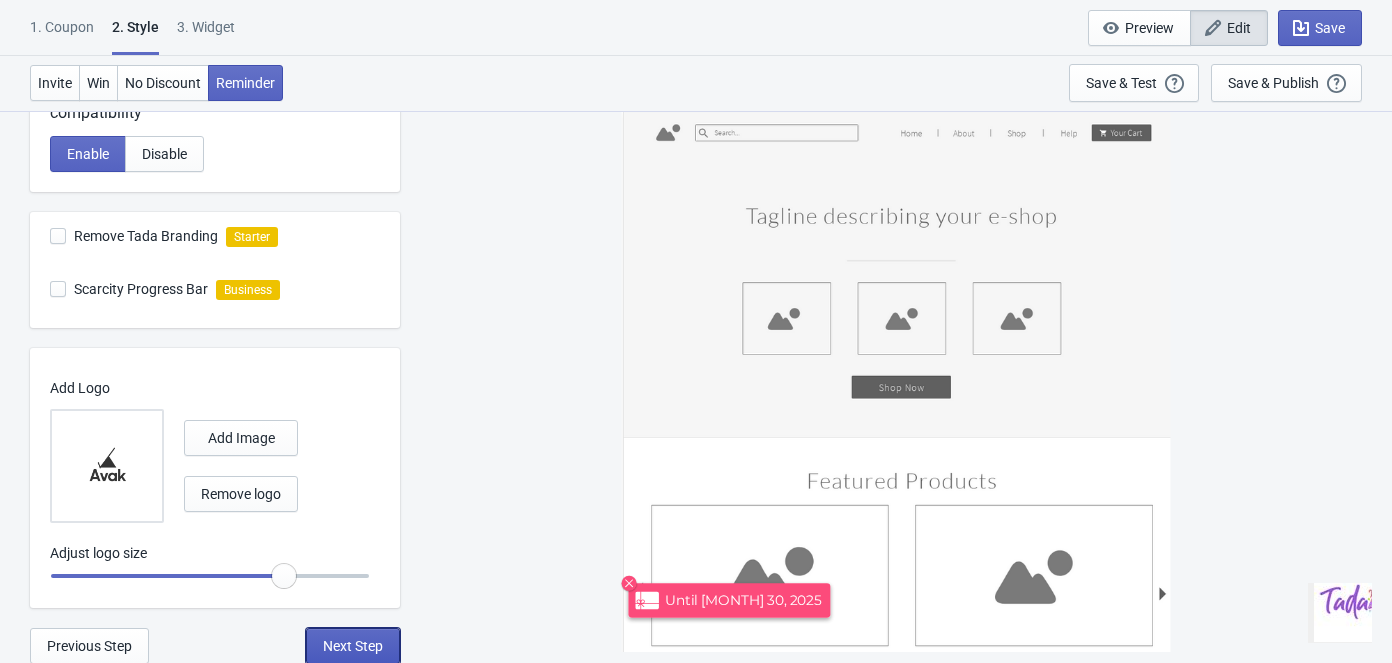 click on "Next Step" at bounding box center (353, 646) 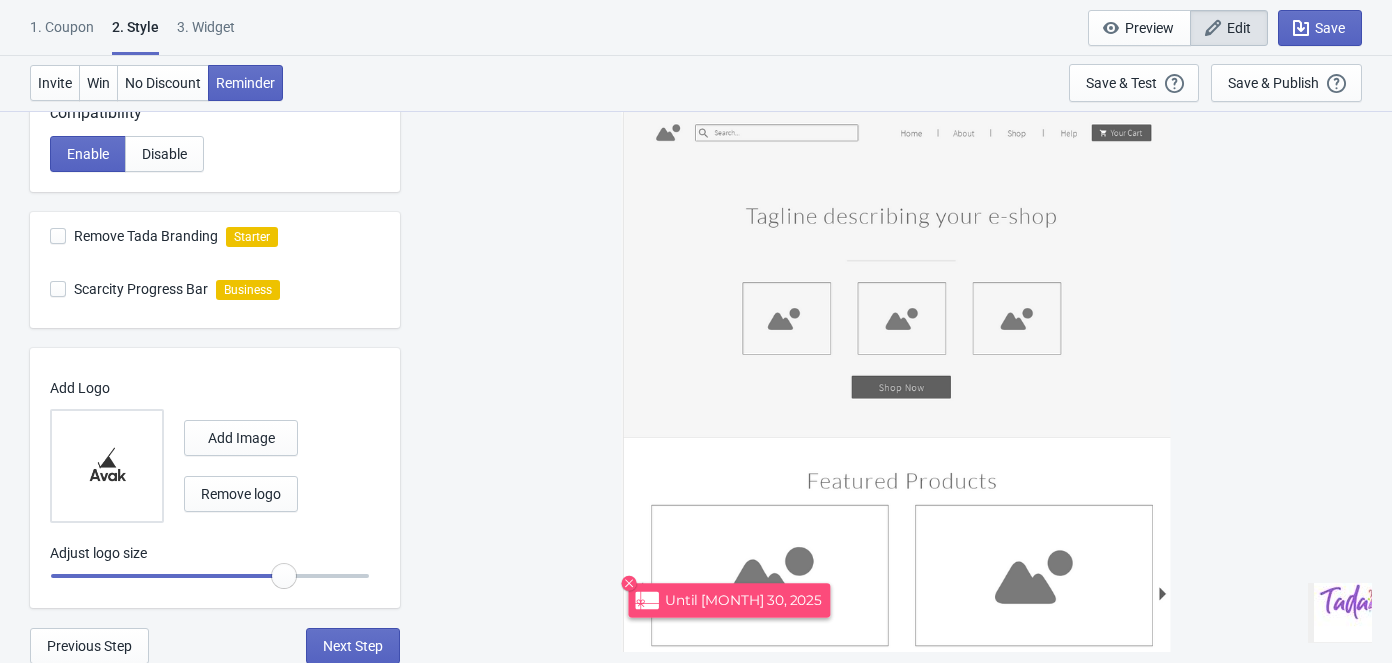 select on "specificURL" 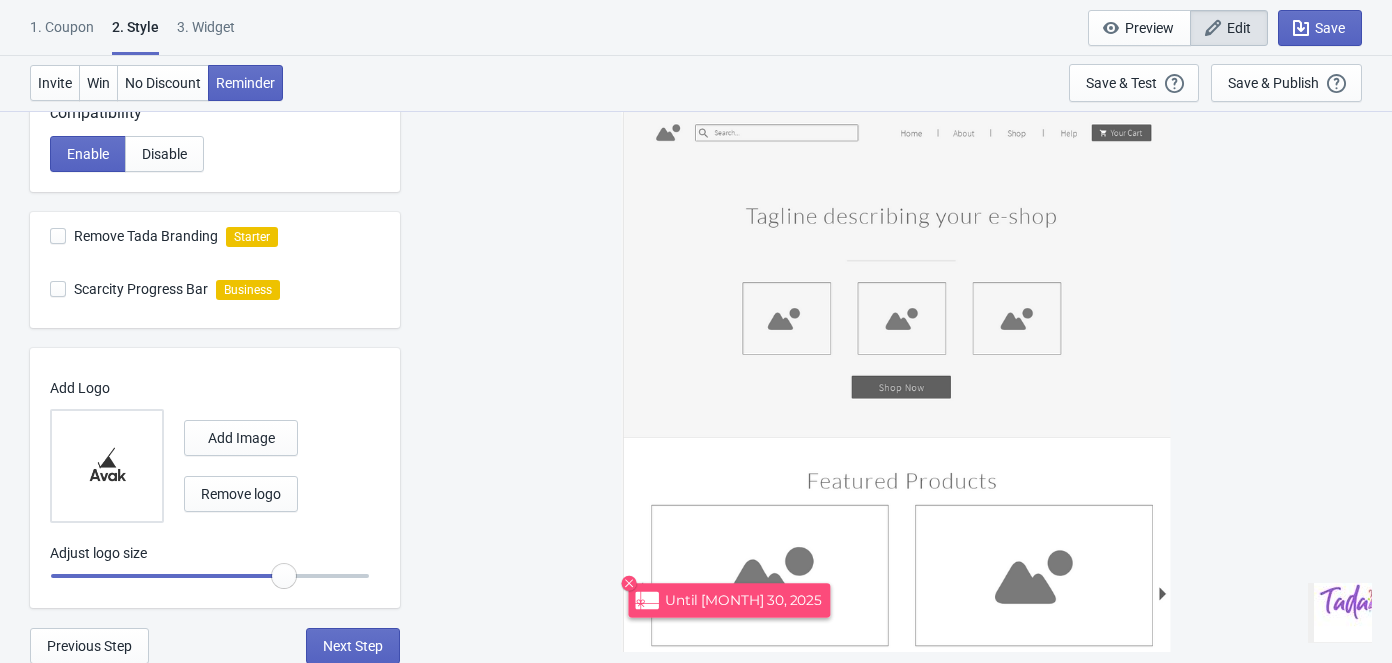 select on "once_per_user" 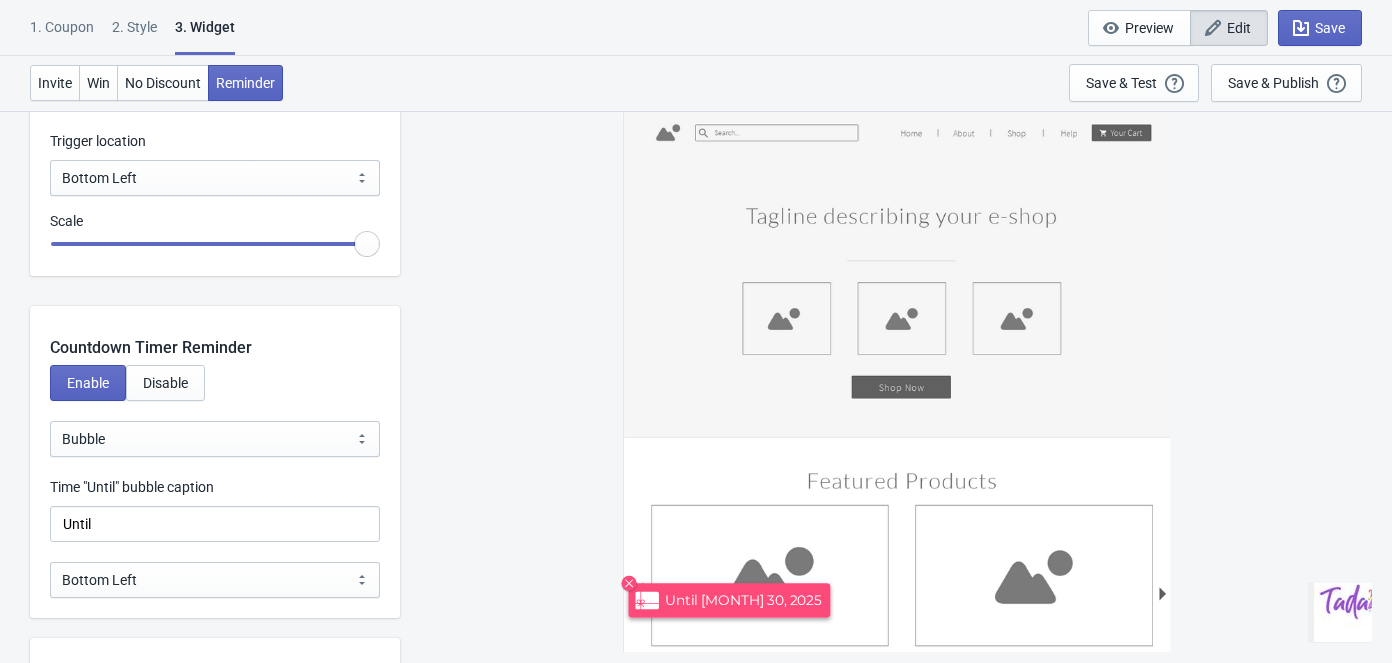 scroll, scrollTop: 2636, scrollLeft: 0, axis: vertical 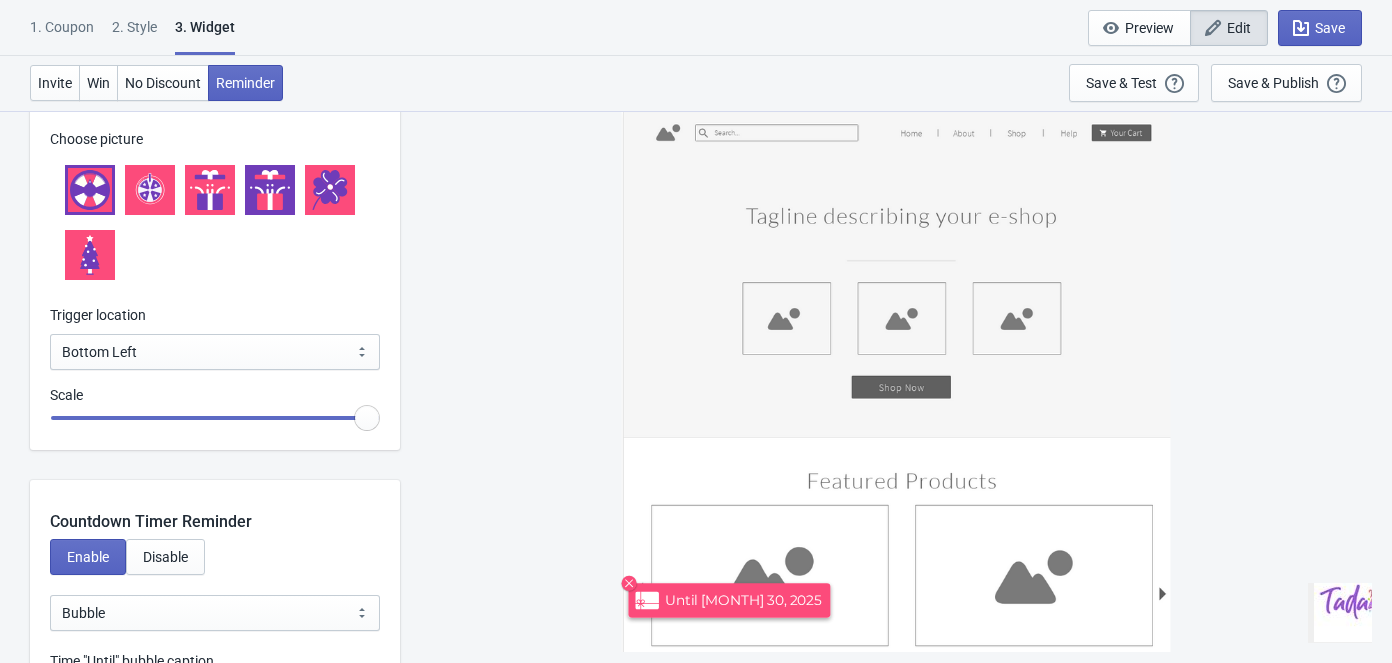 click 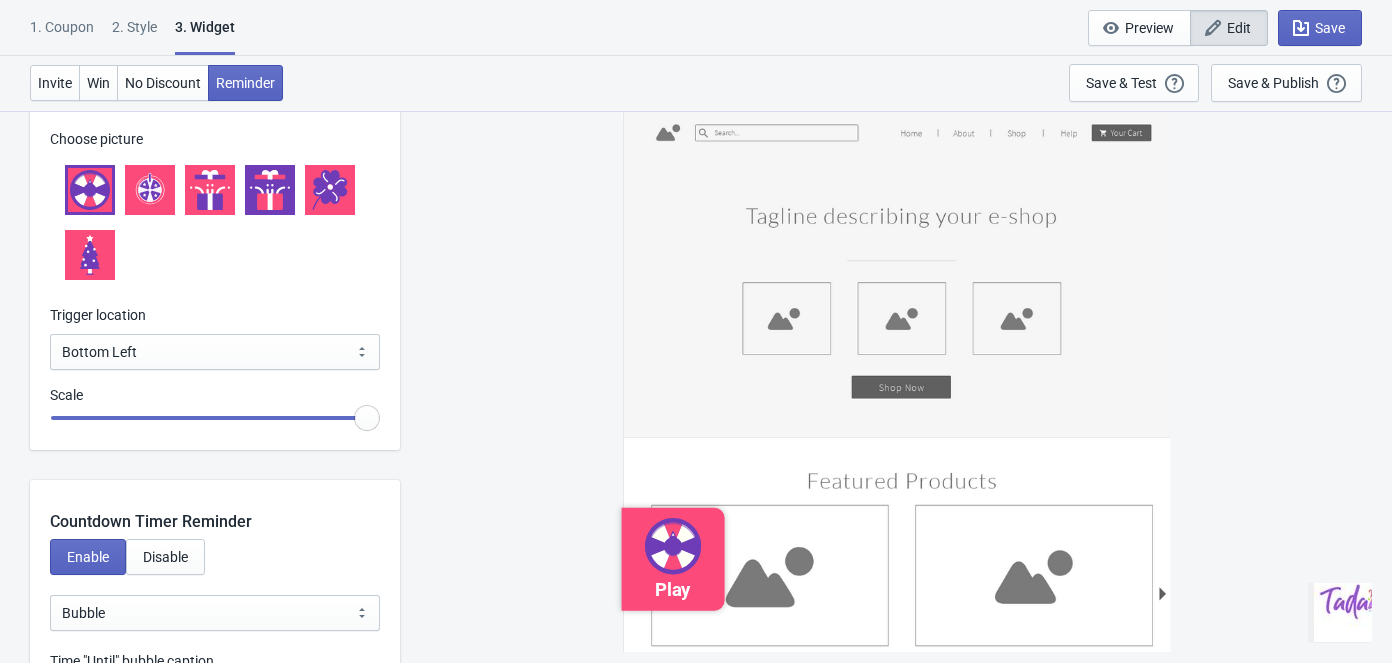 click 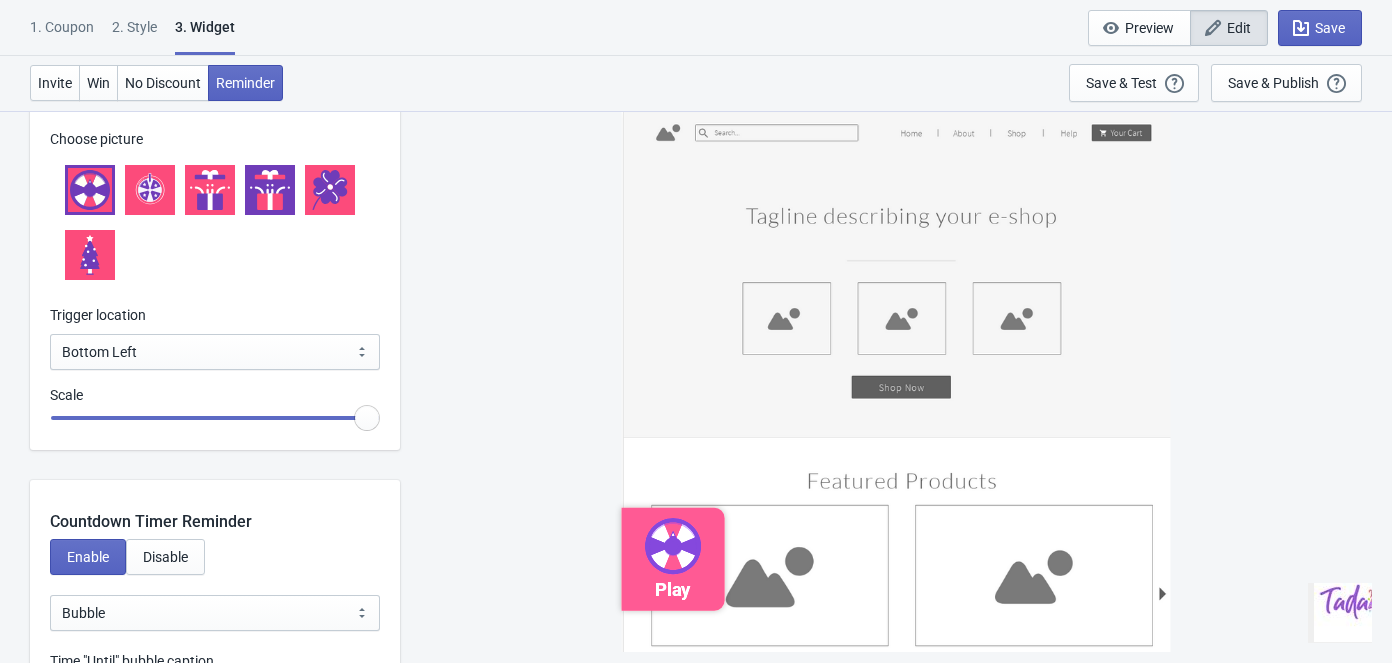 click on "Play" at bounding box center [673, 559] 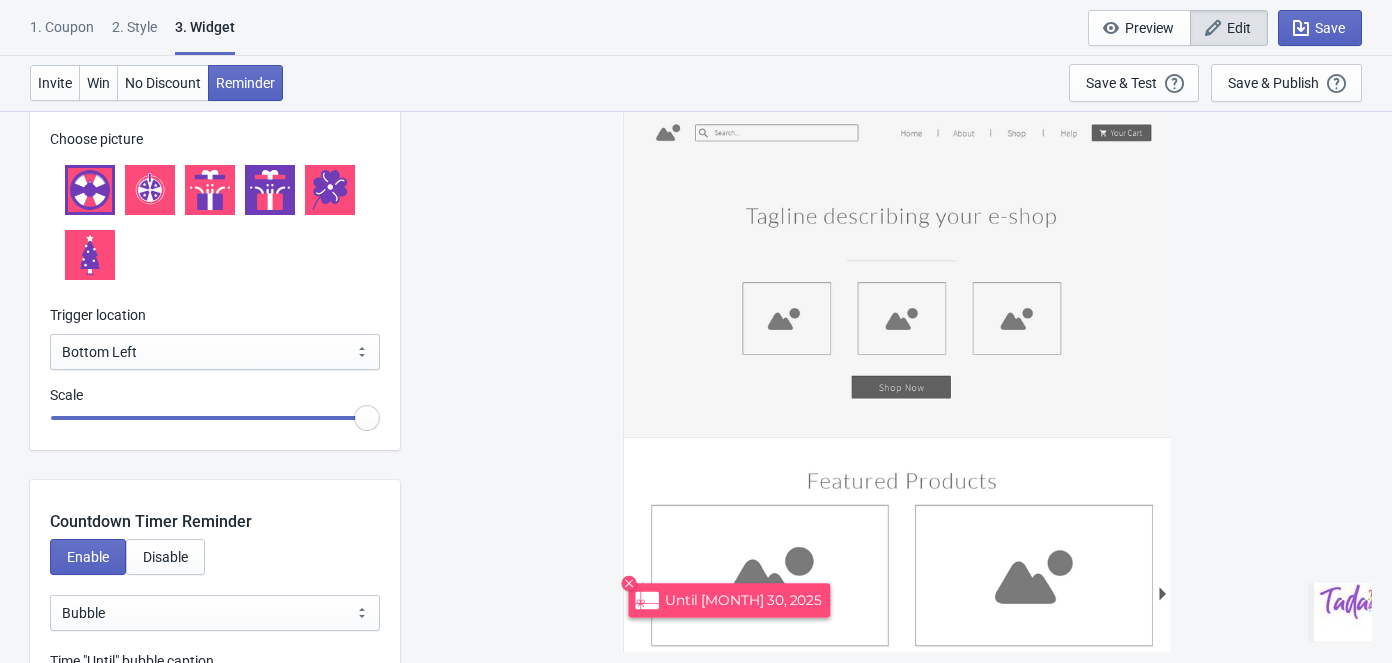 click on "Until Sep 30, 2025" at bounding box center (896, 381) 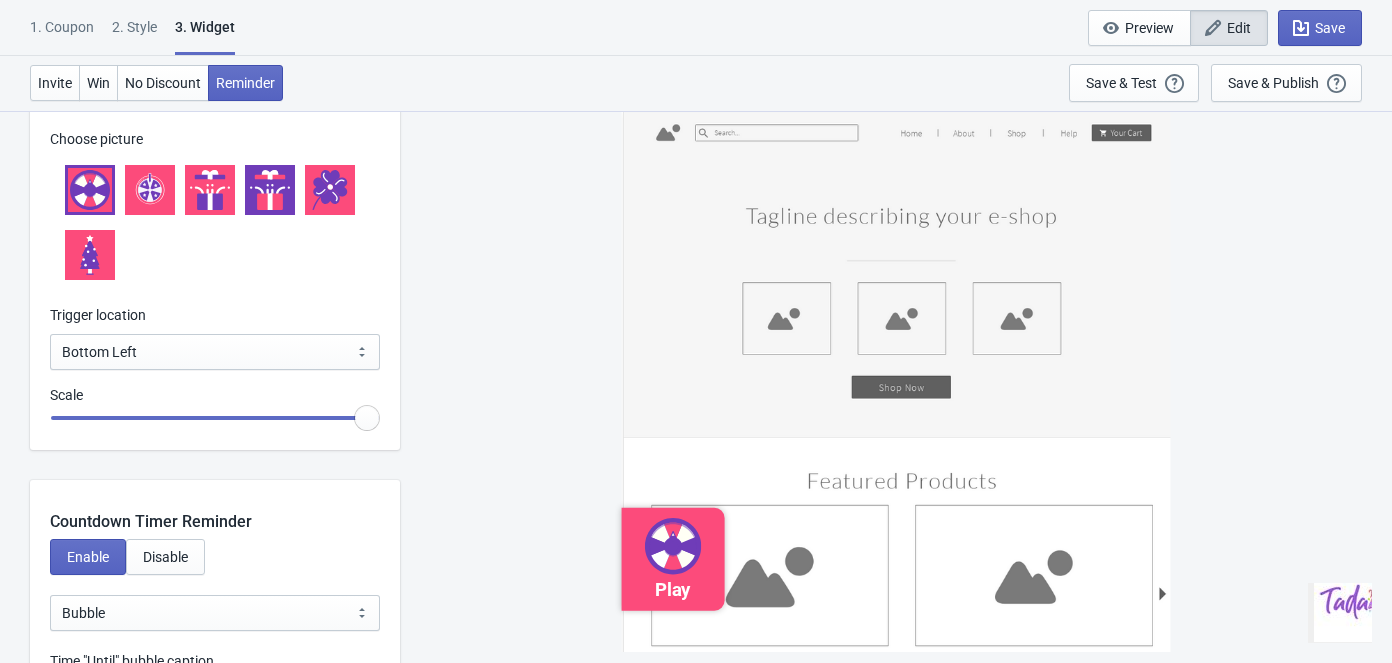 click 